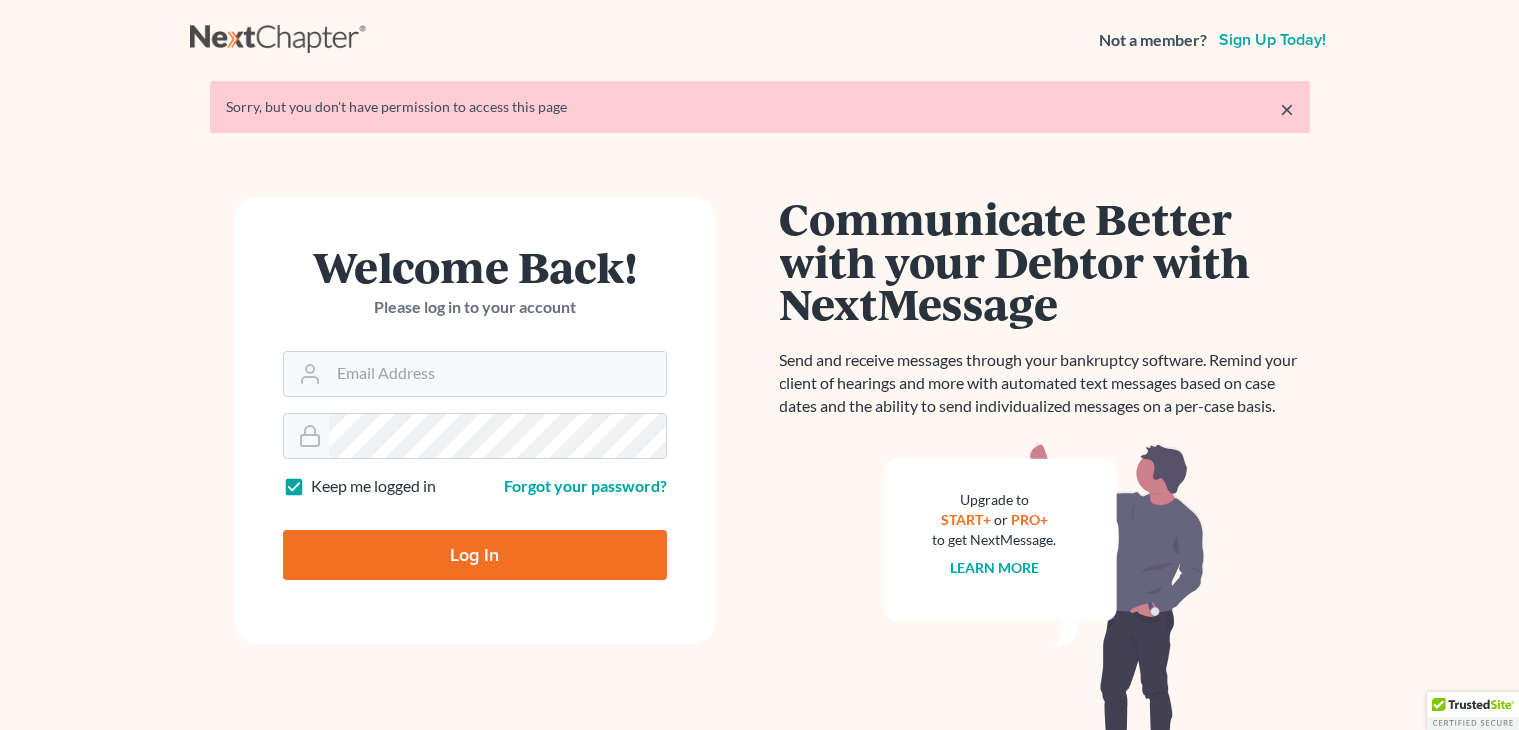 scroll, scrollTop: 0, scrollLeft: 0, axis: both 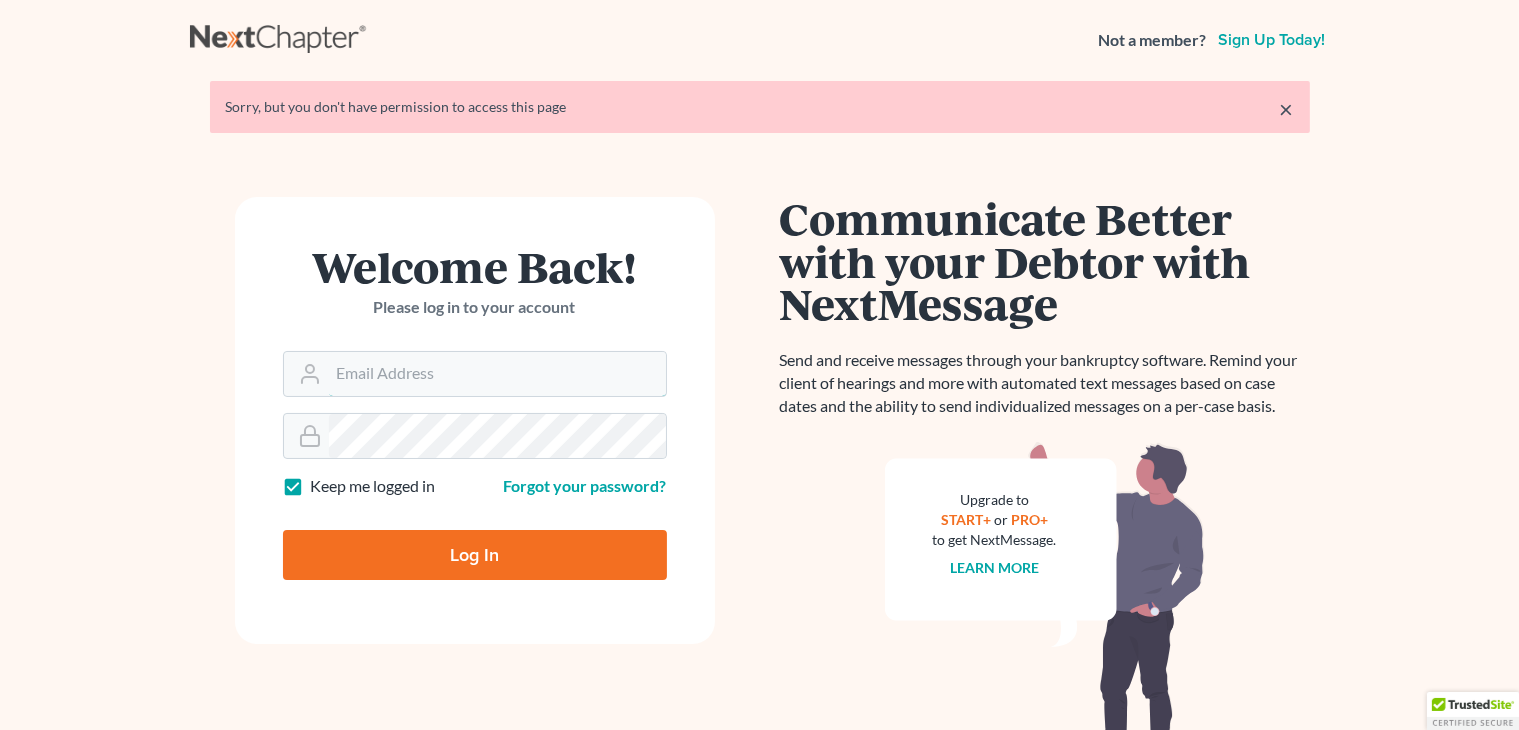 type on "[FIRST][LAST]@[DOMAIN].com" 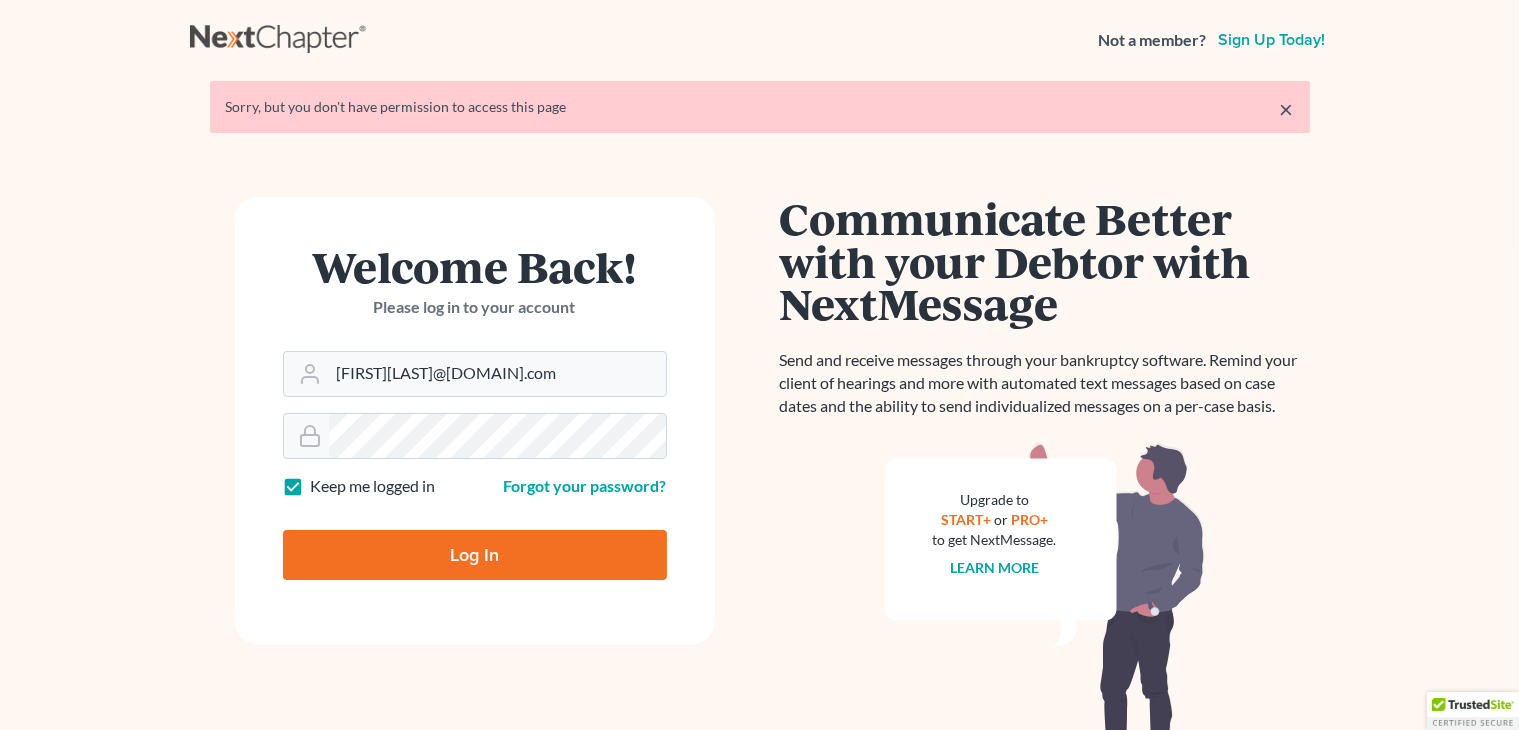 click on "Log In" at bounding box center [475, 555] 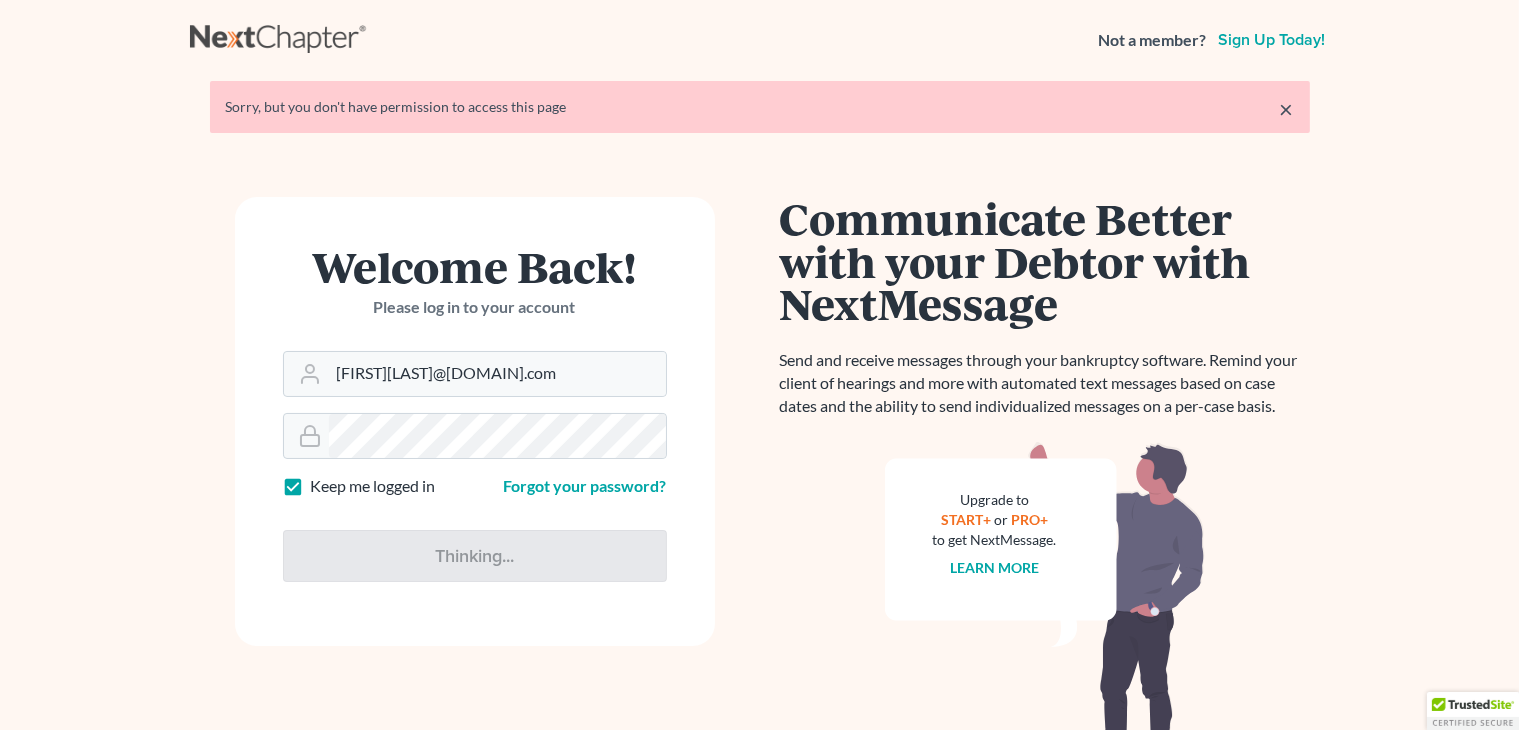 type on "Thinking..." 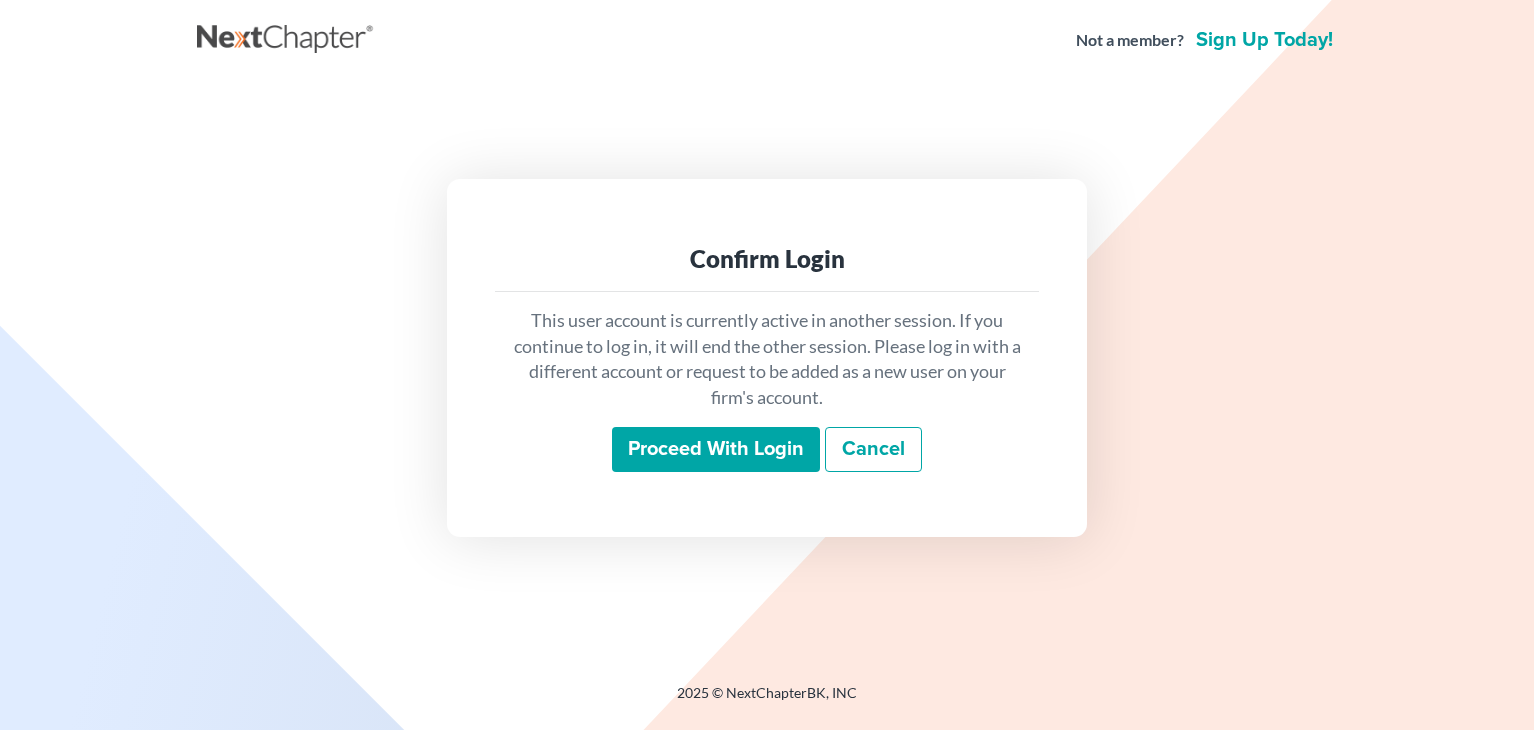 scroll, scrollTop: 0, scrollLeft: 0, axis: both 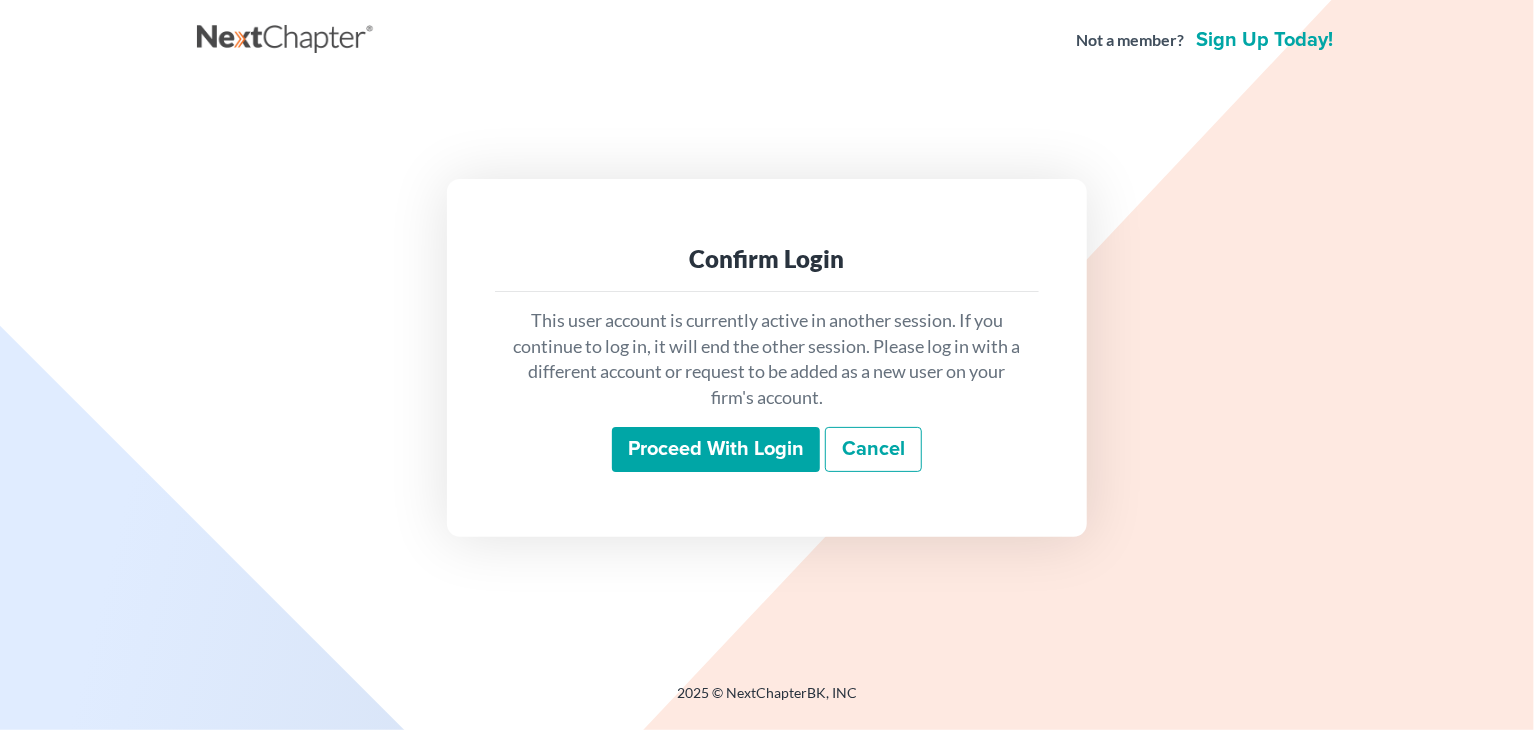 click on "Proceed with login" at bounding box center [716, 450] 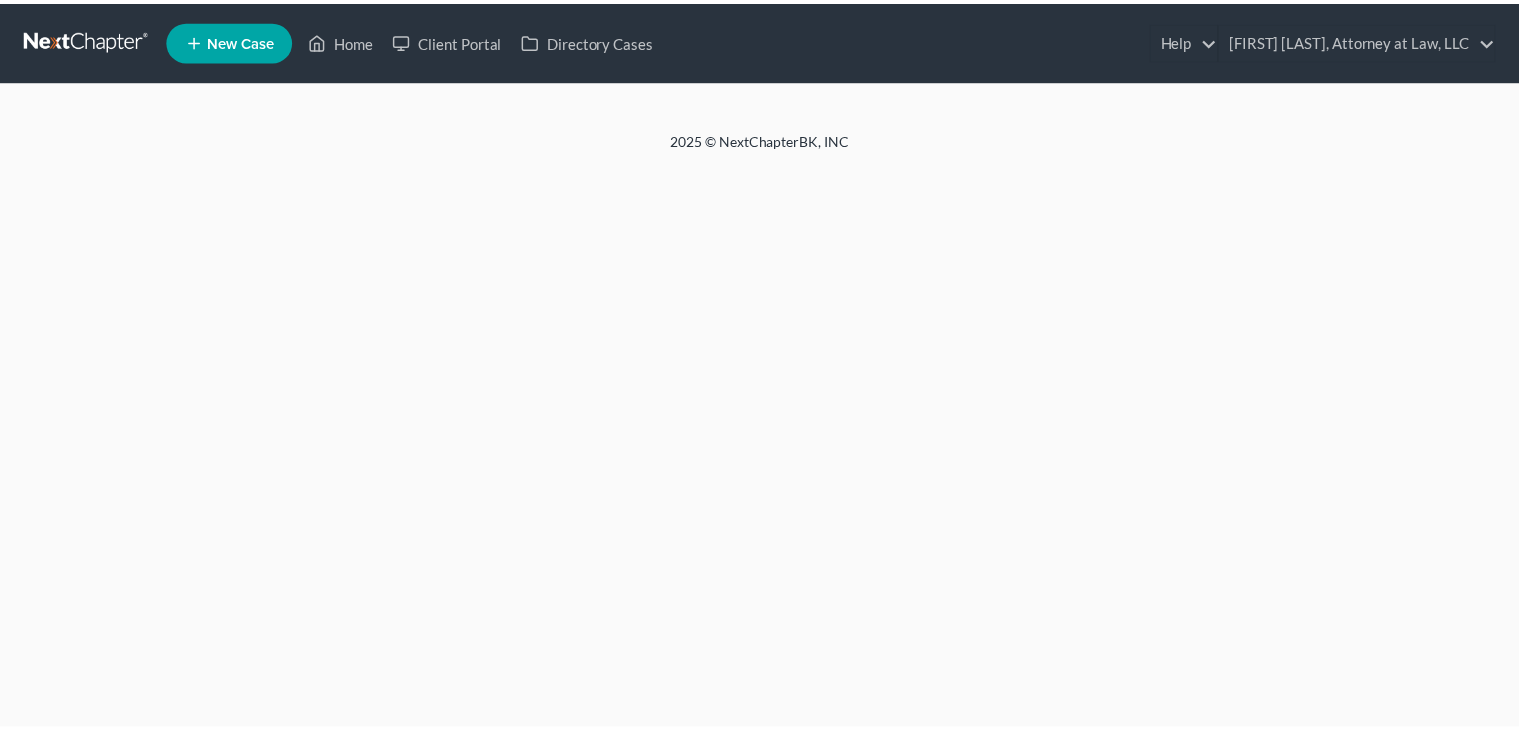 scroll, scrollTop: 0, scrollLeft: 0, axis: both 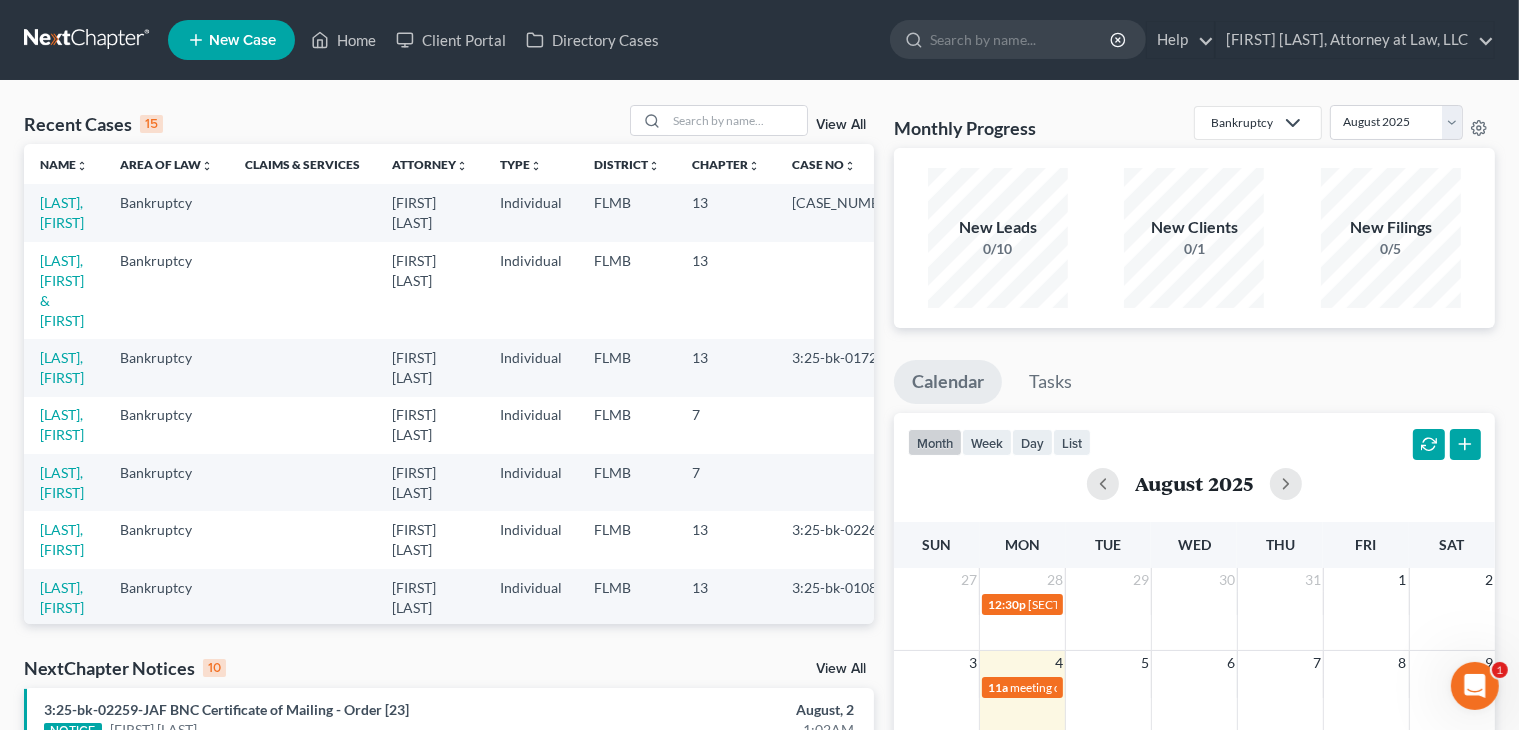 click on "Recent Cases 15         View All
Name
unfold_more
expand_more
expand_less
Area of Law
unfold_more
expand_more
expand_less
Claims & Services
Attorney
unfold_more
expand_more
expand_less
Type
unfold_more
expand_more
expand_less
District
unfold_more
expand_more
expand_less
Chapter
unfold_more
expand_more
expand_less
Case No
unfold_more
expand_more
expand_less
Prefix
unfold_more
expand_more
expand_less
Bernadin, [FIRST] Bankruptcy Ezekiel Haigler Individual FLMB 13 3:25-bk-01636 HOWARD, KENNETH & ANGELA Bankruptcy Ezekiel Haigler Individual FLMB 13 JEAN, ANTOINE Bankruptcy Ezekiel Haigler Individual FLMB 13 3:25-bk-01725 BUTLER, INDIA Bankruptcy Ezekiel Haigler Individual FLMB 7 MCDOWELL, JACQUELINE Bankruptcy Ezekiel Haigler Individual FLMB 7 MCNISH, SHAWNDA Bankruptcy Ezekiel Haigler Individual FLMB 13 3:25-bk-02261 MCNISH, SHAWNDA Bankruptcy Ezekiel Haigler Individual FLMB 13 13" at bounding box center [449, 742] 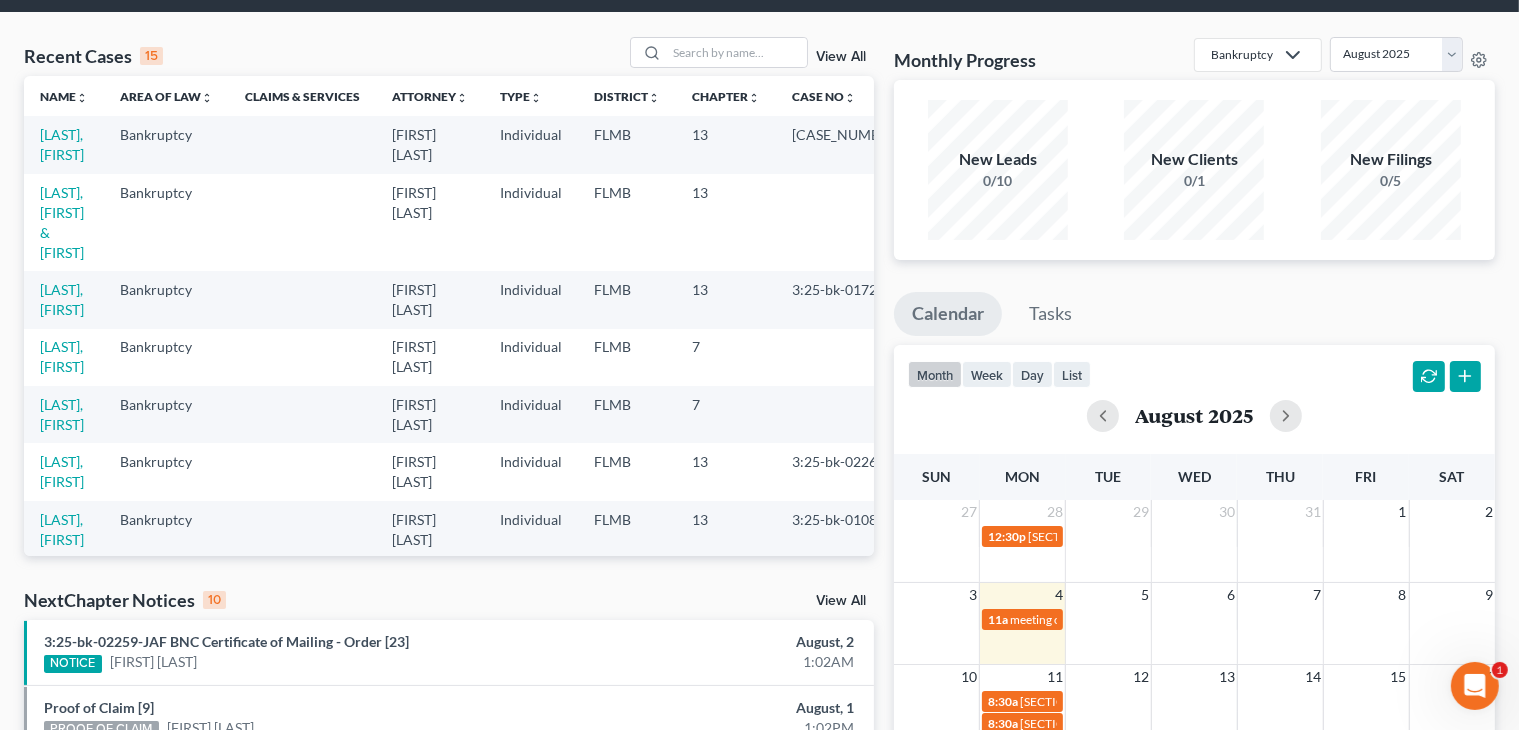 scroll, scrollTop: 64, scrollLeft: 0, axis: vertical 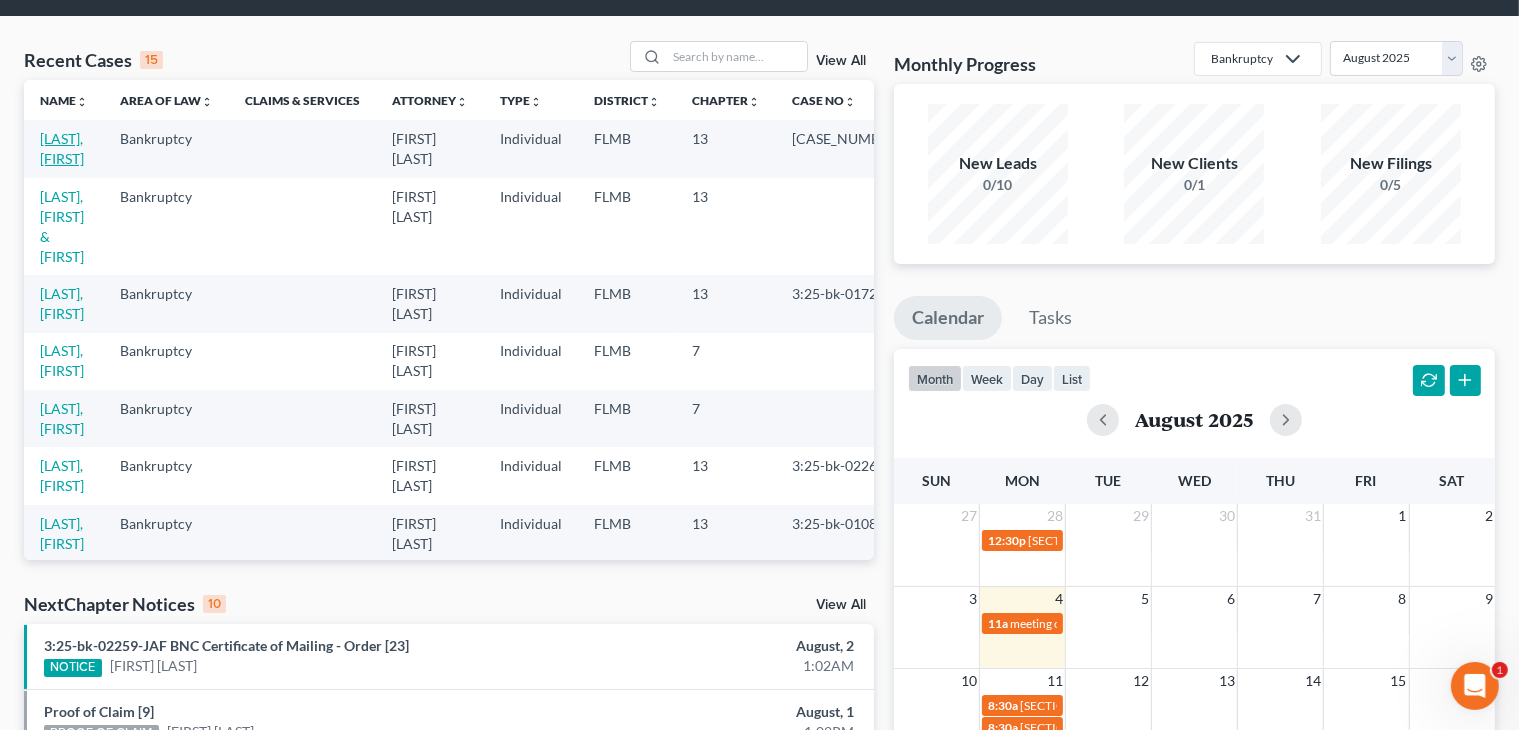 click on "[LAST], [FIRST]" at bounding box center (62, 148) 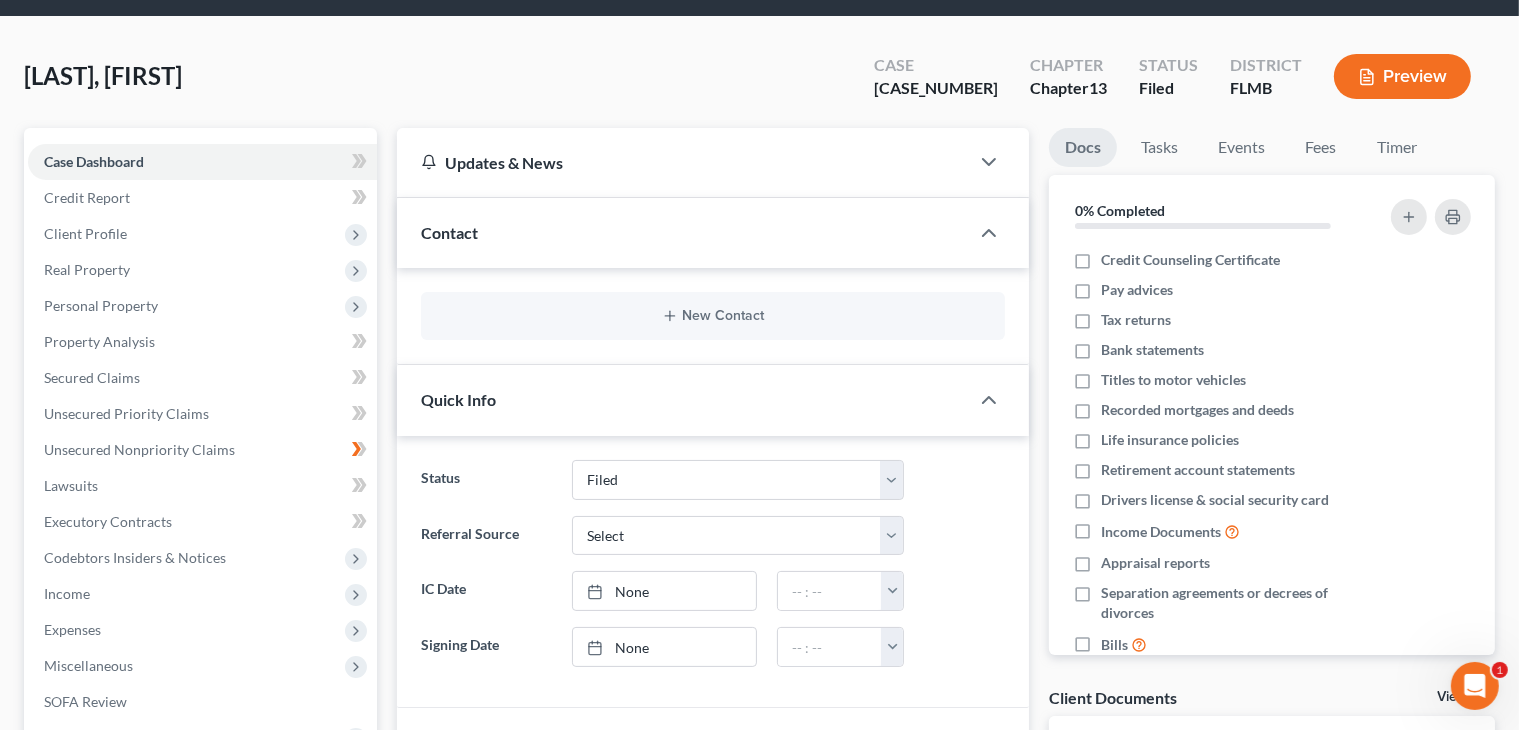 click on "Case Dashboard
Payments
Invoices
Payments
Payments
Credit Report
Client Profile" at bounding box center (200, 776) 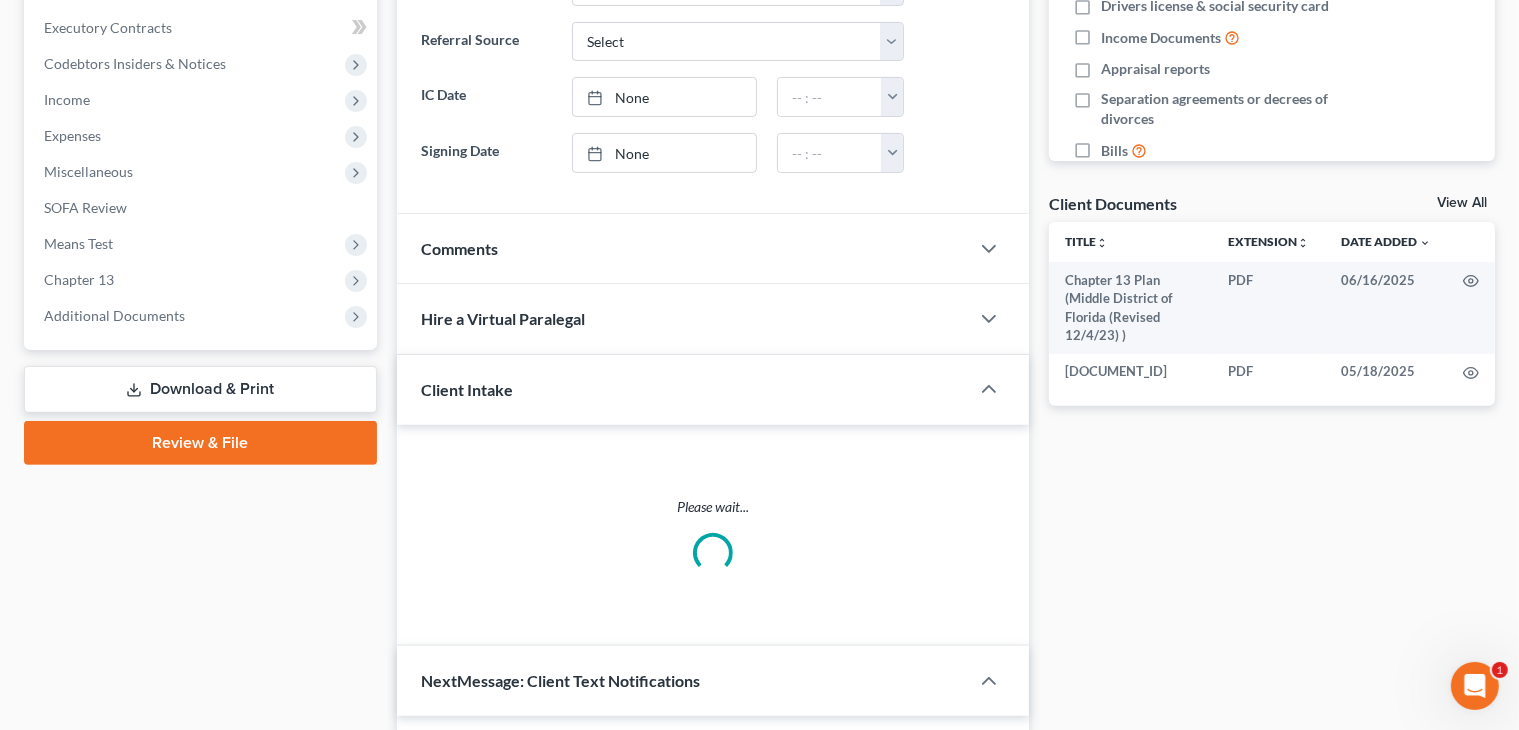scroll, scrollTop: 562, scrollLeft: 0, axis: vertical 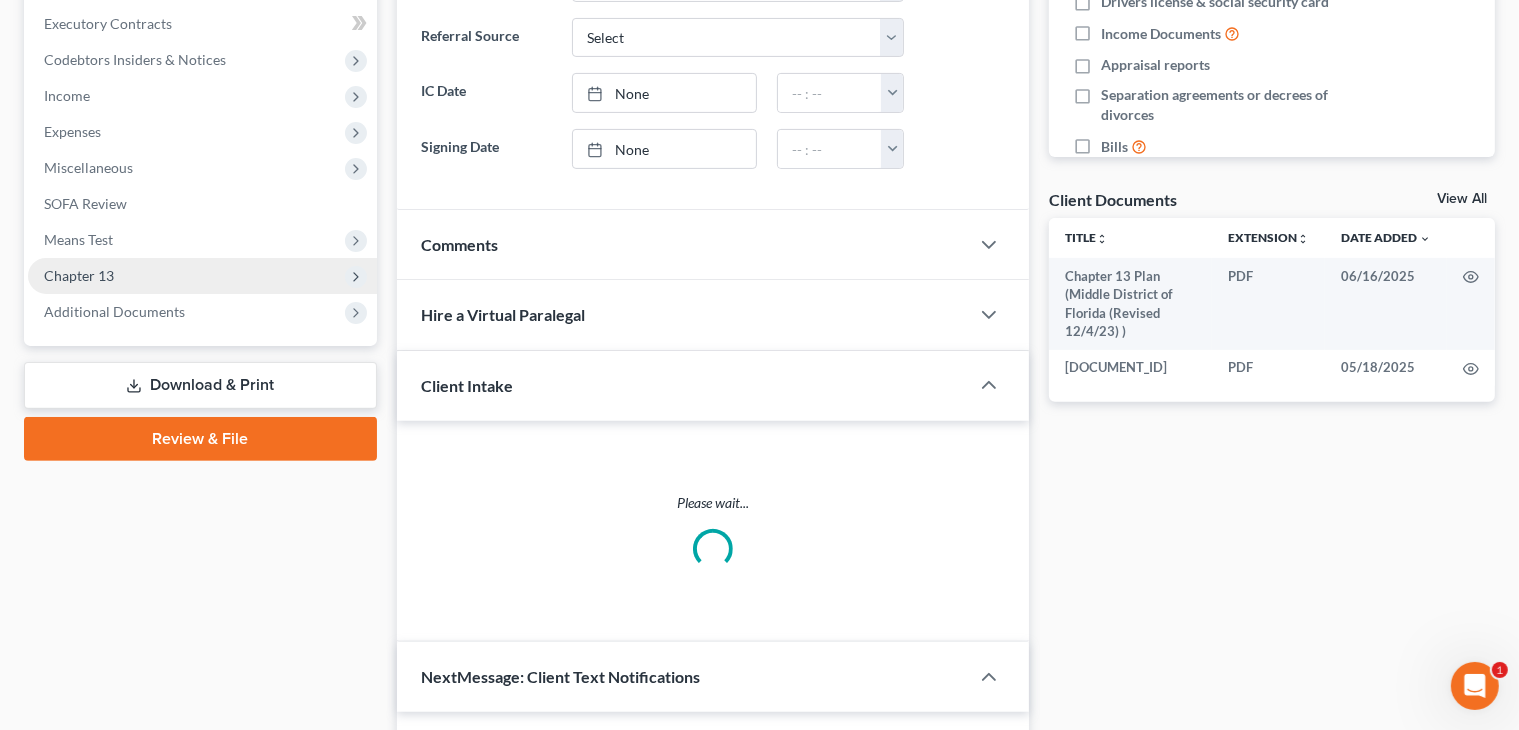 click on "Chapter 13" at bounding box center [202, 276] 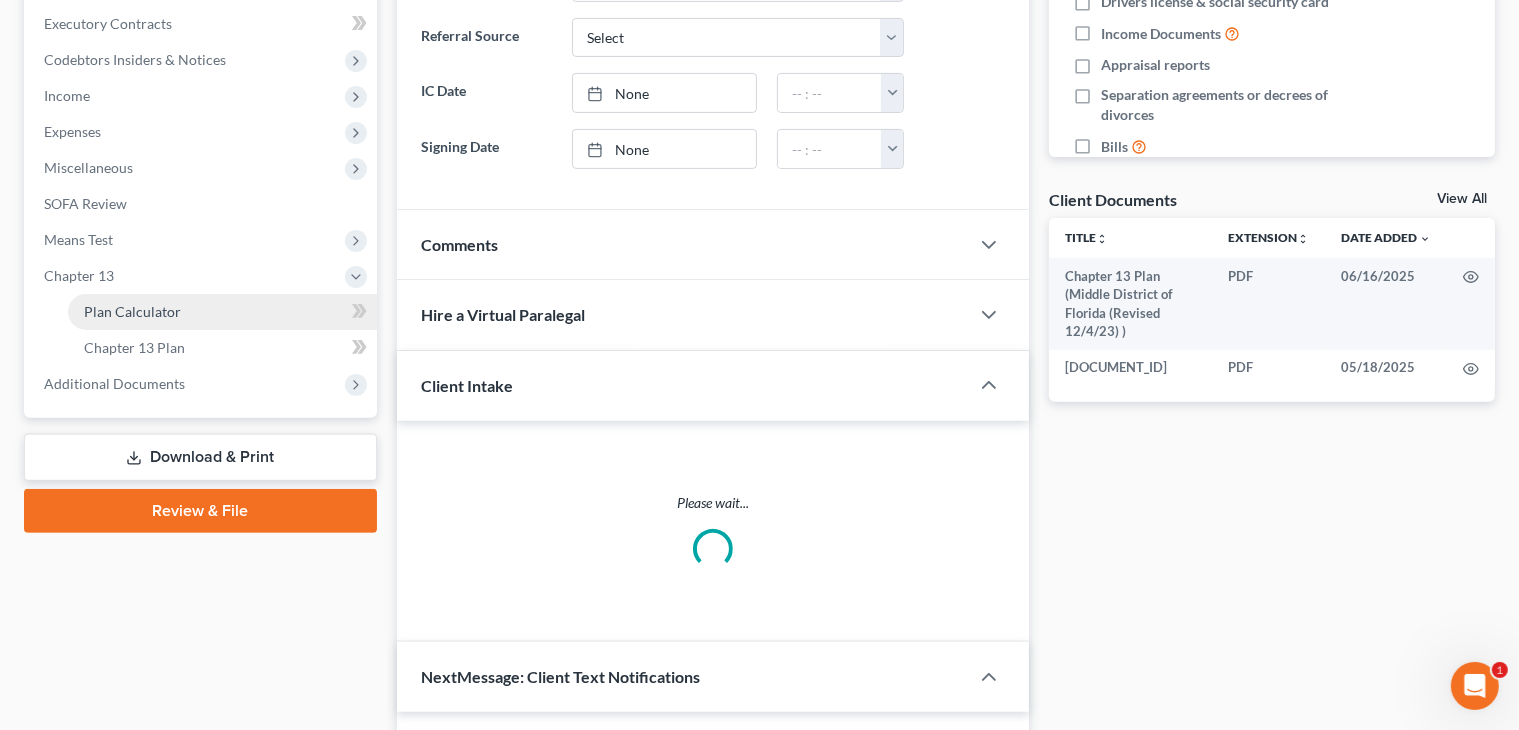 click on "Plan Calculator" at bounding box center [222, 312] 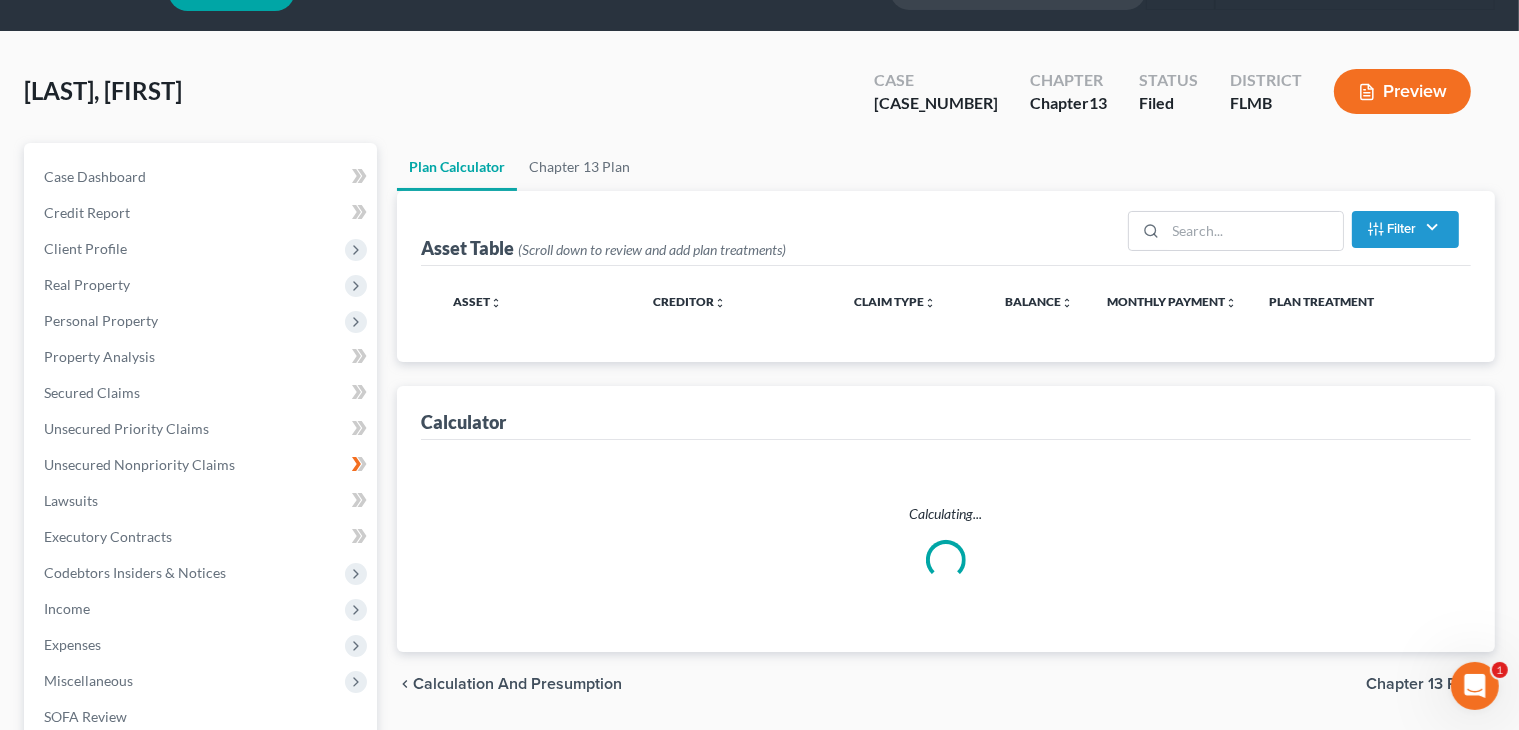 scroll, scrollTop: 0, scrollLeft: 0, axis: both 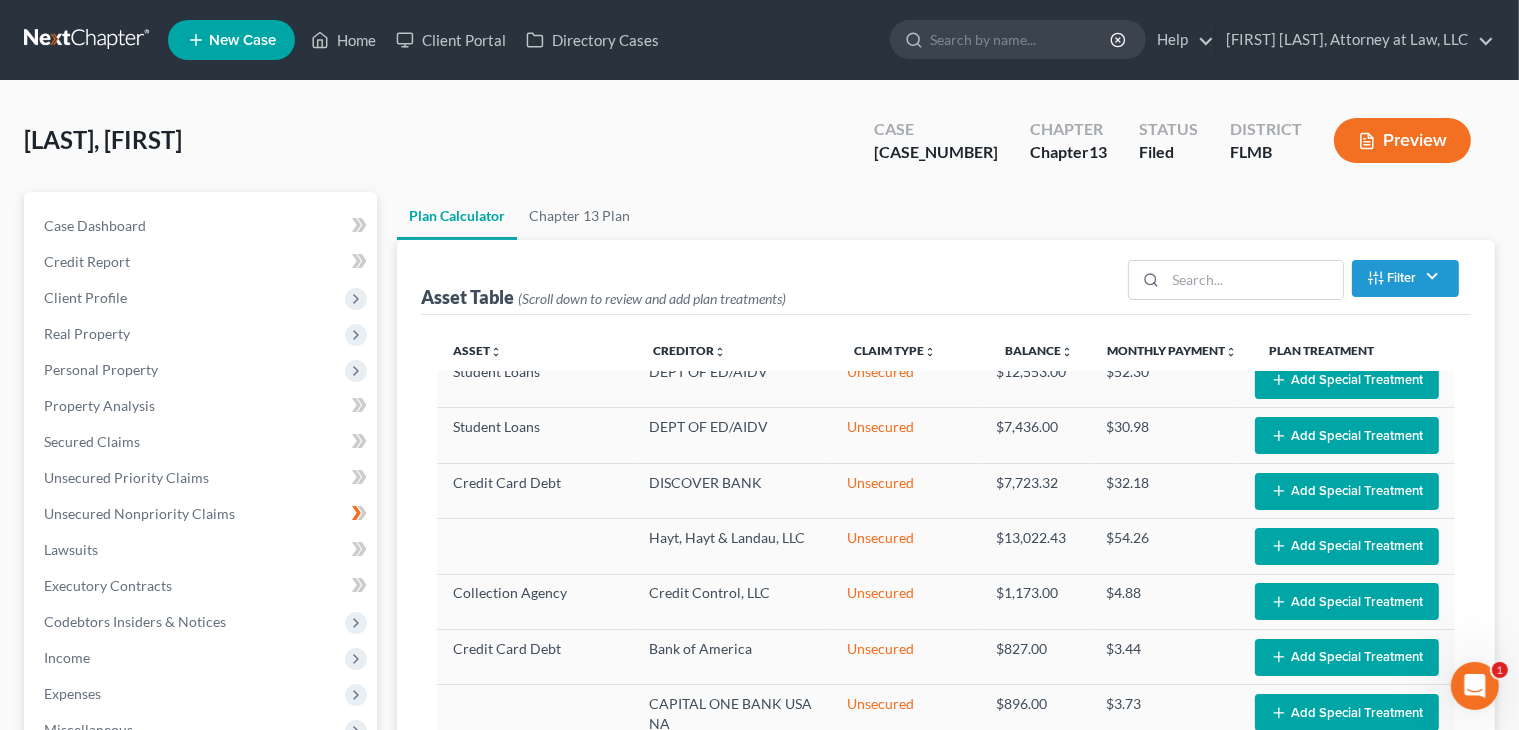 select on "59" 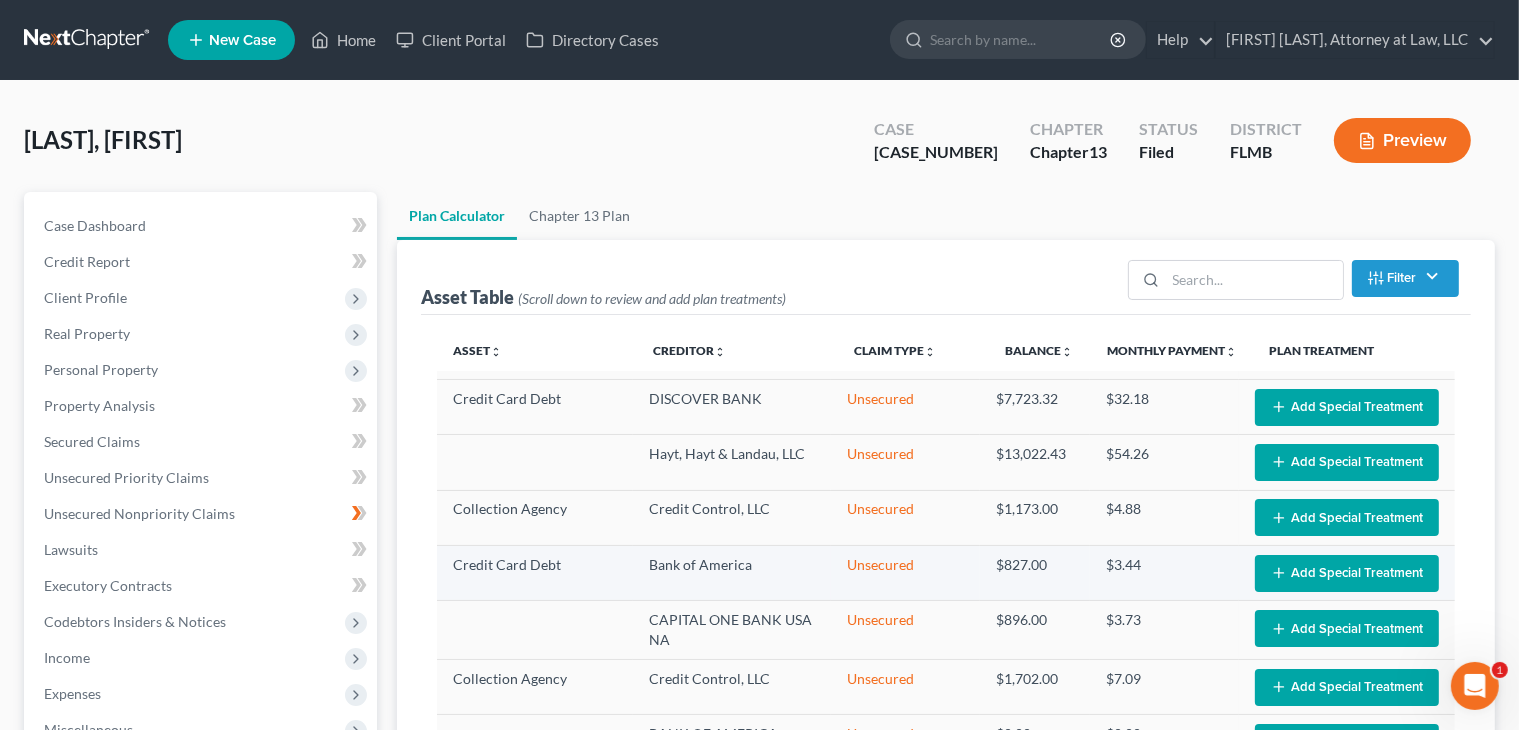 scroll, scrollTop: 0, scrollLeft: 0, axis: both 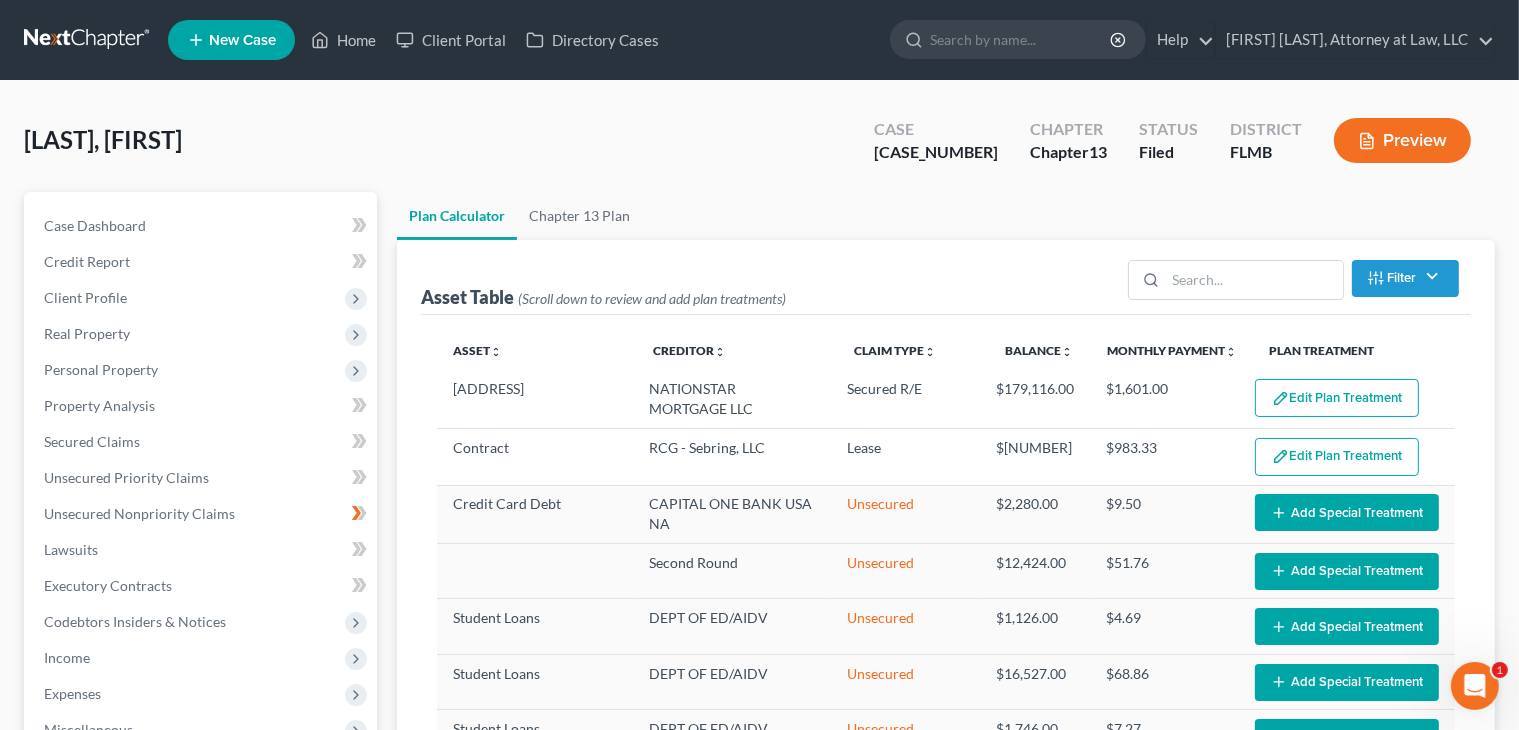 click on "Asset Table (Scroll down to review and add plan treatments)         Filter Claim Type Filter... Lease Priority Secured Asset Secured R/E Secured R/E Arrears Secured Vehicle Secured Vehicle Arrears Unsecured Clear
Asset
unfold_more
expand_more
expand_less
Creditor
unfold_more
expand_more
expand_less
Claim Type
unfold_more
expand_more
expand_less
Balance
unfold_more
expand_more
expand_less
Monthly Payment
unfold_more
expand_more
expand_less
Plan Treatment [ADDRESS] [CREDITOR_NAME] Secured R/E $[NUMBER] $[NUMBER]  Edit Plan Treatment Add Plan Treatment Contract [CREDITOR_NAME] Lease $[NUMBER] $[NUMBER]  Edit Plan Treatment Add Plan Treatment Credit Card Debt [CREDITOR_NAME] Unsecured $[NUMBER] Unknown $[NUMBER]  Edit Special Treatment Add Special Treatment Second Round Unsecured $[NUMBER] Unknown $[NUMBER]  Edit Special Treatment Add Special Treatment Student Loans [CREDITOR_NAME] Unsecured $[NUMBER] $[NUMBER]" at bounding box center [946, 557] 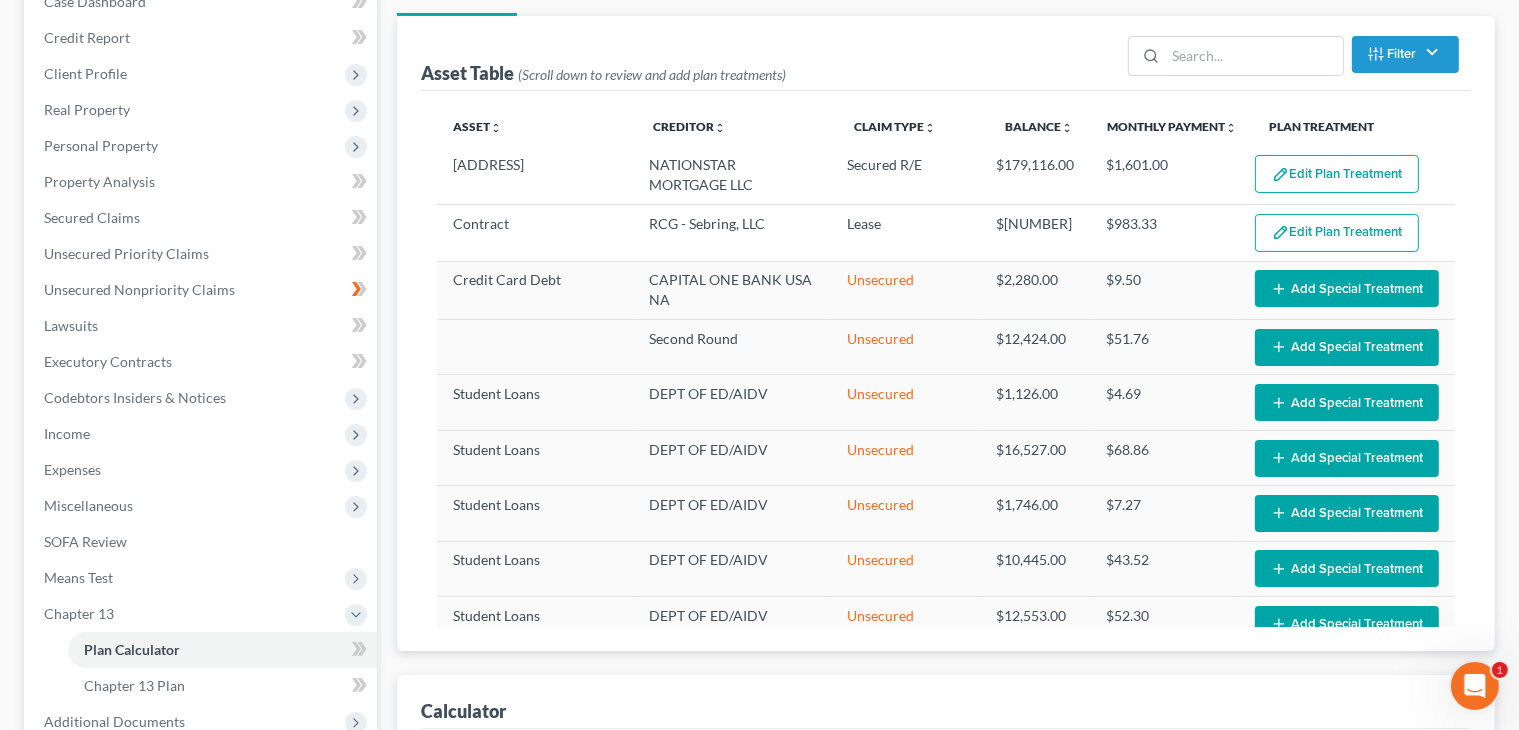 scroll, scrollTop: 0, scrollLeft: 0, axis: both 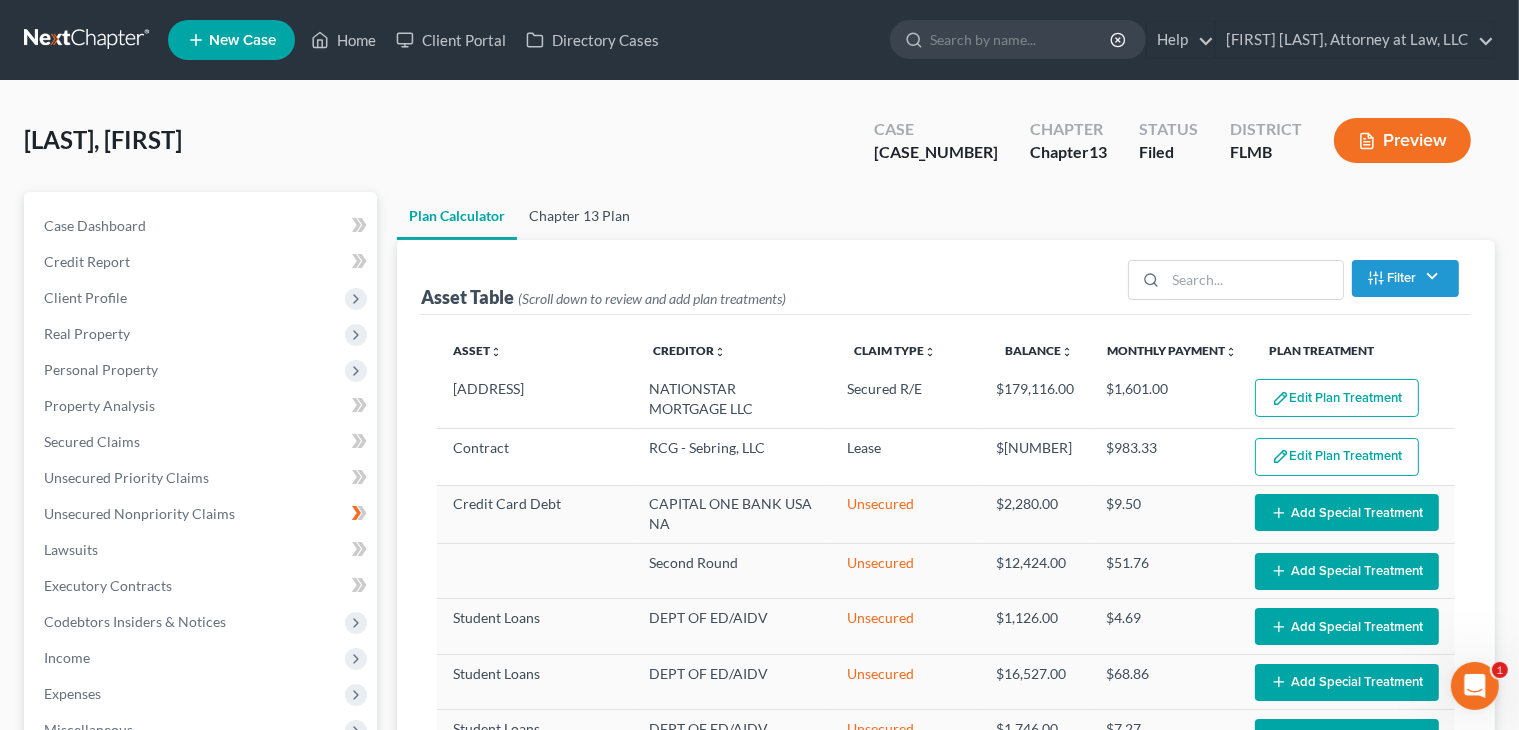 click on "Chapter 13 Plan" at bounding box center (579, 216) 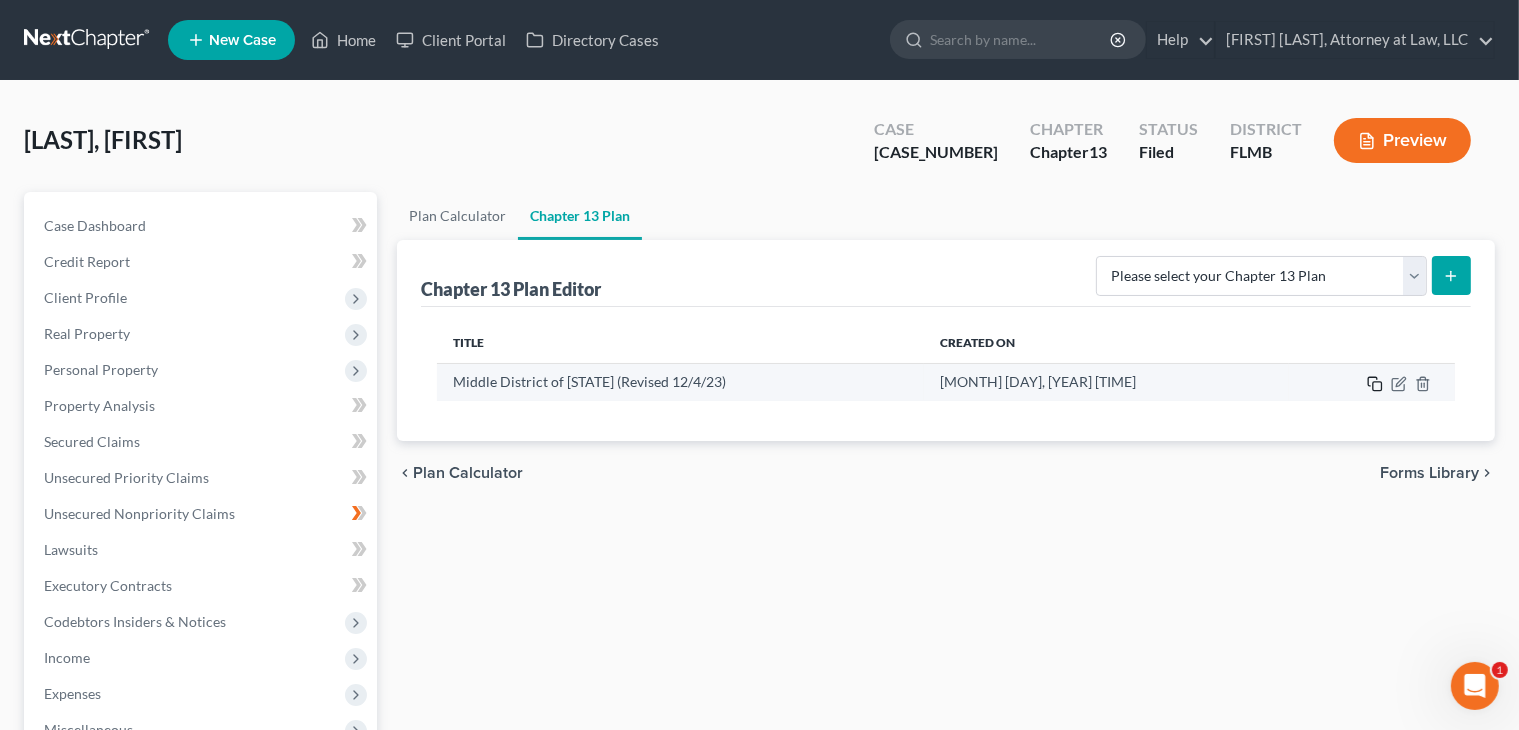 click 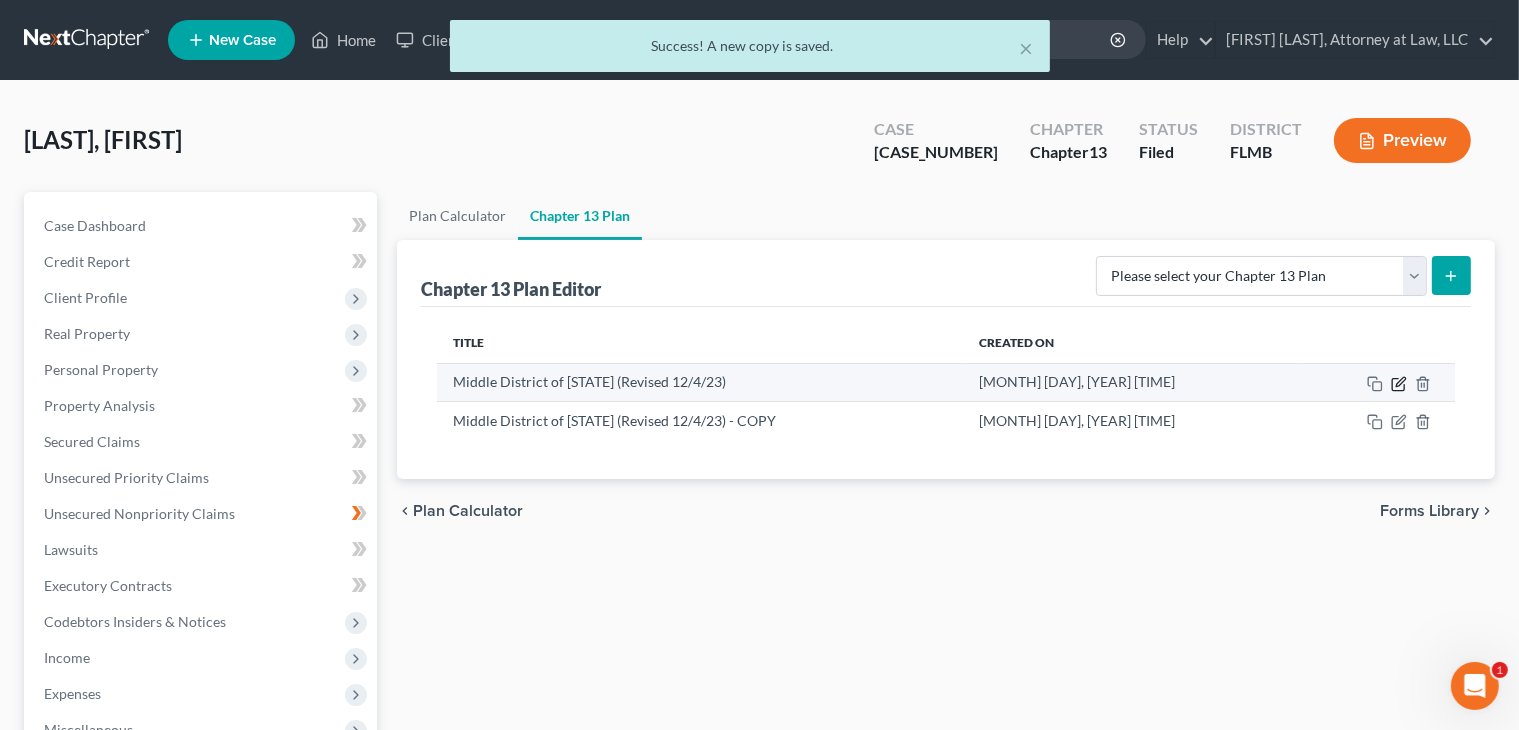 click 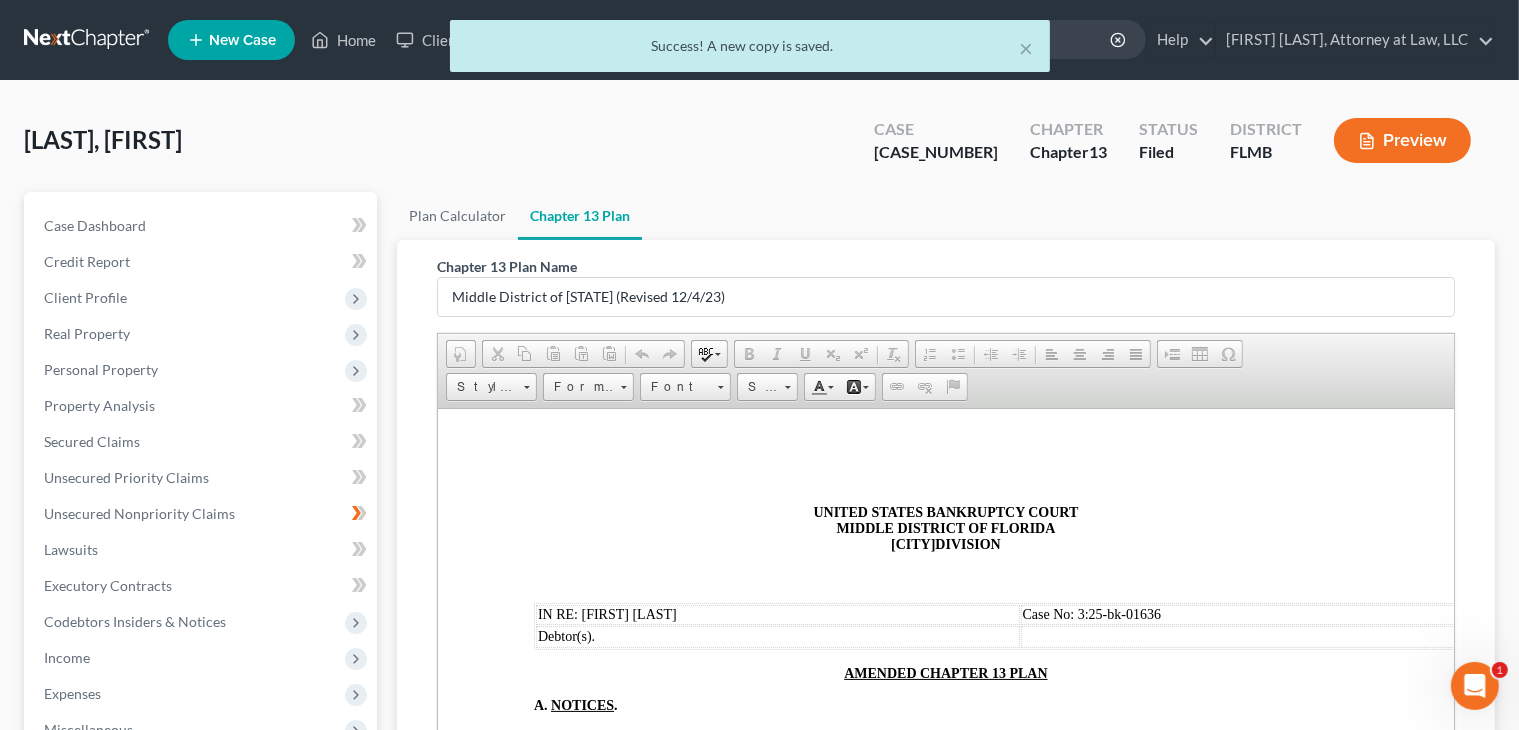 scroll, scrollTop: 0, scrollLeft: 0, axis: both 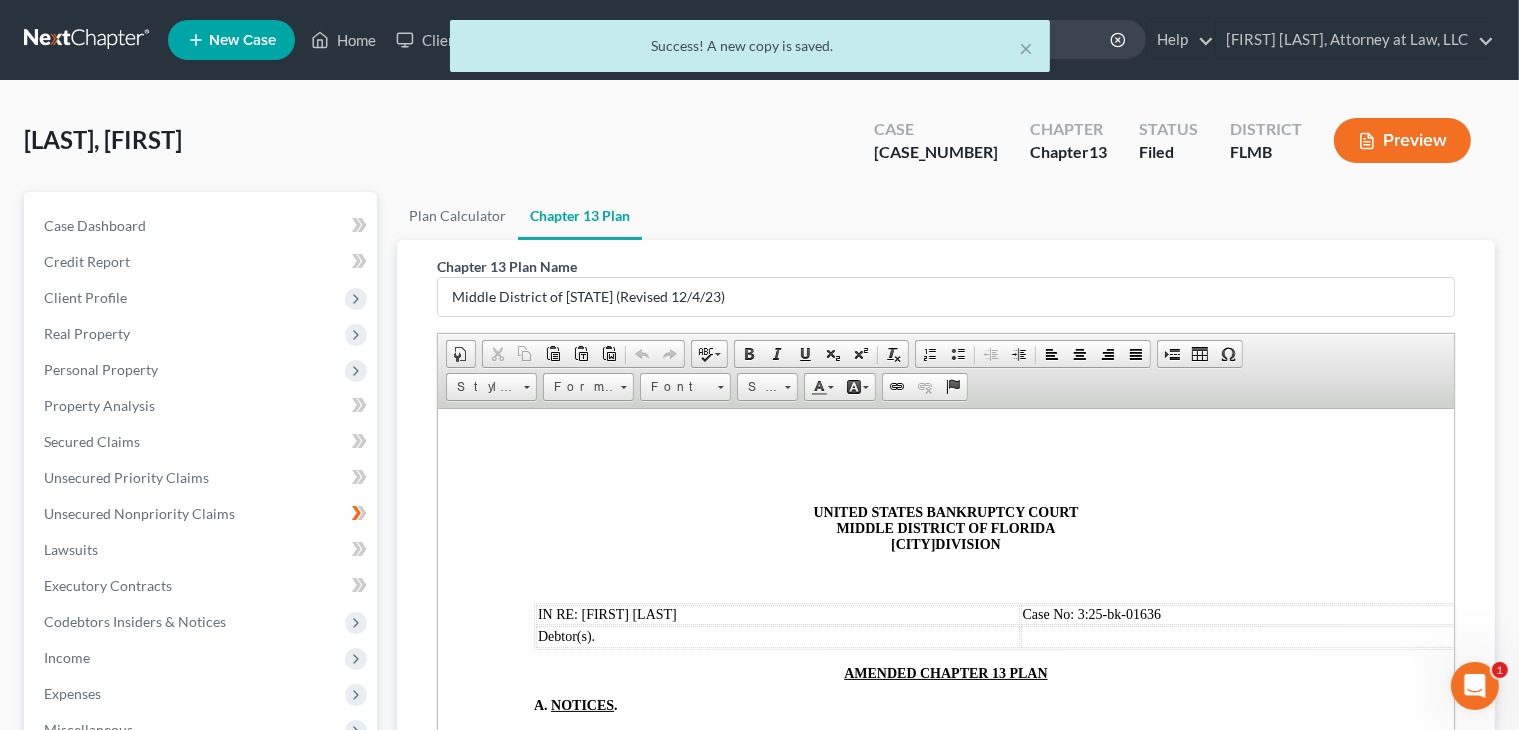 click on "UNITED STATES BANKRUPTCY COURT MIDDLE DISTRICT OF FLORIDA JACKSONVILLE DIVISION" at bounding box center (945, 528) 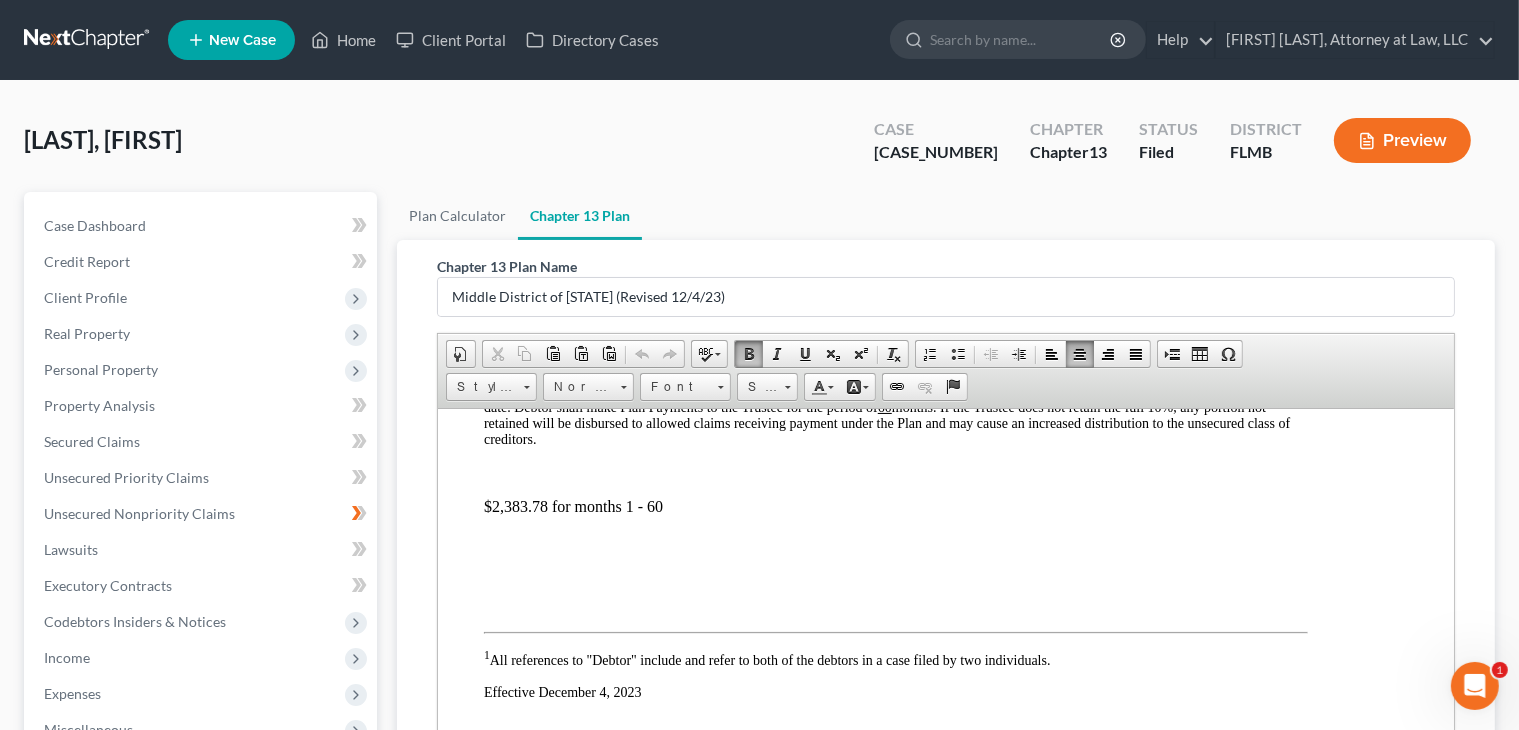 scroll, scrollTop: 783, scrollLeft: 50, axis: both 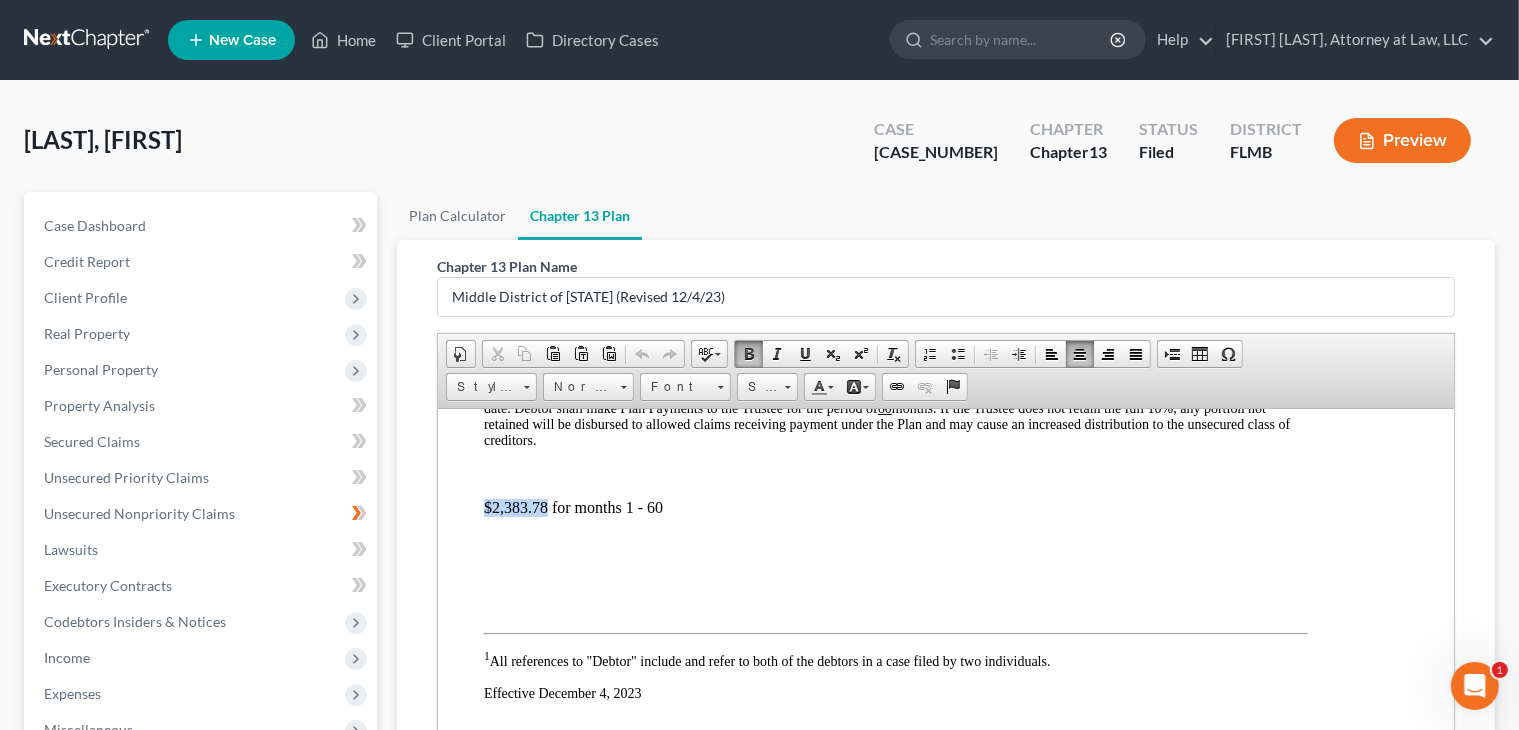 drag, startPoint x: 545, startPoint y: 518, endPoint x: 482, endPoint y: 519, distance: 63.007935 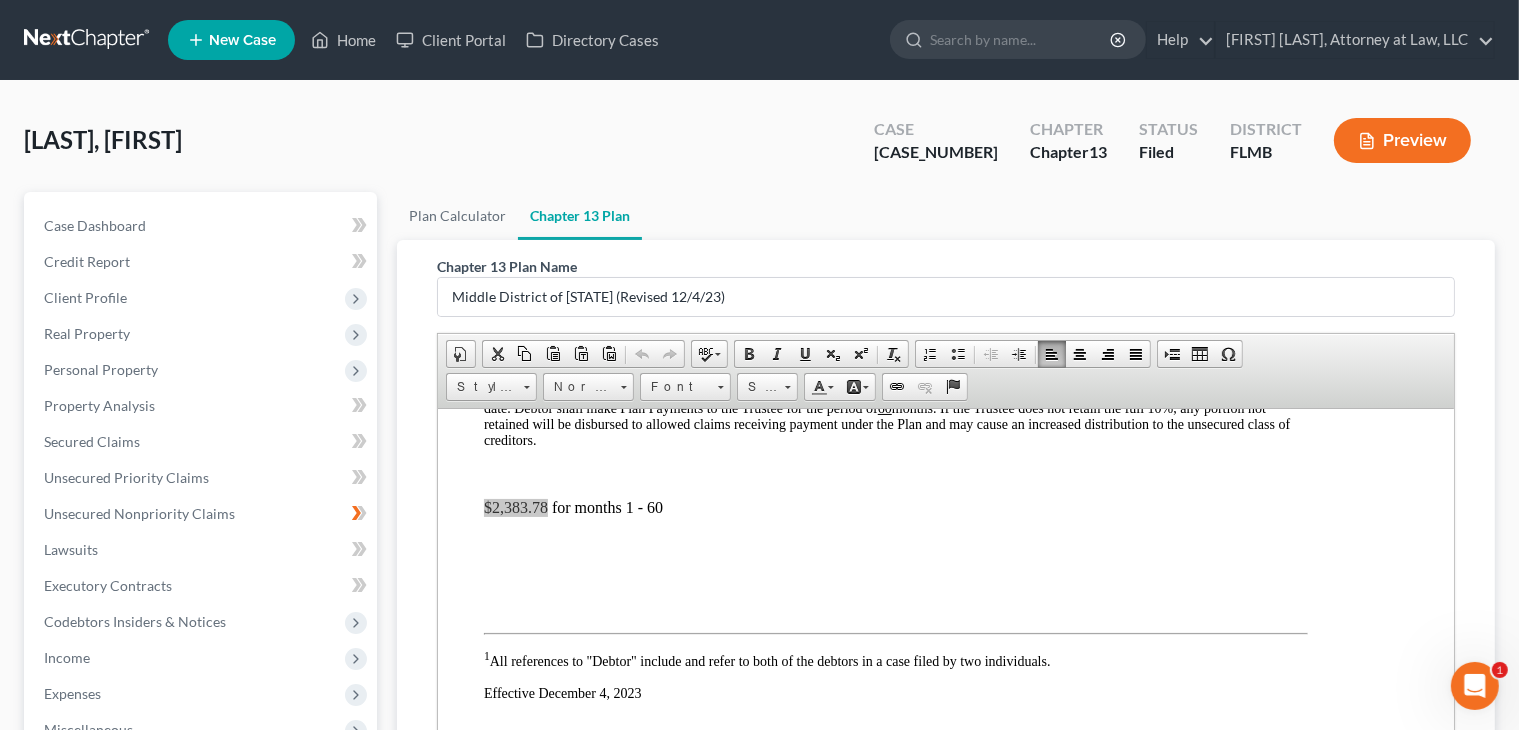 click on "Plan Calculator
Chapter 13 Plan
Chapter 13 Plan Name Middle District of Florida (Revised 12/4/23) Rich Text Editor, document-ckeditor Editor toolbars Document   Document Properties Clipboard/Undo   Cut   Copy   Paste   Paste as plain text   Paste from Word   Undo   Redo language   Spell Check As You Type Basic Styles   Bold   Italic   Underline   Subscript   Superscript   Remove Format Paragraph   Insert/Remove Numbered List   Insert/Remove Bulleted List   Decrease Indent   Increase Indent   Align Left   Center   Align Right   Justify Insert   Insert Page Break for Printing   Table   Insert Special Character Styles Styles Styles Format Normal Font Font Size Size Colors   Text Color   Background Color Links   Link   Unlink   Anchor Press ALT 0 for help ◢ Elements path body div div p
Editing Guide Cancel Export as PDF Save
chevron_left
Plan Calculator
Forms Library
chevron_right" at bounding box center [946, 643] 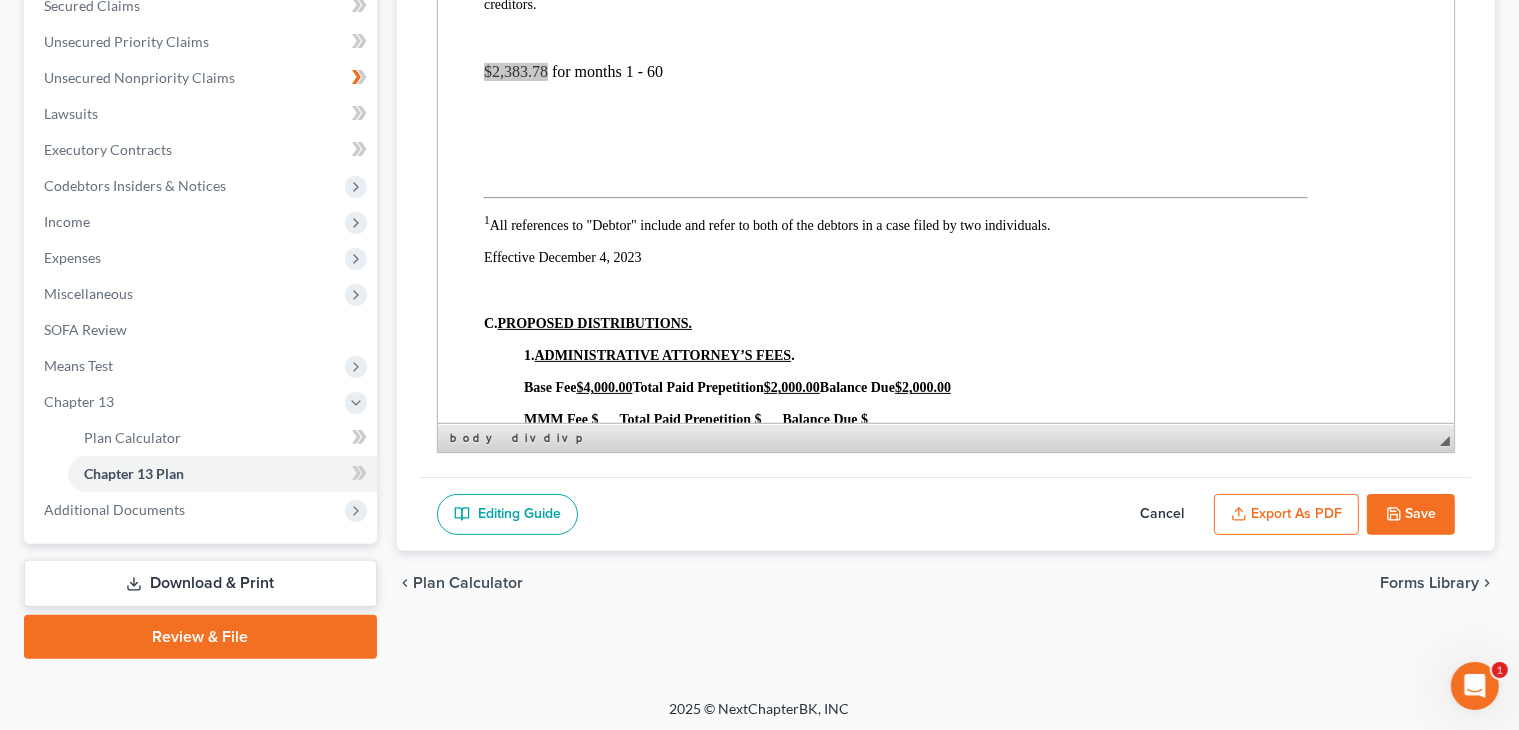 scroll, scrollTop: 440, scrollLeft: 0, axis: vertical 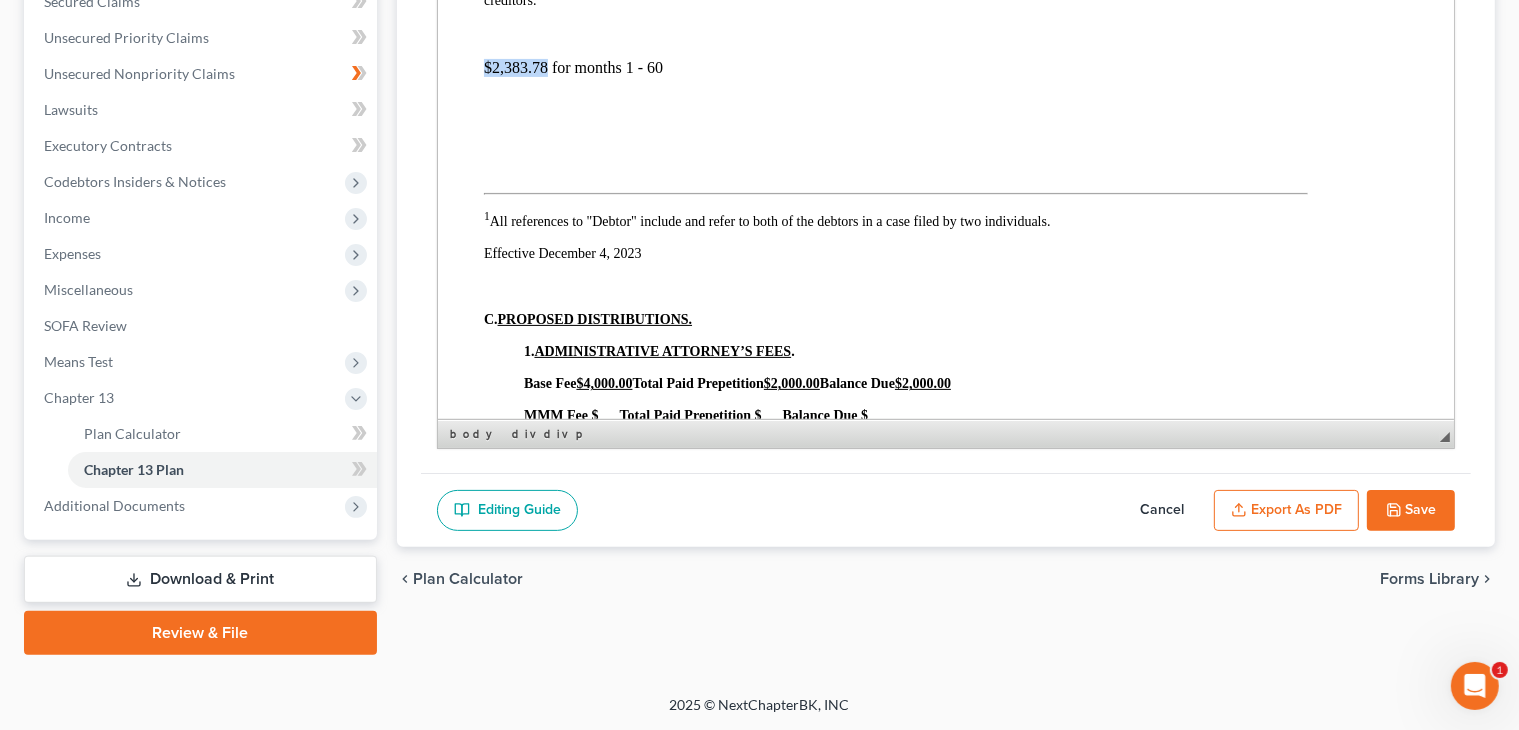 click on "$2,383.78 for months 1 - 60" at bounding box center [895, 68] 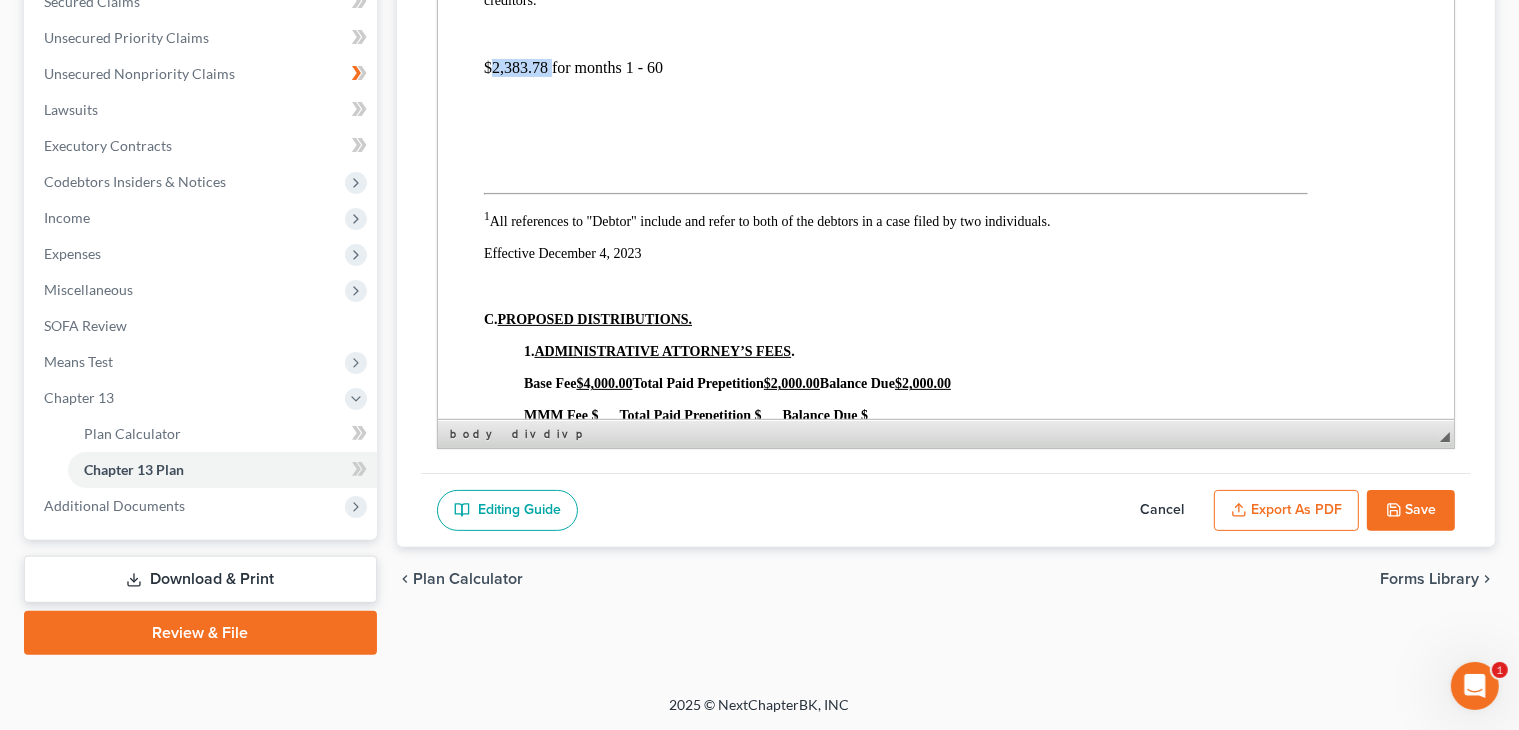 click on "$2,383.78 for months 1 - 60" at bounding box center [895, 68] 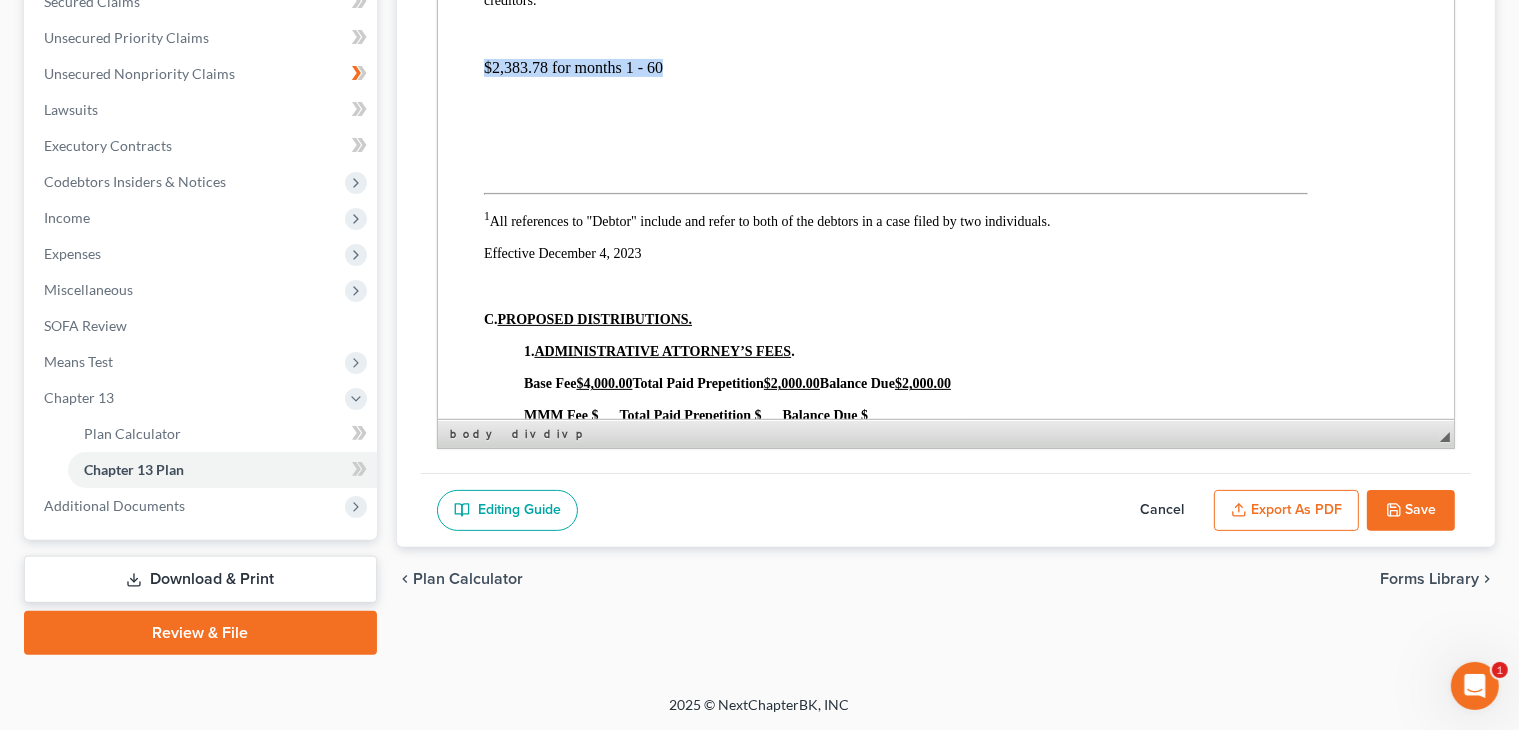 click on "$2,383.78 for months 1 - 60" at bounding box center [895, 68] 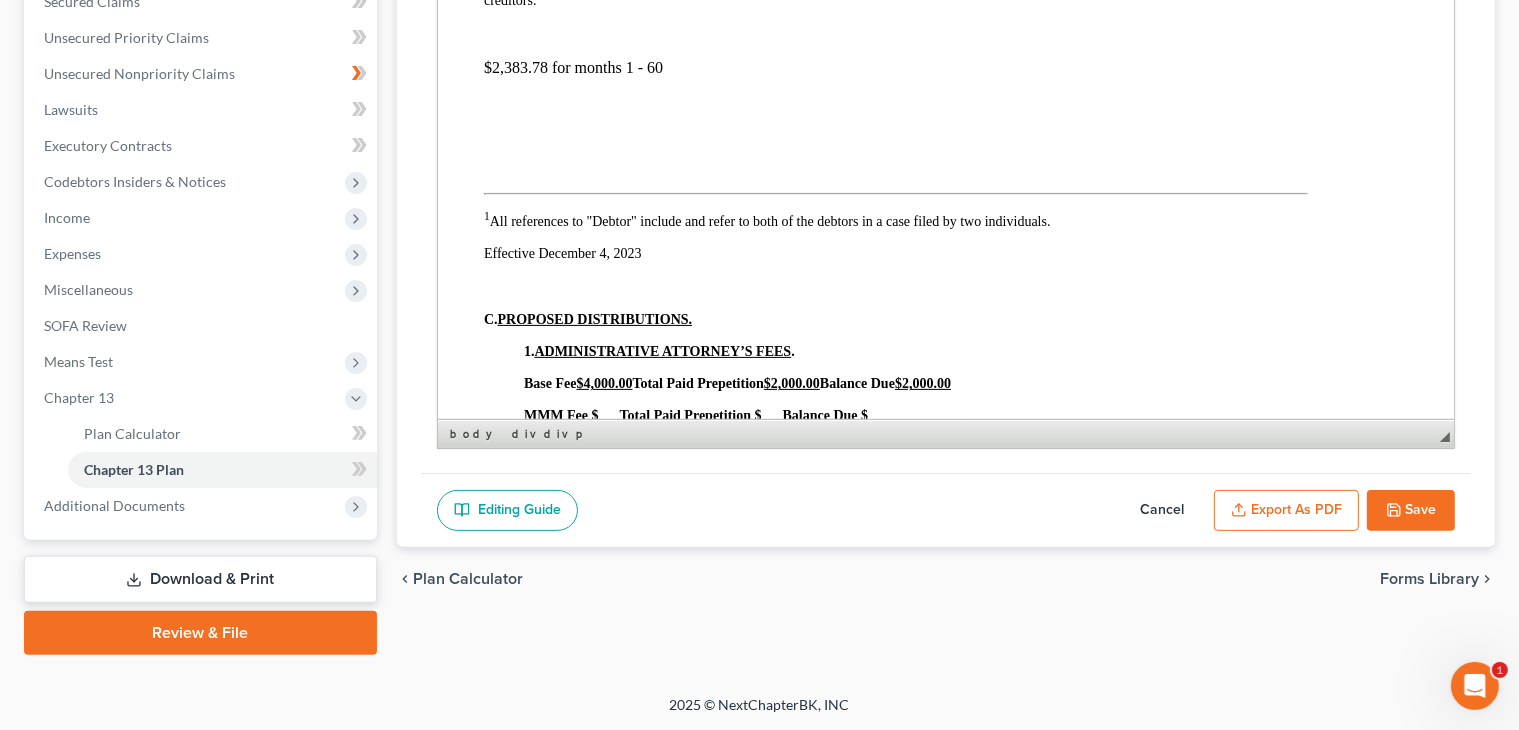 click on "Effective [DATE]" at bounding box center (895, 2037) 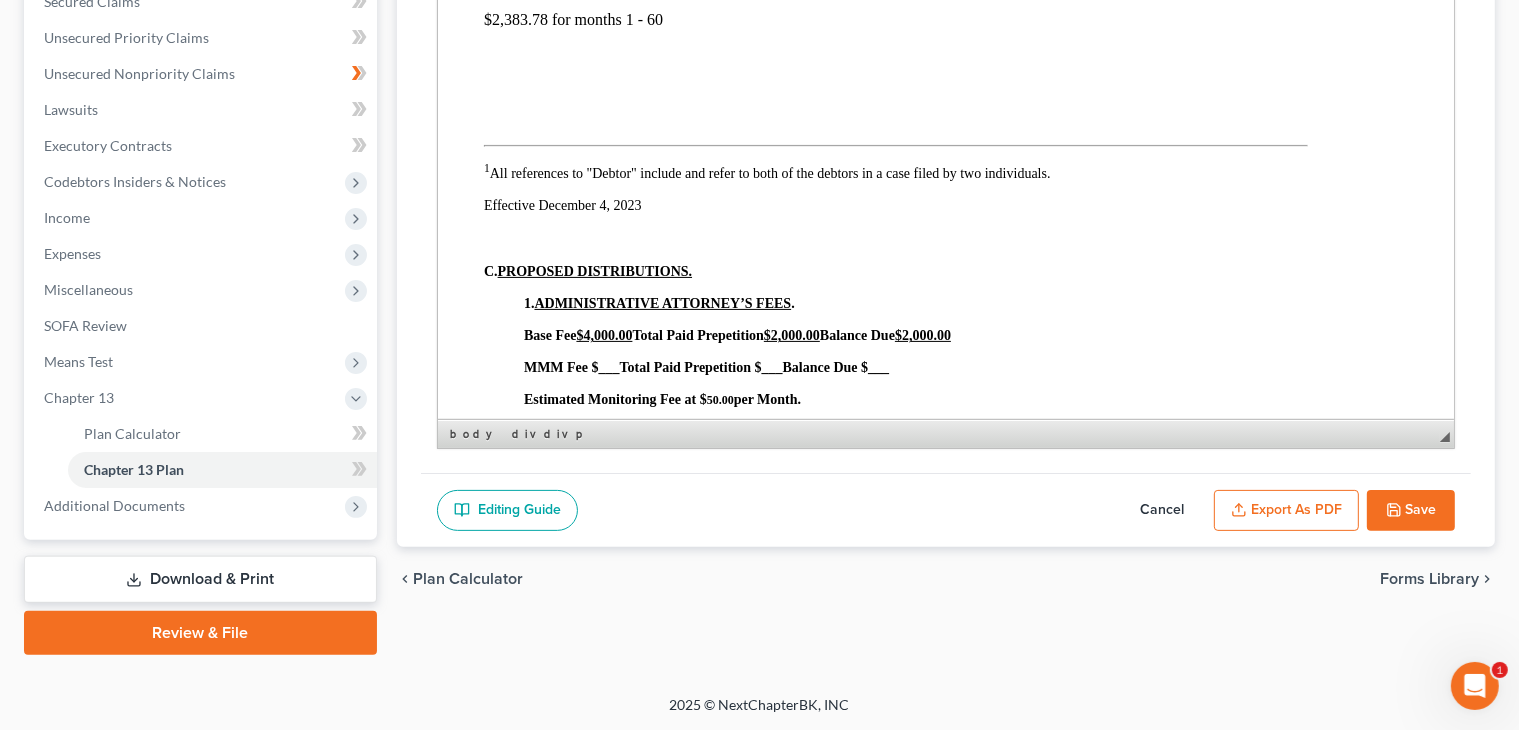 scroll, scrollTop: 815, scrollLeft: 50, axis: both 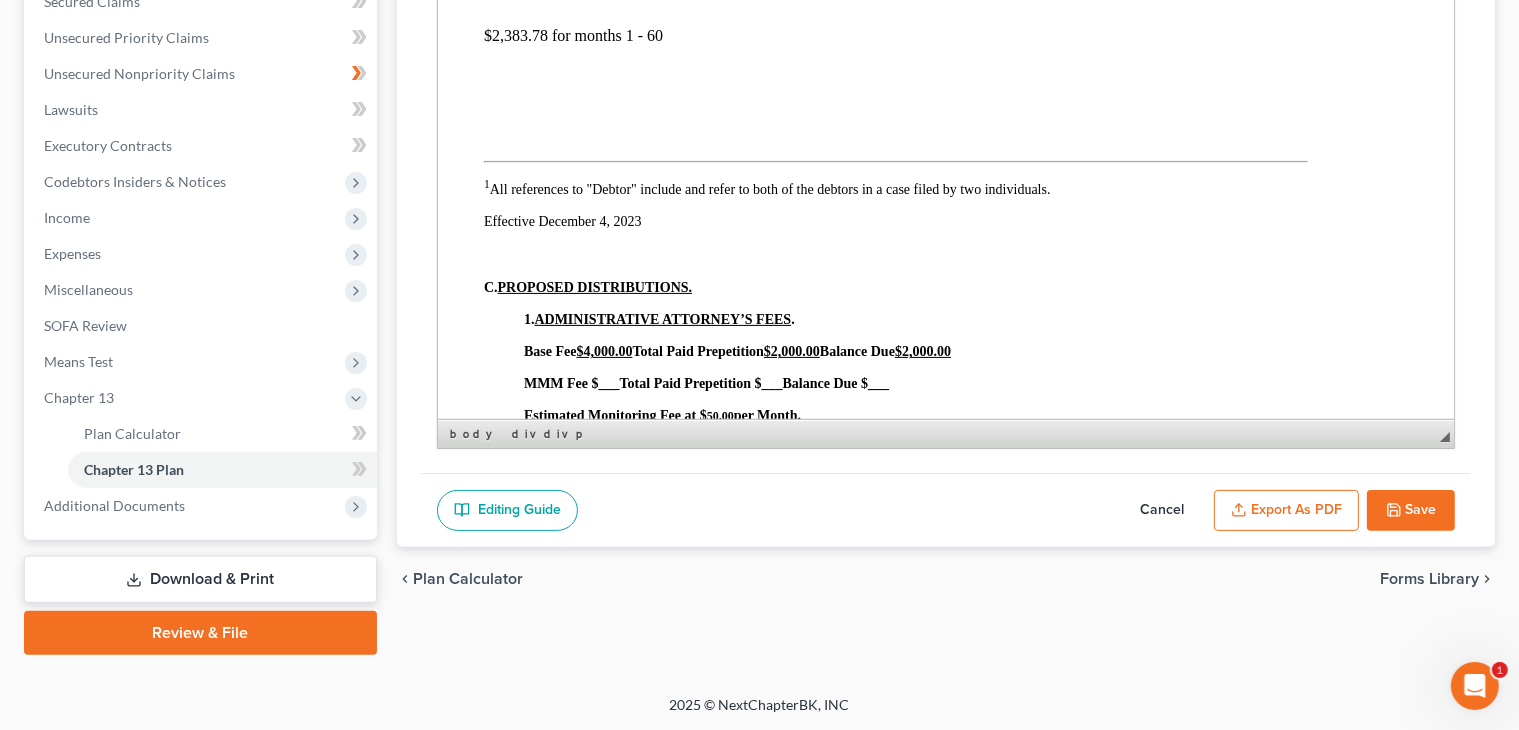 click on "$2,383.78 for months 1 - 60" at bounding box center (895, 36) 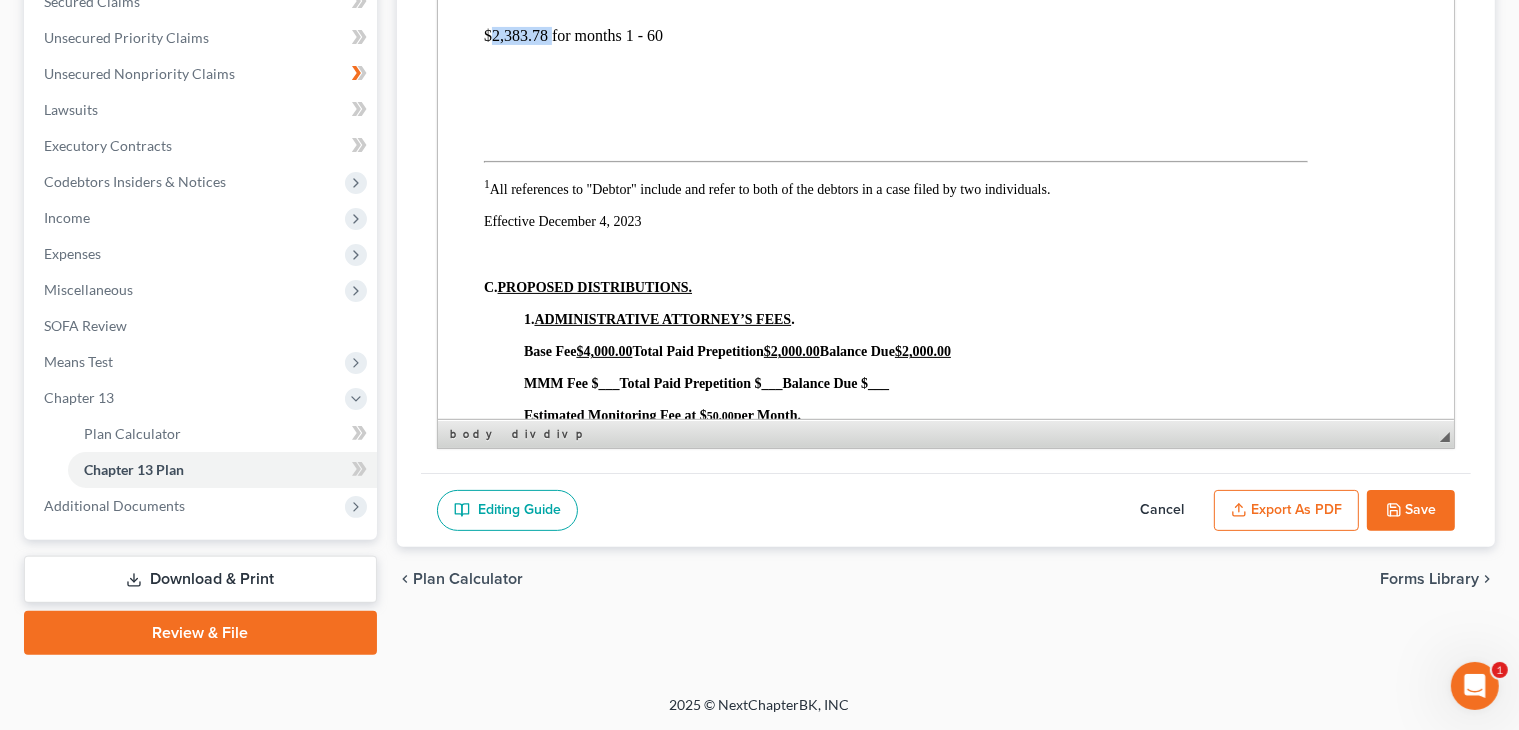 click on "$2,383.78 for months 1 - 60" at bounding box center (895, 36) 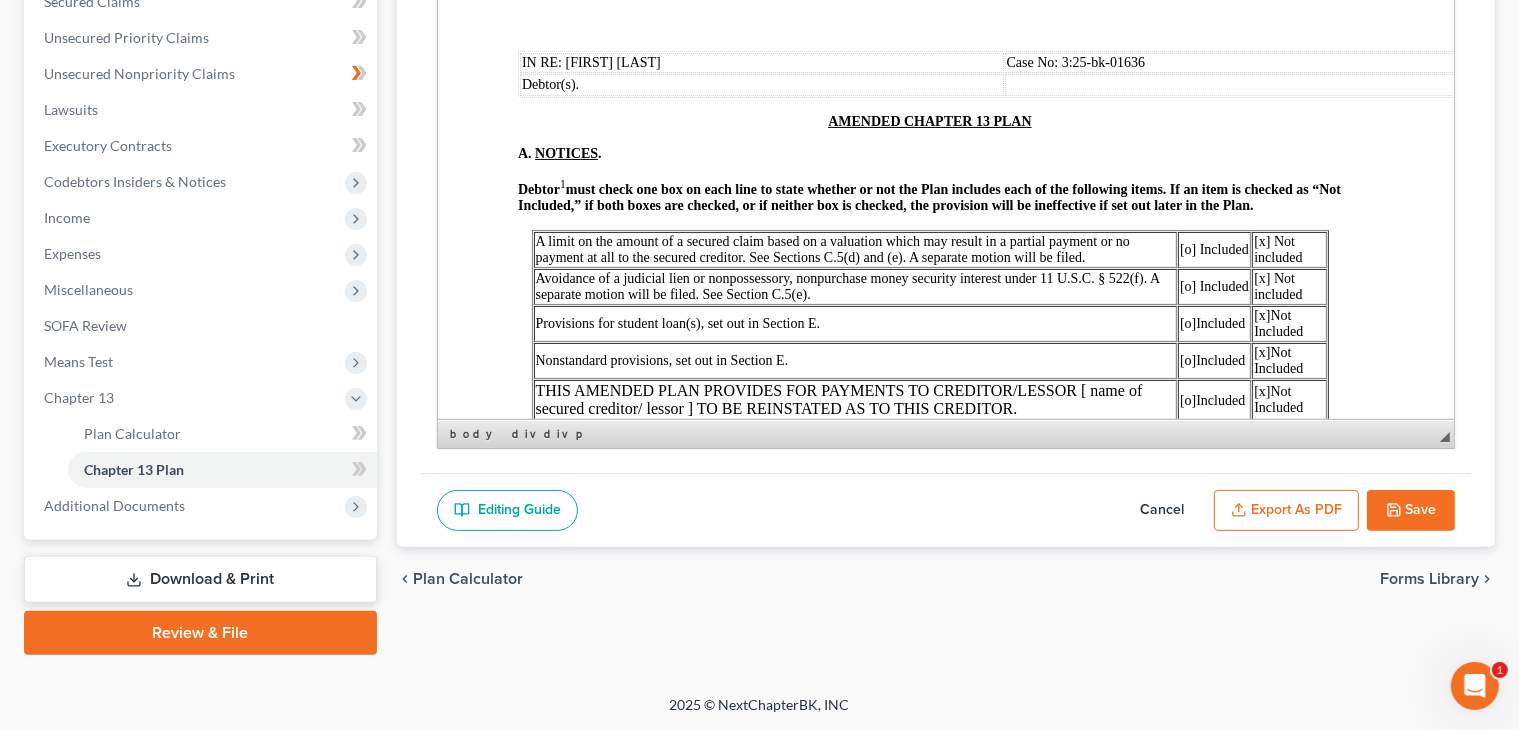 scroll, scrollTop: 64, scrollLeft: 16, axis: both 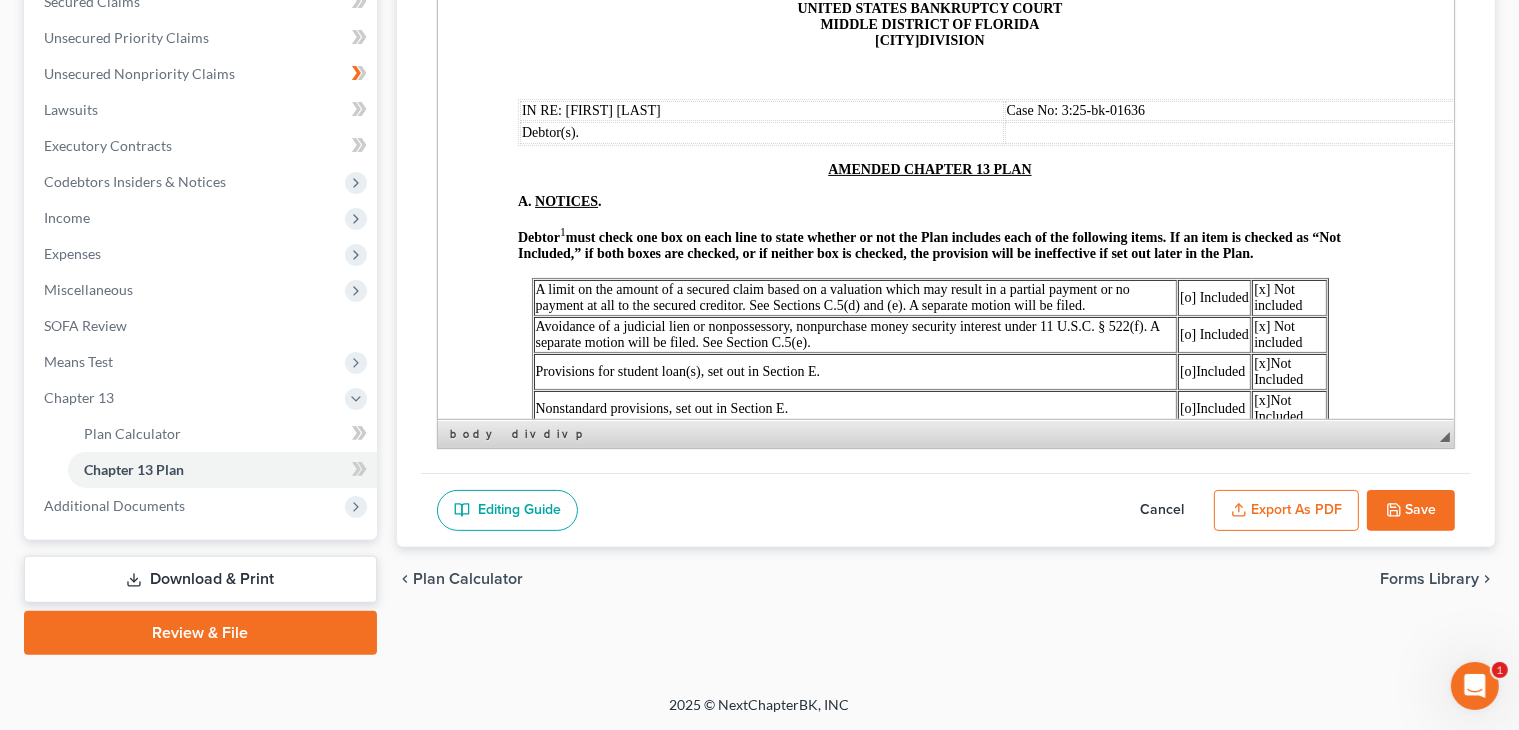 click on "Chapter 13 Plan Name Middle District of [STATE] (Revised 12/4/23) Rich Text Editor, document-ckeditor Editor toolbars Document   Document Properties Clipboard/Undo   Cut   Copy   Paste   Paste as plain text   Paste from Word   Undo   Redo language   Spell Check As You Type Basic Styles   Bold   Italic   Underline   Subscript   Superscript   Remove Format Paragraph   Insert/Remove Numbered List   Insert/Remove Bulleted List   Decrease Indent   Increase Indent   Align Left   Center   Align Right   Justify Insert   Insert Page Break for Printing   Table   Insert Special Character Styles Styles Styles Format Normal Font Font Size Size Colors   Text Color   Background Color Links   Link   Unlink   Anchor Press ALT 0 for help ◣ Elements path body div div p
Editing Guide Cancel Export as PDF Save" at bounding box center (946, 173) 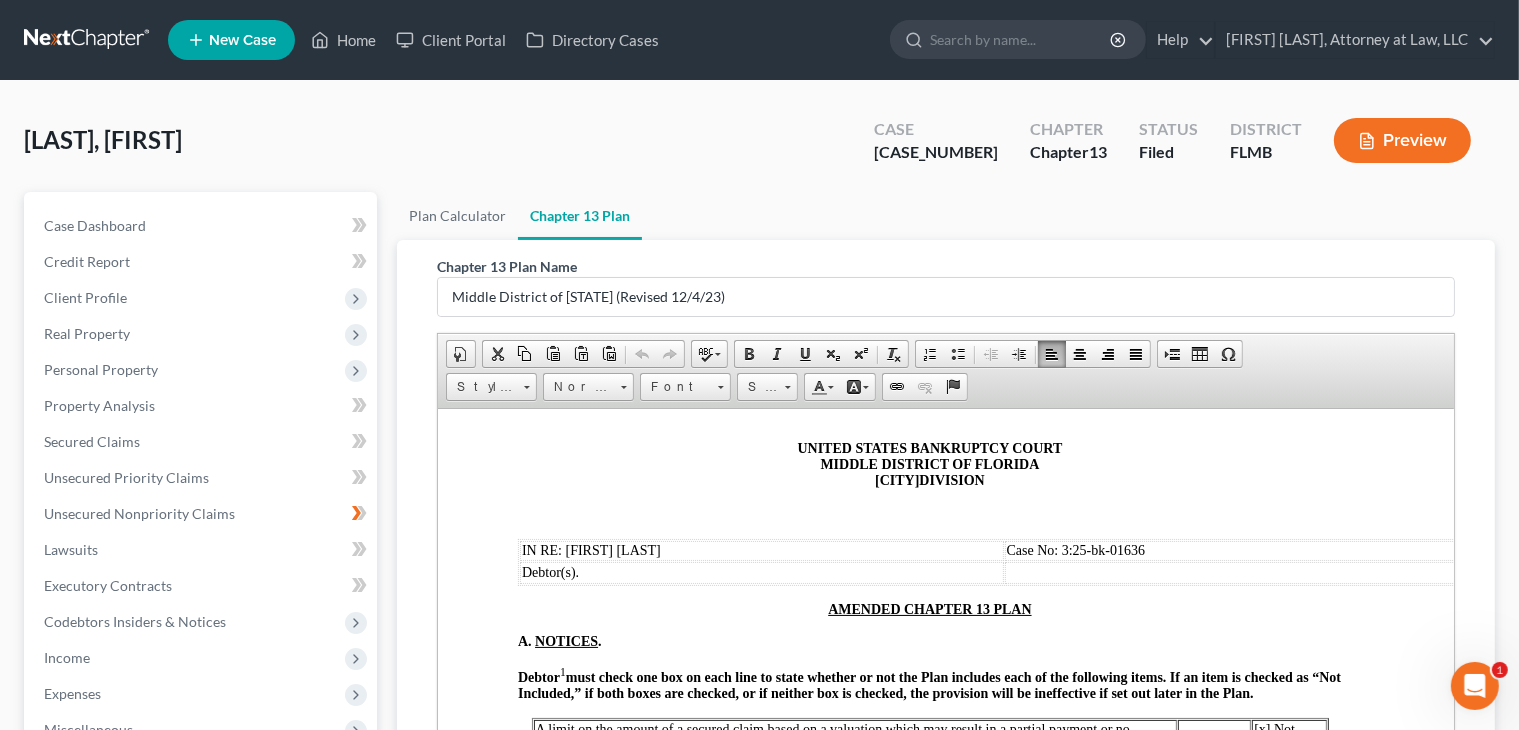 scroll, scrollTop: 0, scrollLeft: 0, axis: both 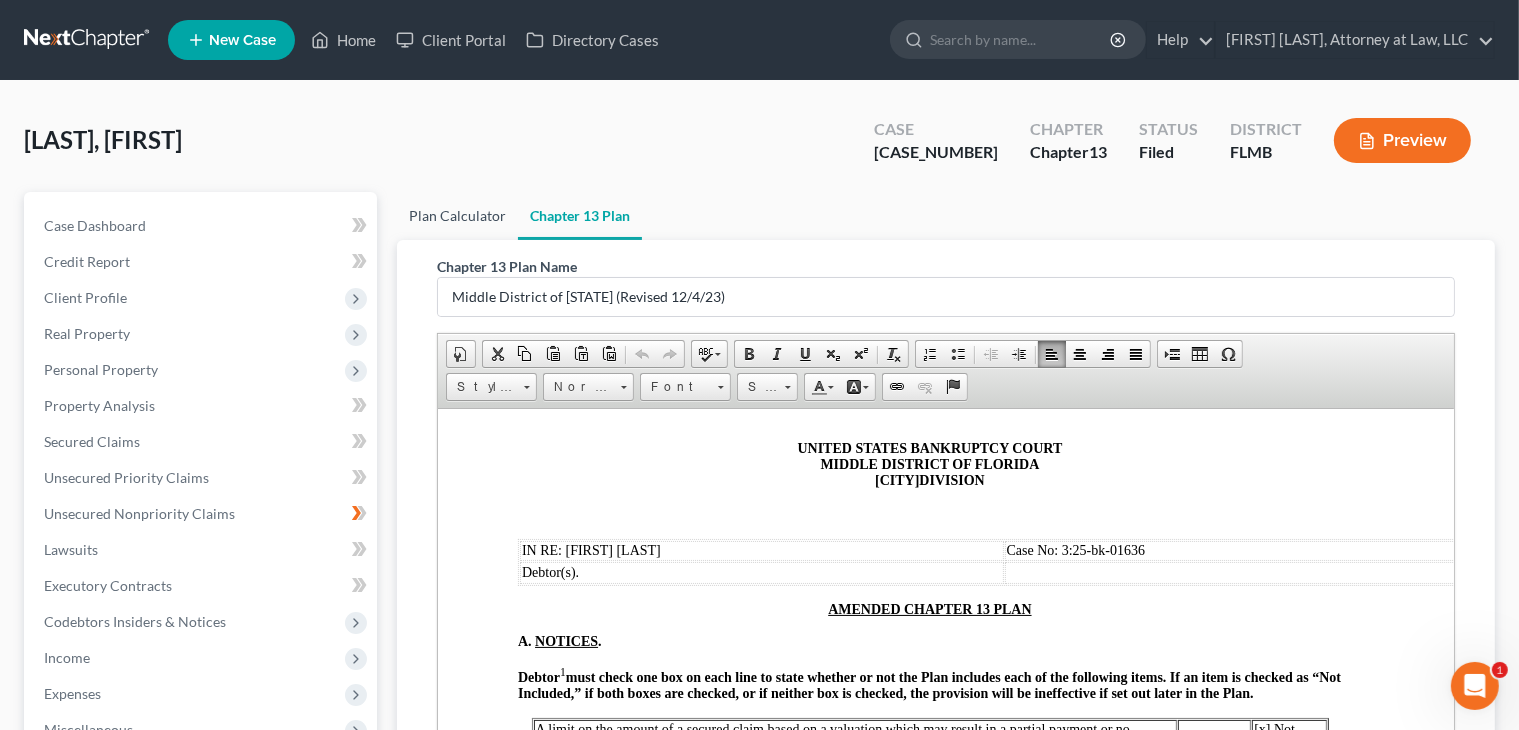 click on "Plan Calculator" at bounding box center (457, 216) 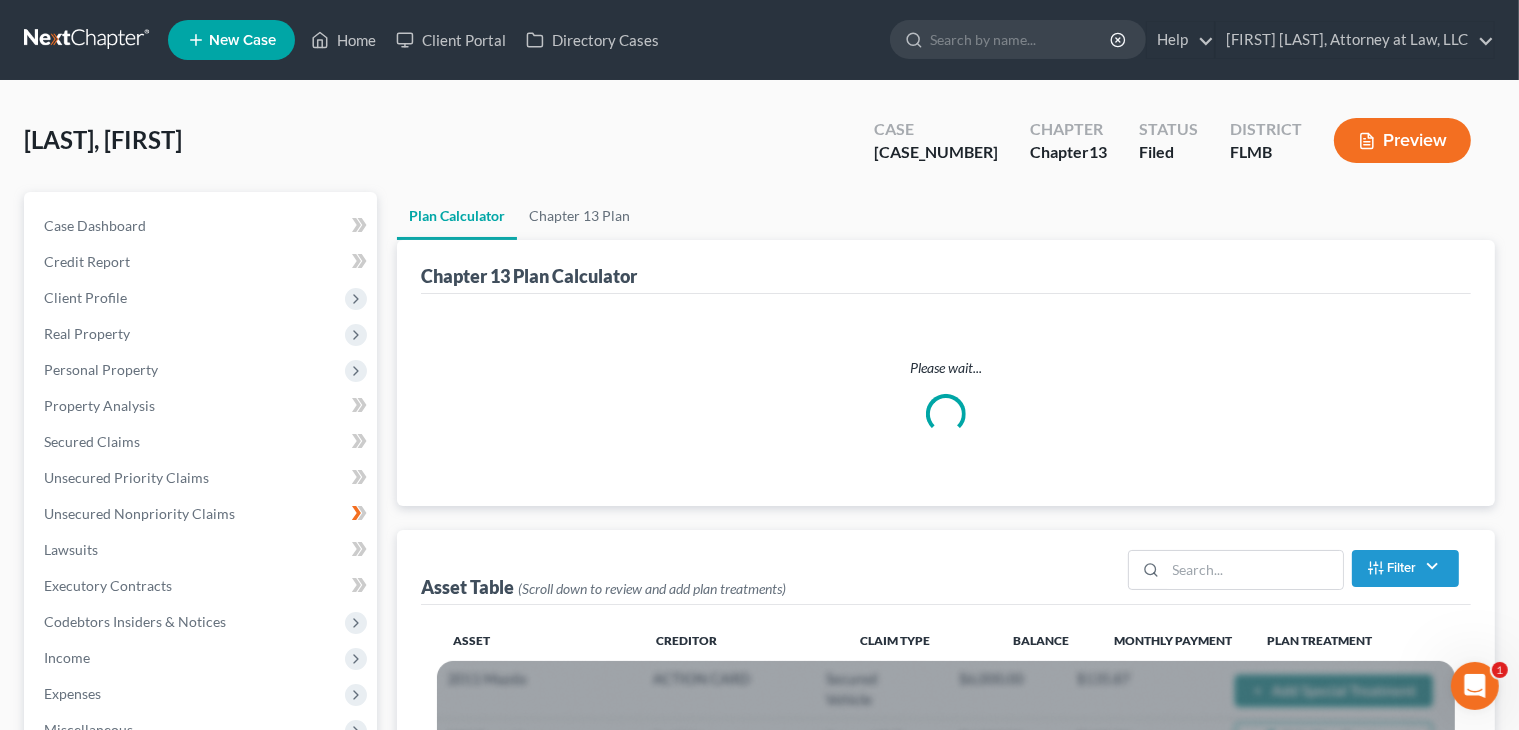 scroll, scrollTop: 0, scrollLeft: 0, axis: both 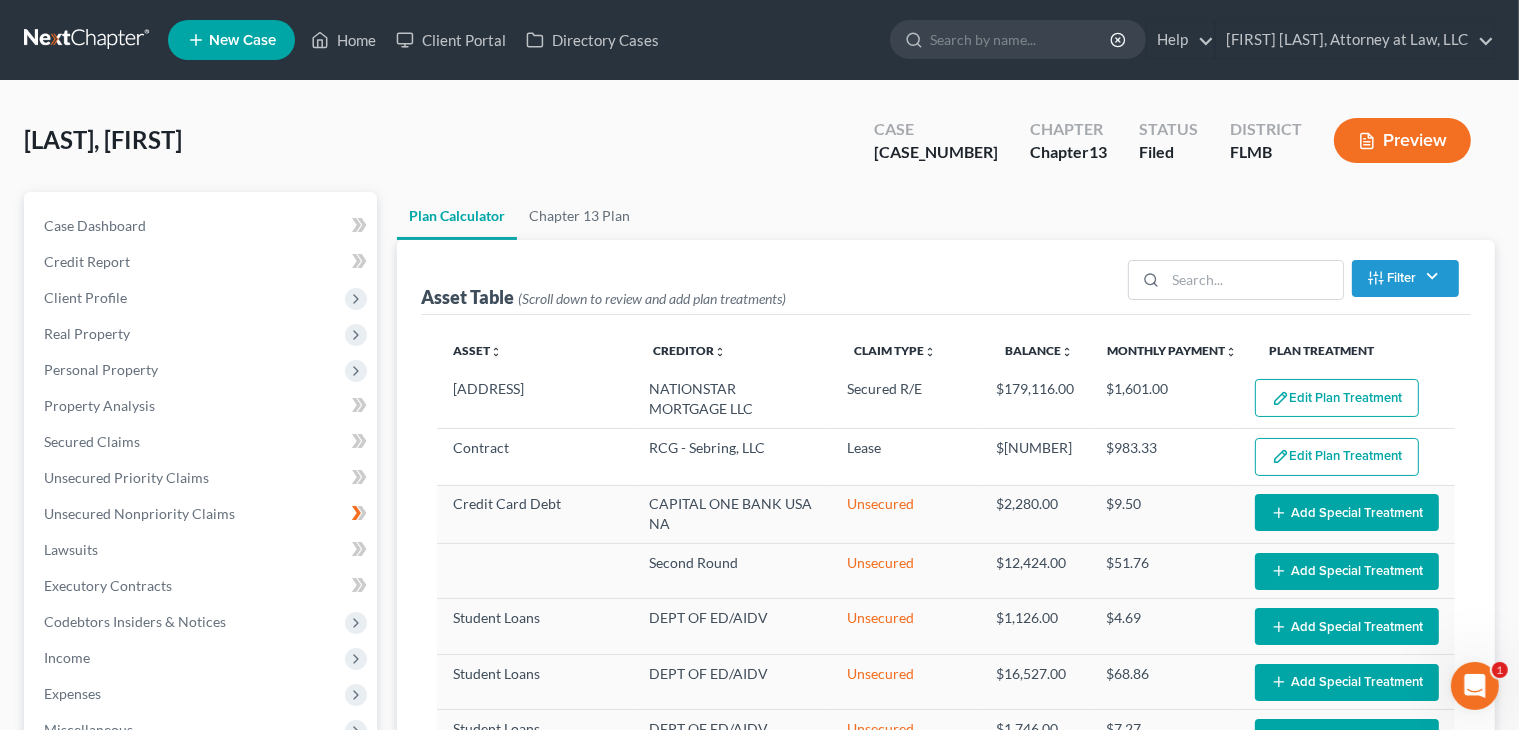 click on "Plan Calculator
Chapter 13 Plan
Asset Table (Scroll down to review and add plan treatments)         Filter Claim Type Filter... Lease Priority Secured Asset Secured R/E Secured R/E Arrears Secured Vehicle Secured Vehicle Arrears Unsecured Clear
Asset
unfold_more
expand_more
expand_less
Creditor
unfold_more
expand_more
expand_less
Claim Type
unfold_more
expand_more
expand_less
Balance
unfold_more
expand_more
expand_less
Monthly Payment
unfold_more
expand_more
expand_less
Plan Treatment 9832 Melrose Creek Dr. NATIONSTAR MORTGAGE LLC Secured R/E $179,116.00 $1,601.00  Edit Plan Treatment Add Plan Treatment Contract RCG - Sebring, LLC Lease $59,000.00 $983.33  Edit Plan Treatment Add Plan Treatment Credit Card Debt CAPITAL ONE BANK USA NA Unsecured $2,280.00 Unknown $9.50  Edit Special Treatment Add Special Treatment Second Round Unsecured $12,424.00 Unknown $51.76  Edit Special Treatment Student Loans $4.69" at bounding box center (946, 710) 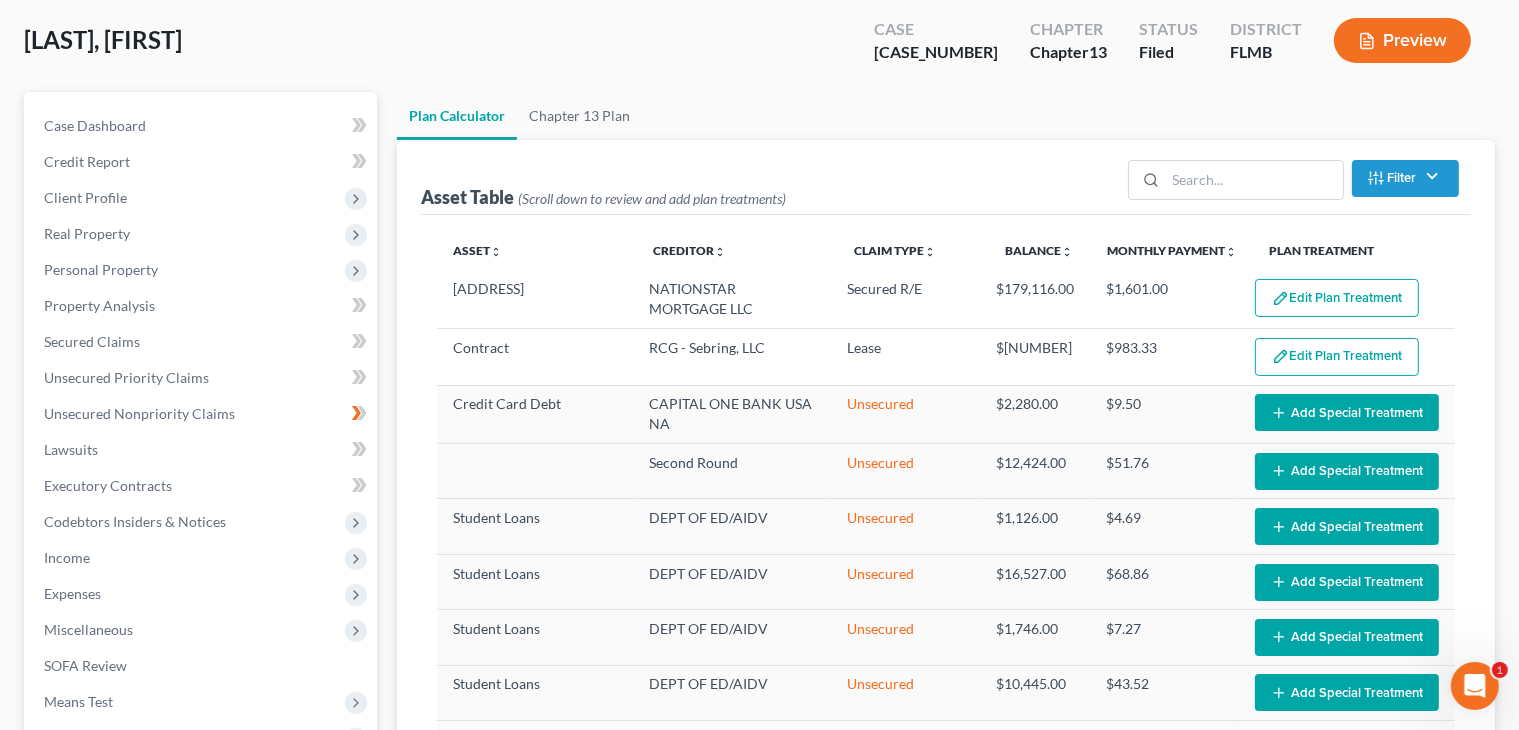 select on "59" 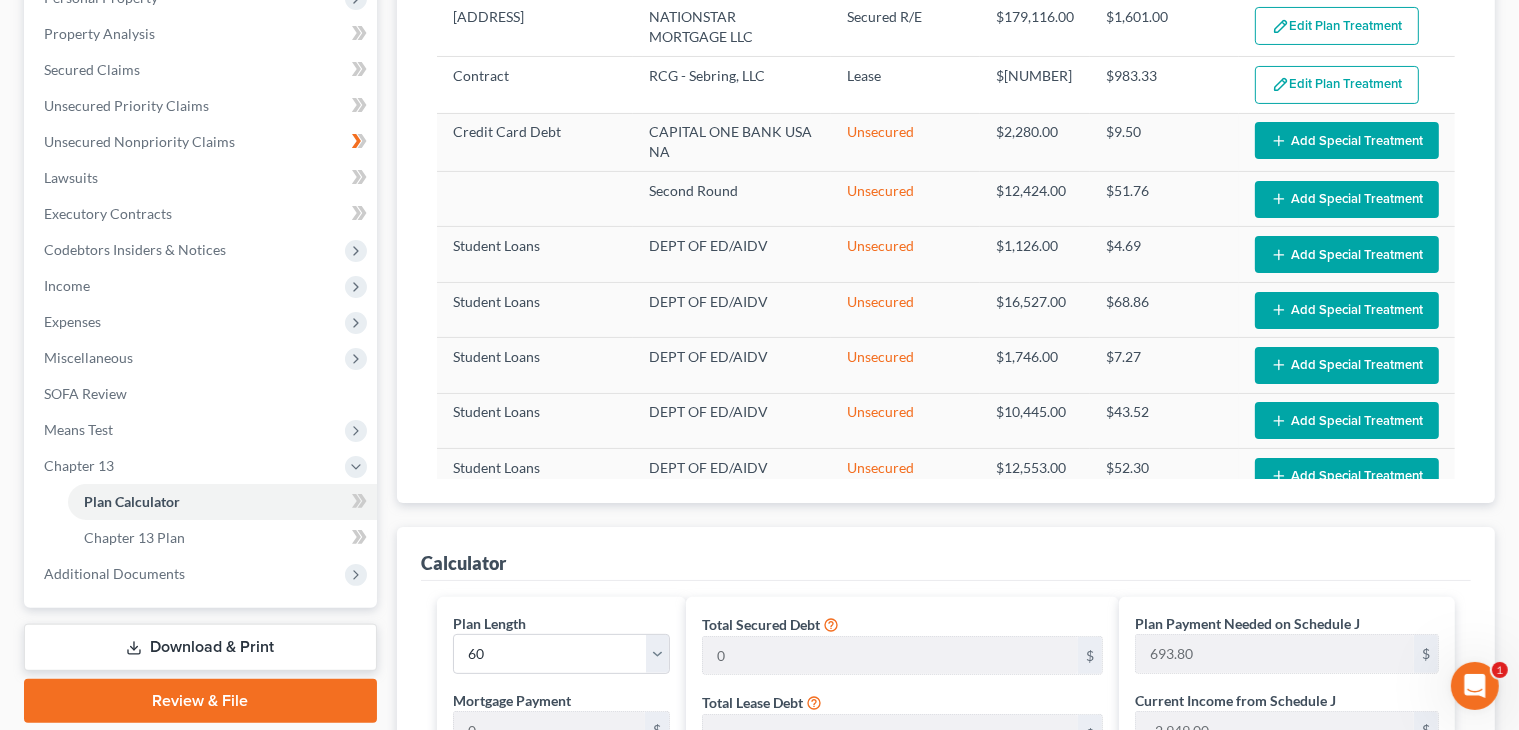 scroll, scrollTop: 380, scrollLeft: 0, axis: vertical 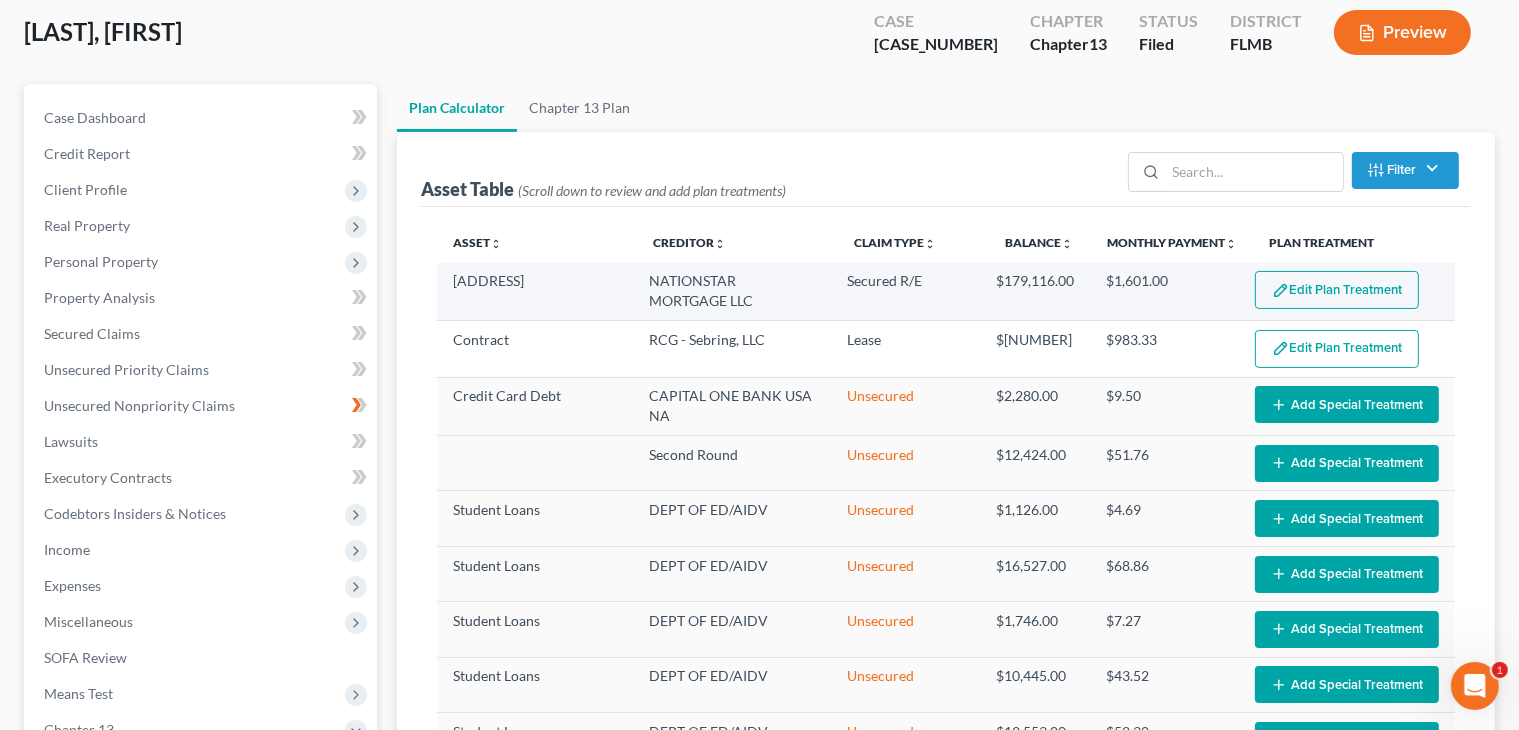 click on "$1,601.00" at bounding box center [1164, 292] 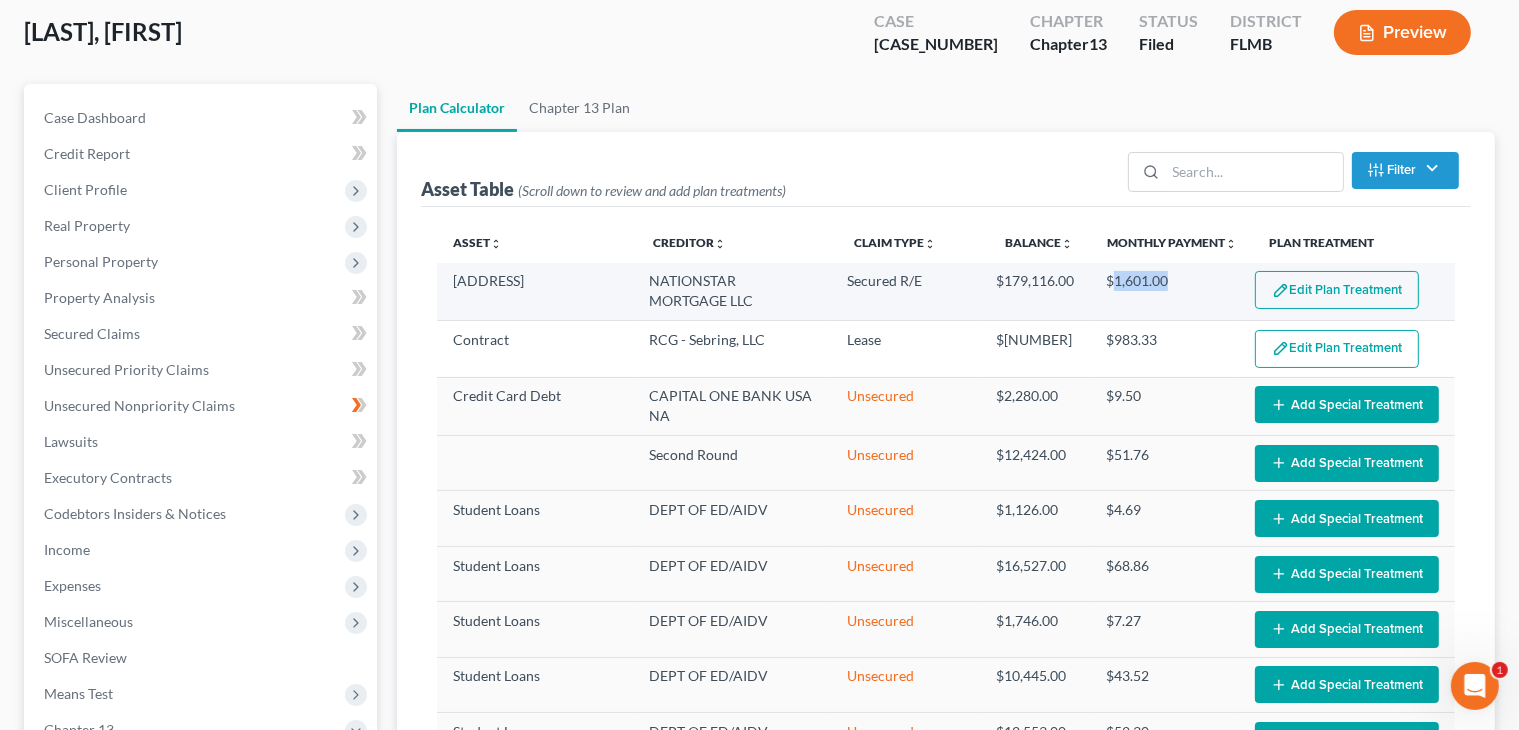click on "$1,601.00" at bounding box center (1164, 292) 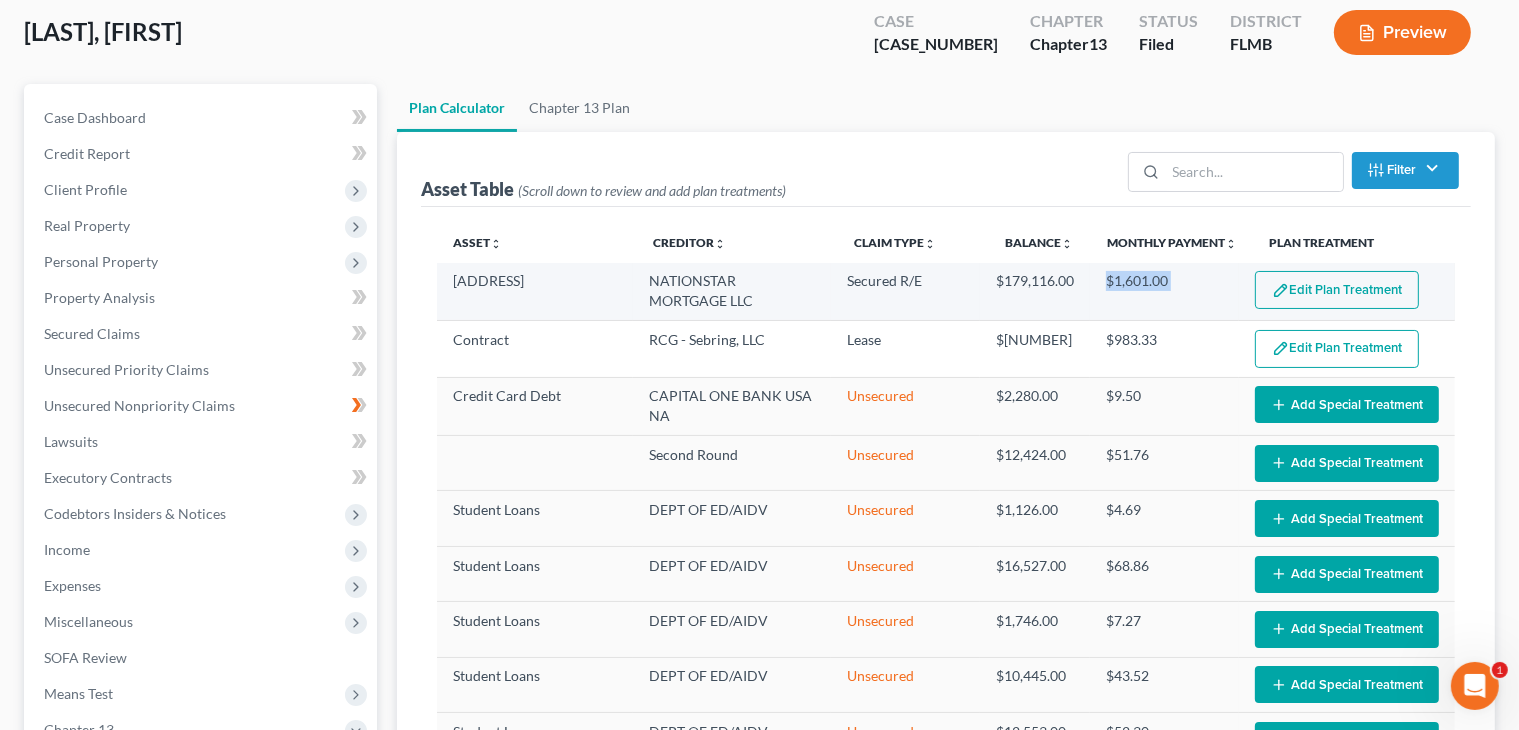 click on "$1,601.00" at bounding box center (1164, 292) 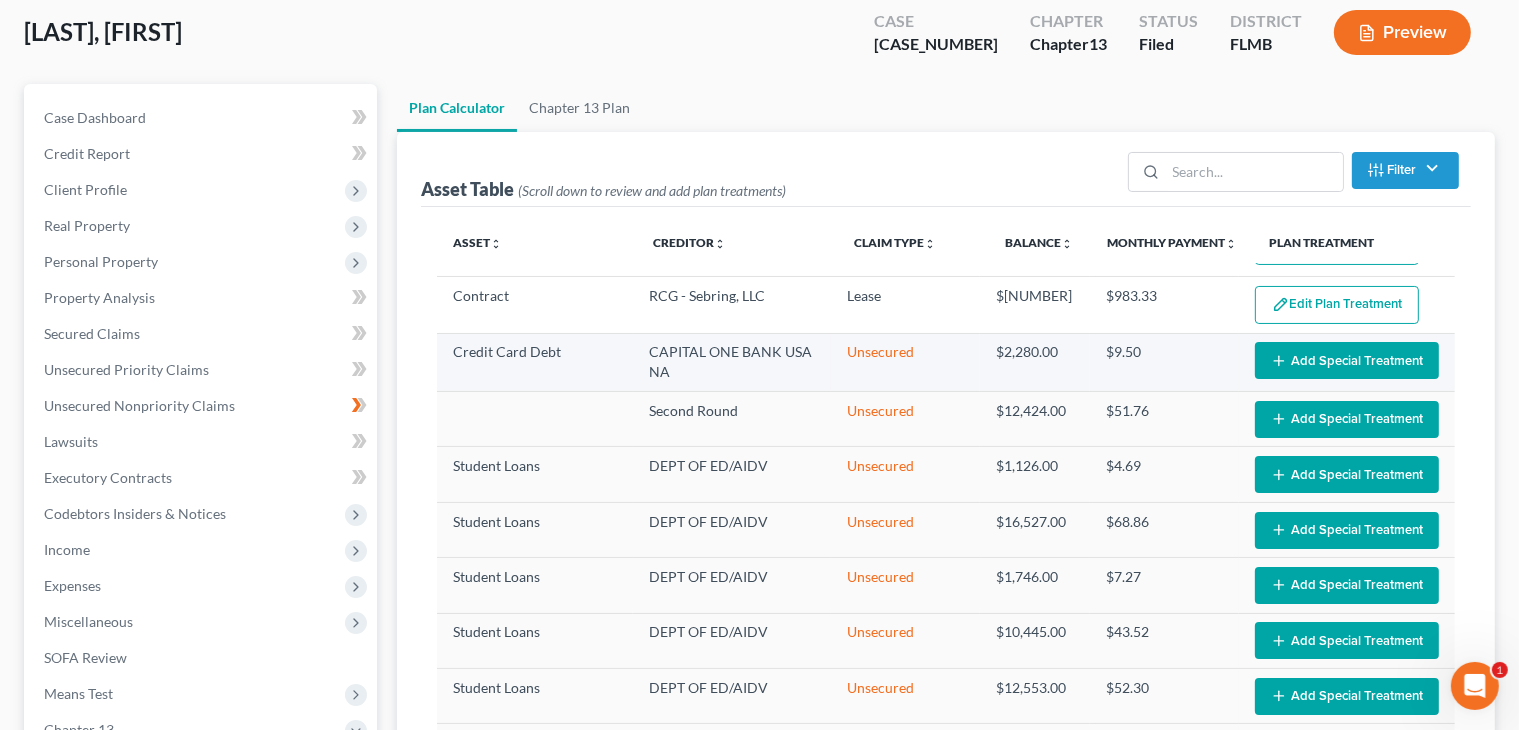scroll, scrollTop: 0, scrollLeft: 0, axis: both 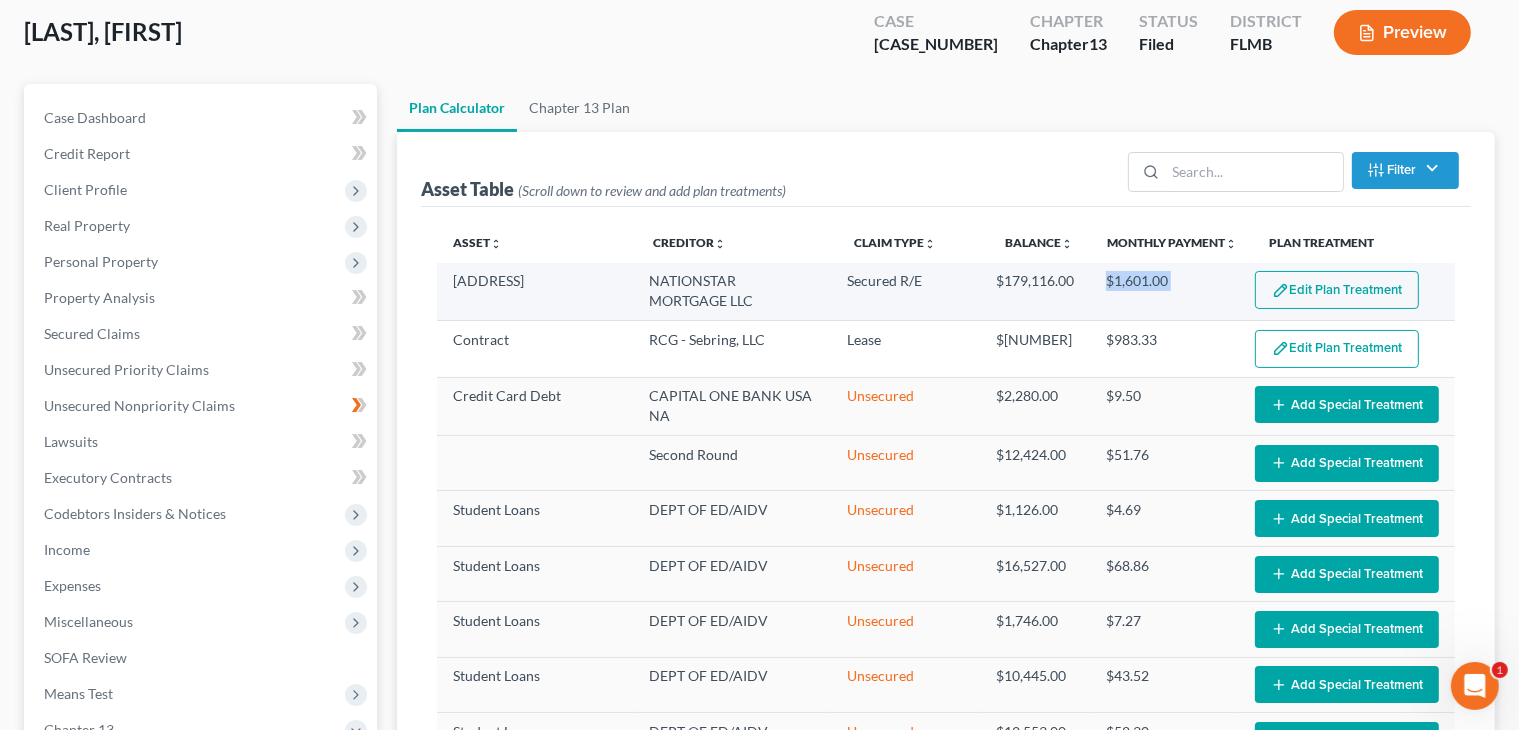 click on "Edit Plan Treatment" at bounding box center [1337, 290] 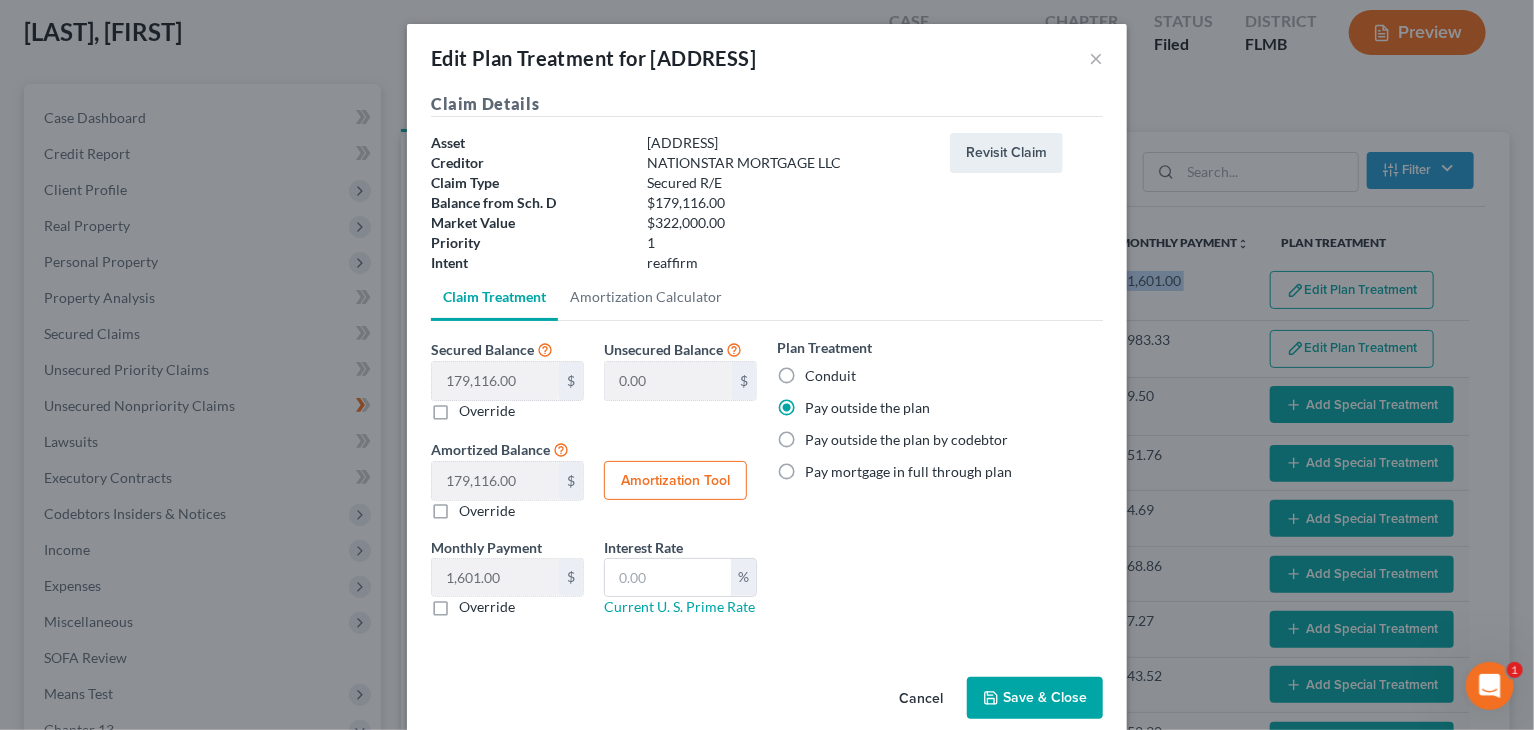 click on "Cancel" at bounding box center (921, 699) 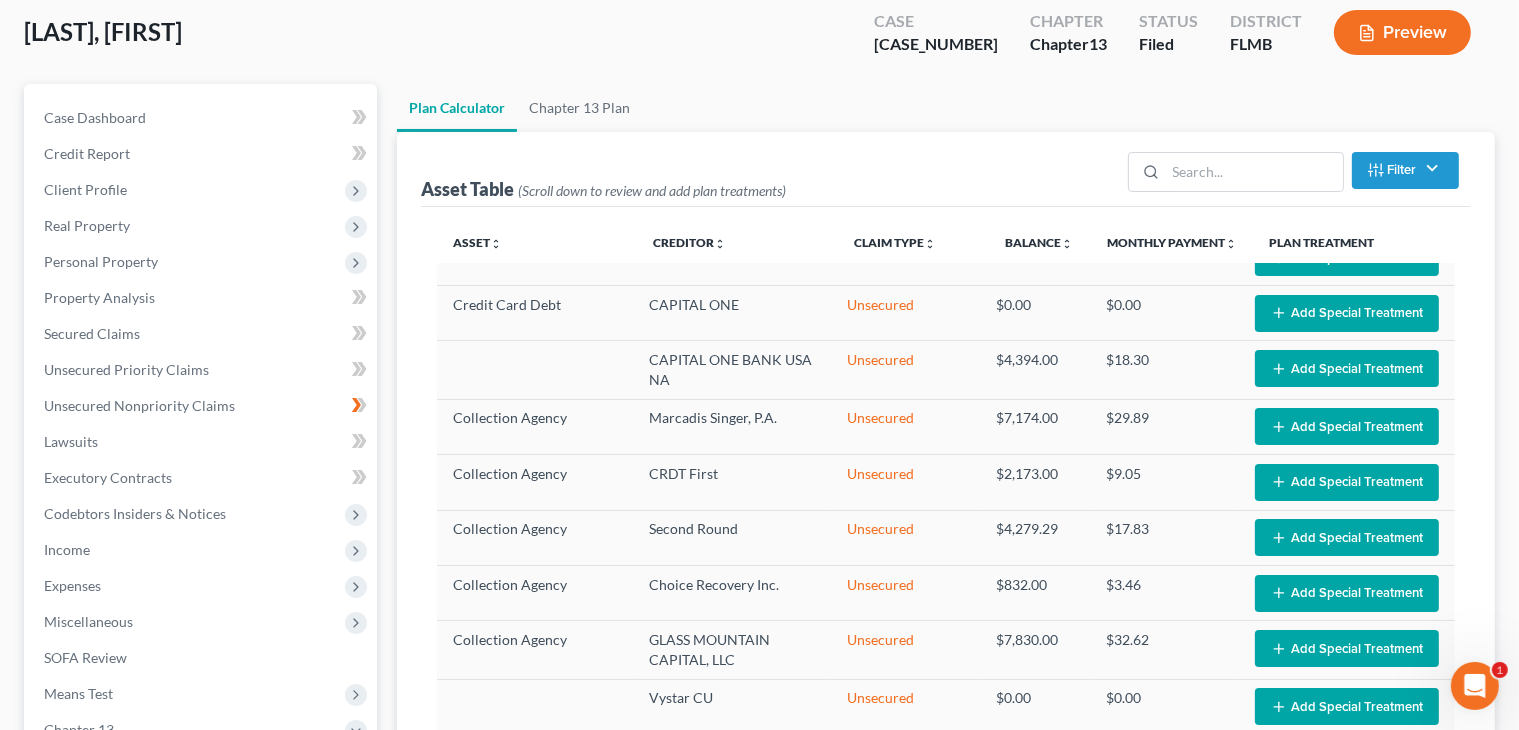 scroll, scrollTop: 1373, scrollLeft: 0, axis: vertical 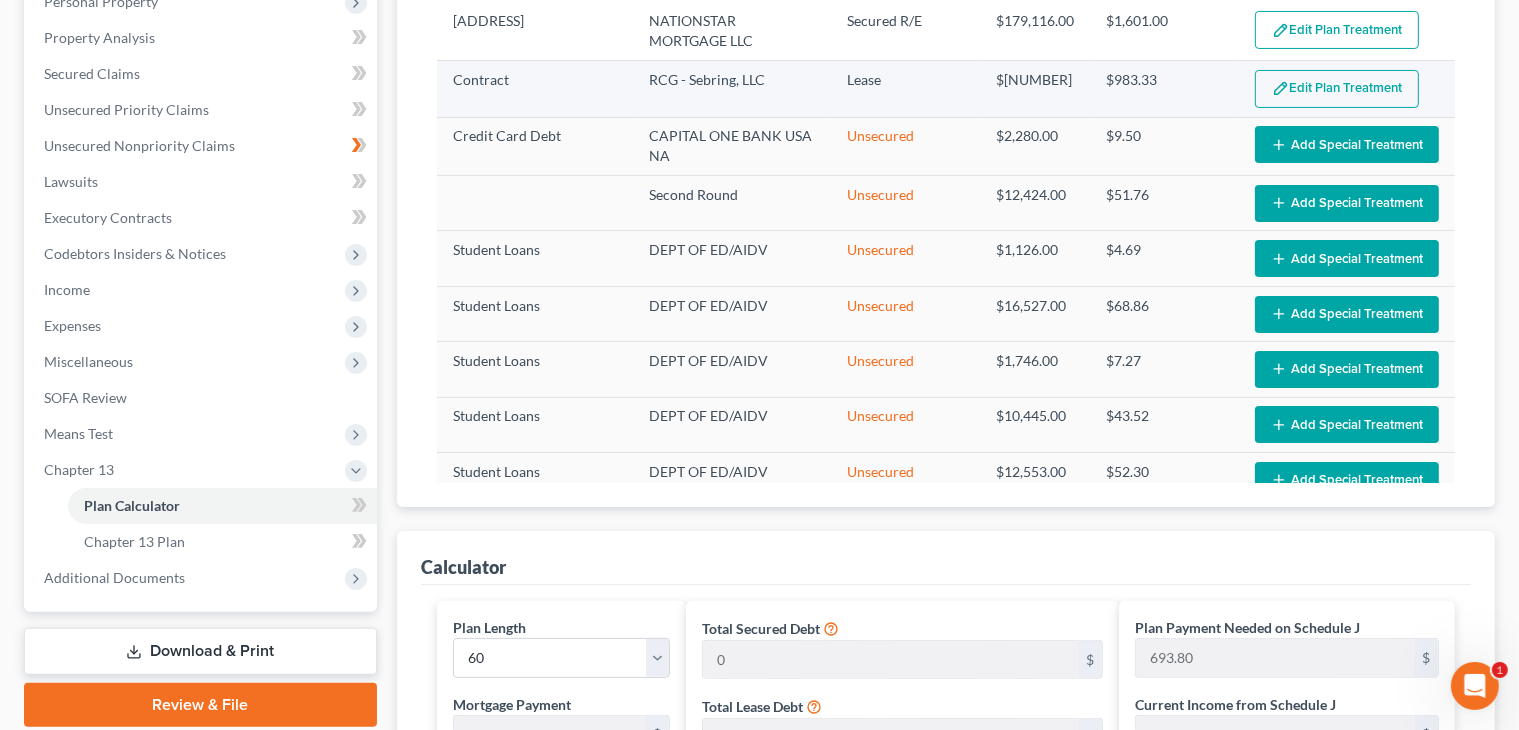 click on "RCG - Sebring, LLC" at bounding box center (732, 89) 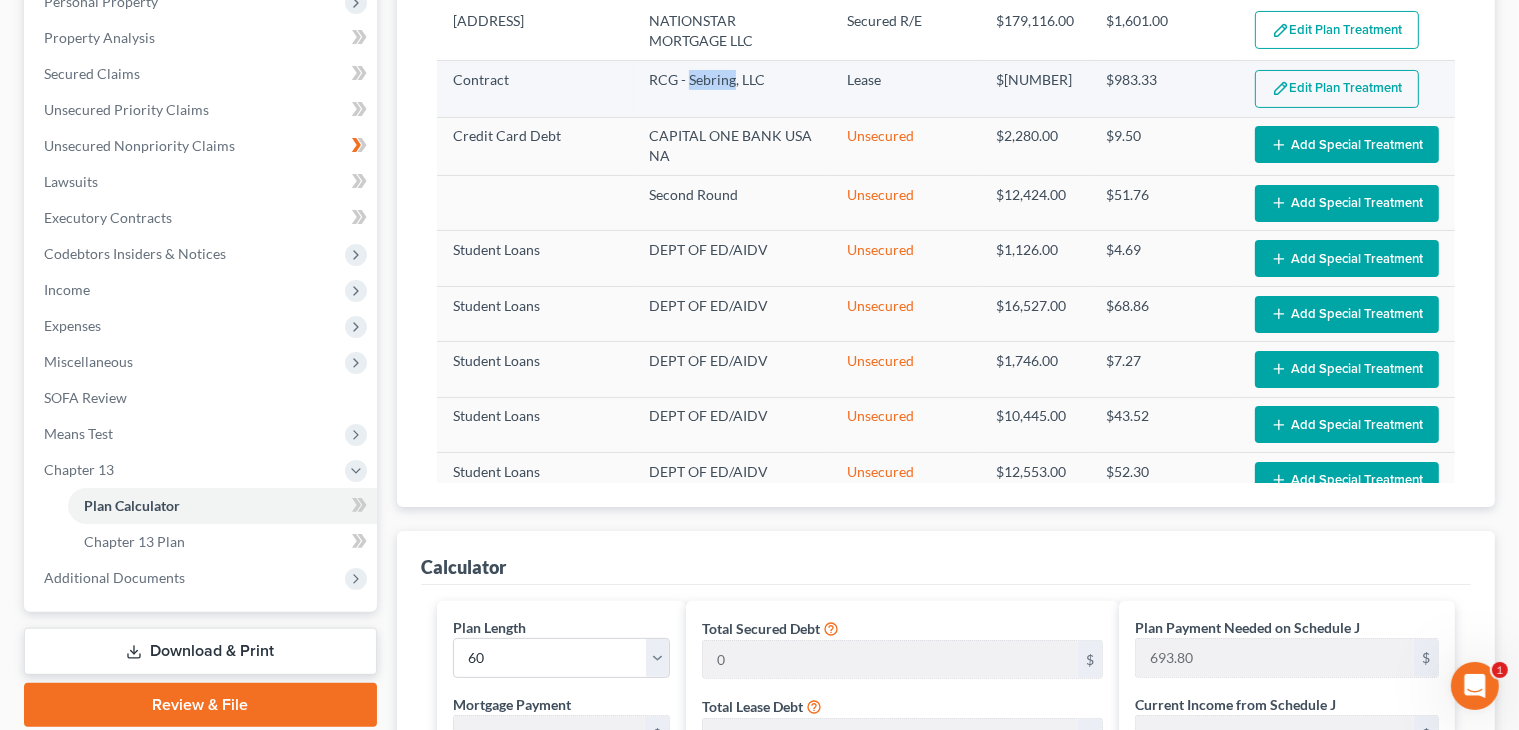 click on "RCG - Sebring, LLC" at bounding box center [732, 89] 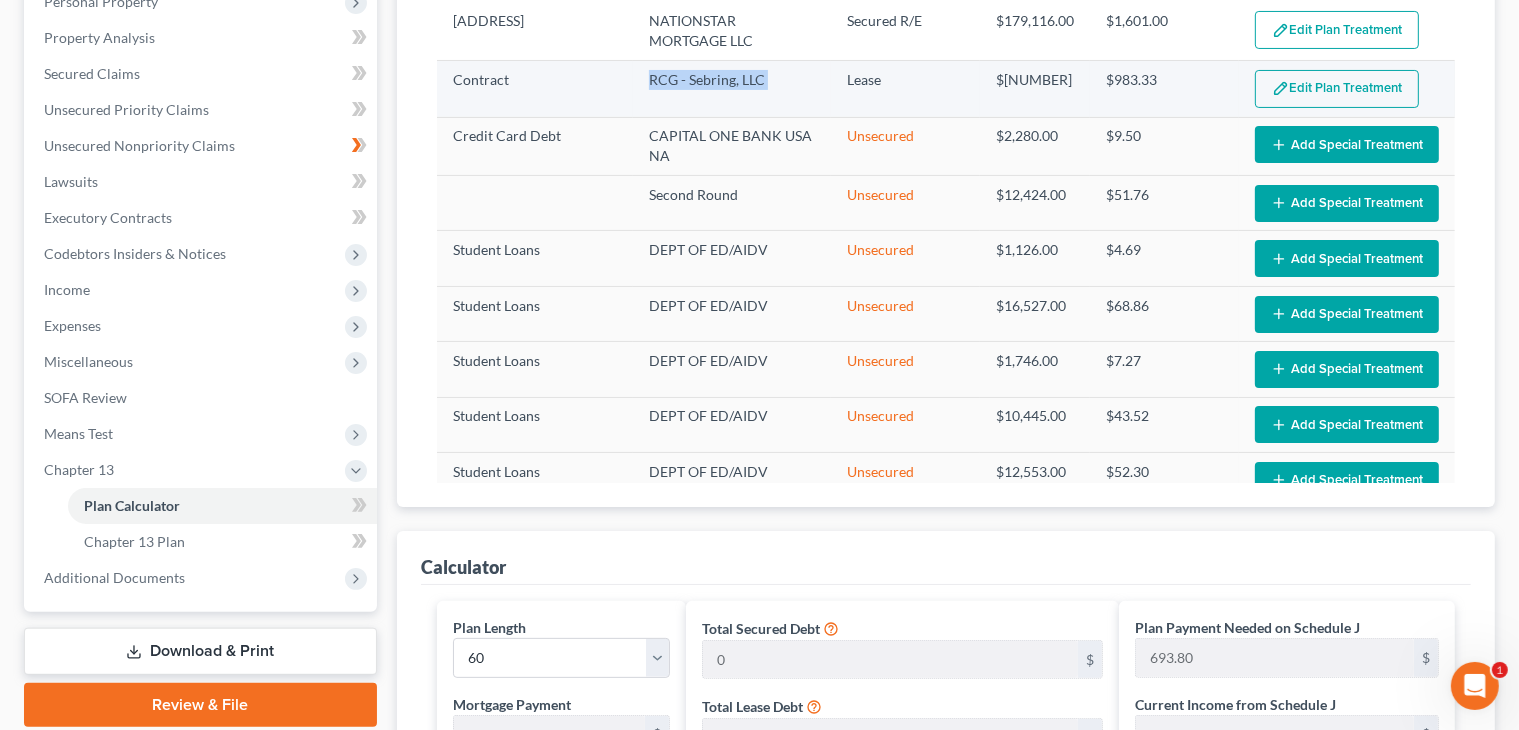 click on "RCG - Sebring, LLC" at bounding box center (732, 89) 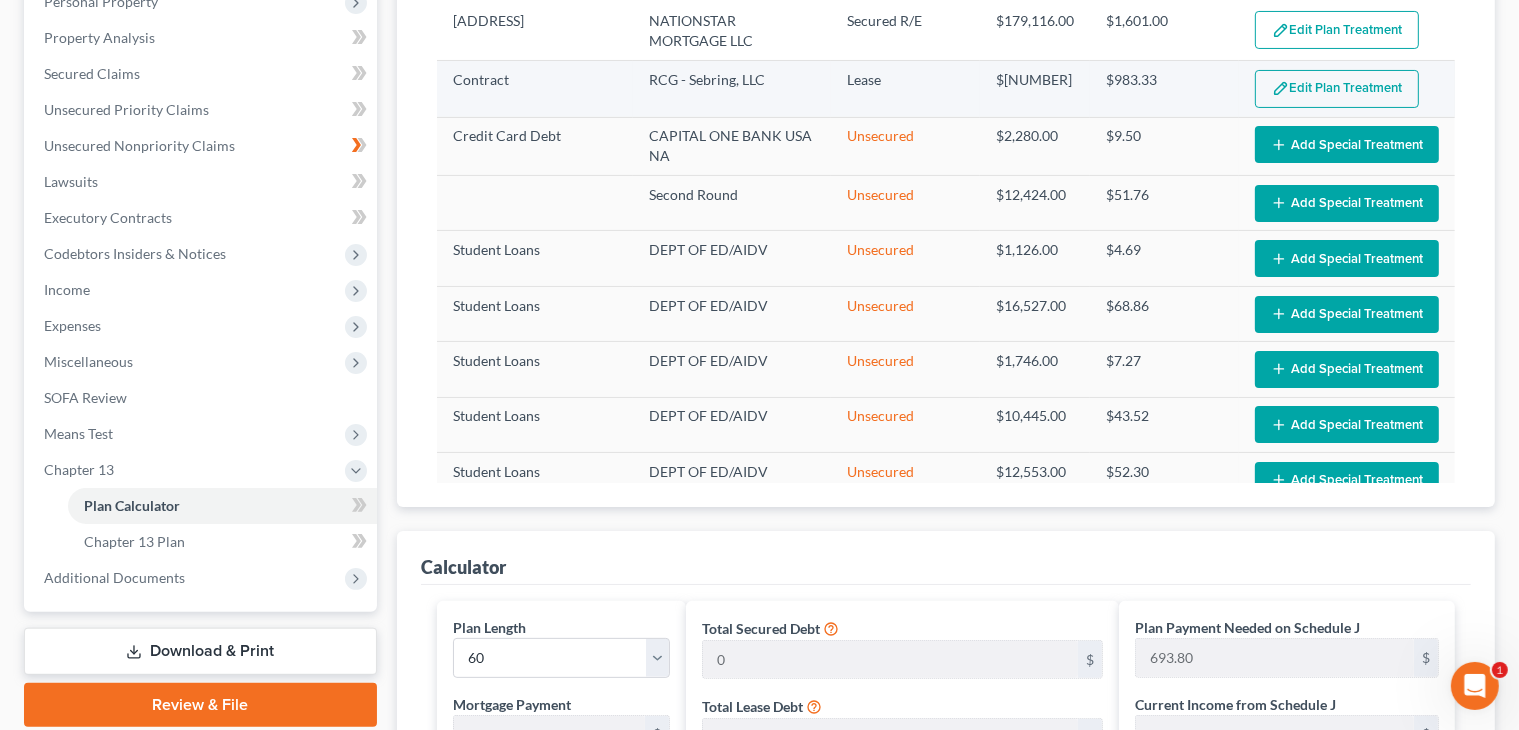 click on "Edit Plan Treatment" at bounding box center (1337, 89) 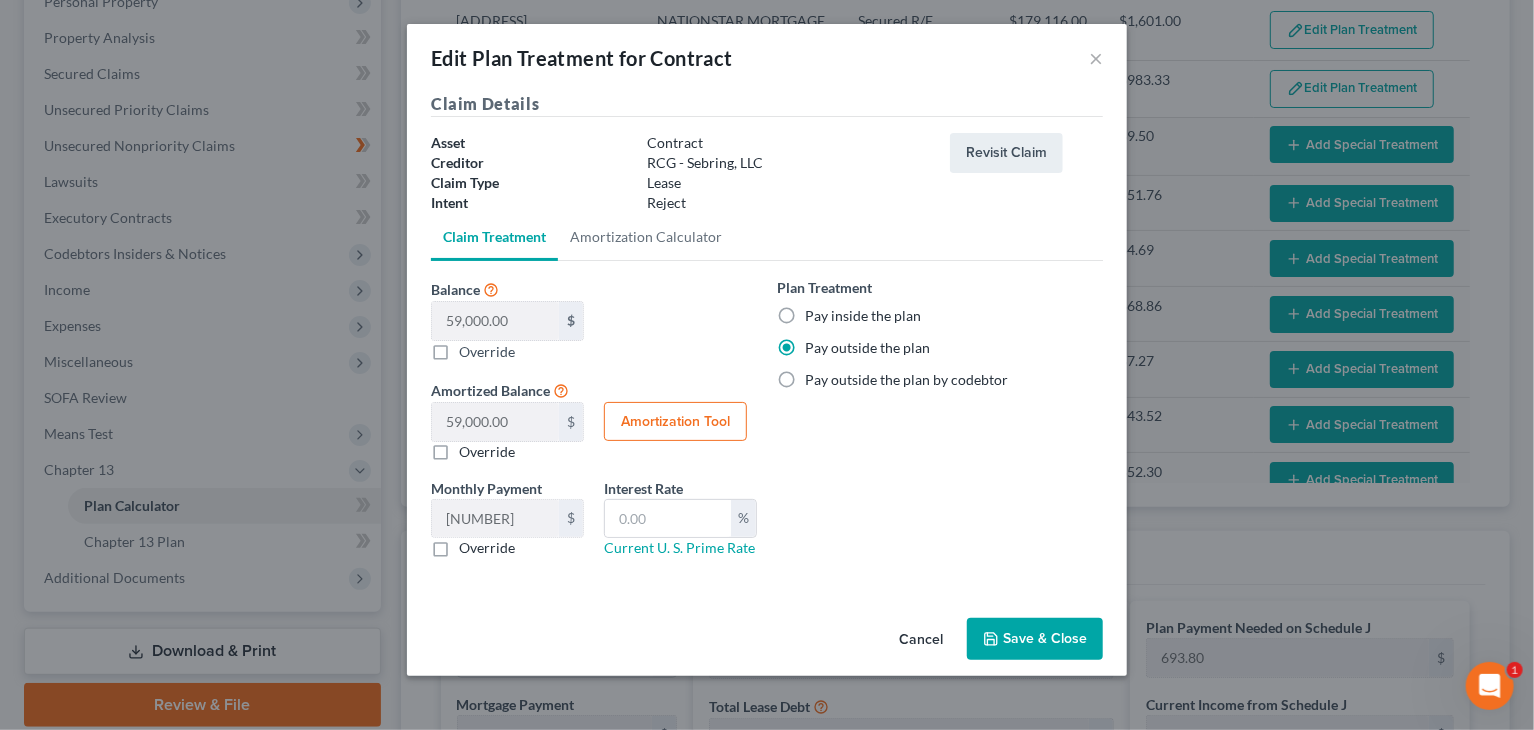 click on "Cancel" at bounding box center [921, 640] 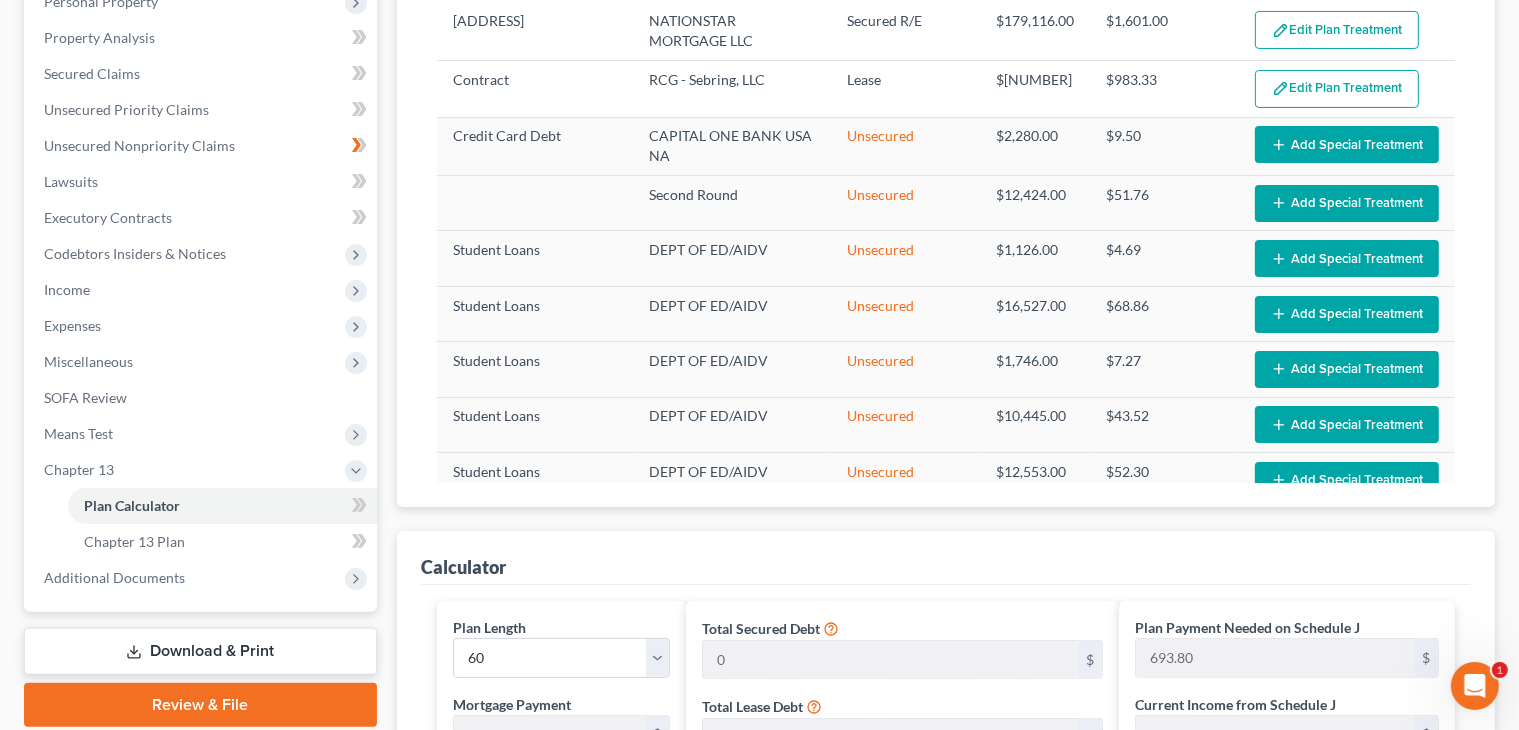 click on "Calculator" at bounding box center [946, 558] 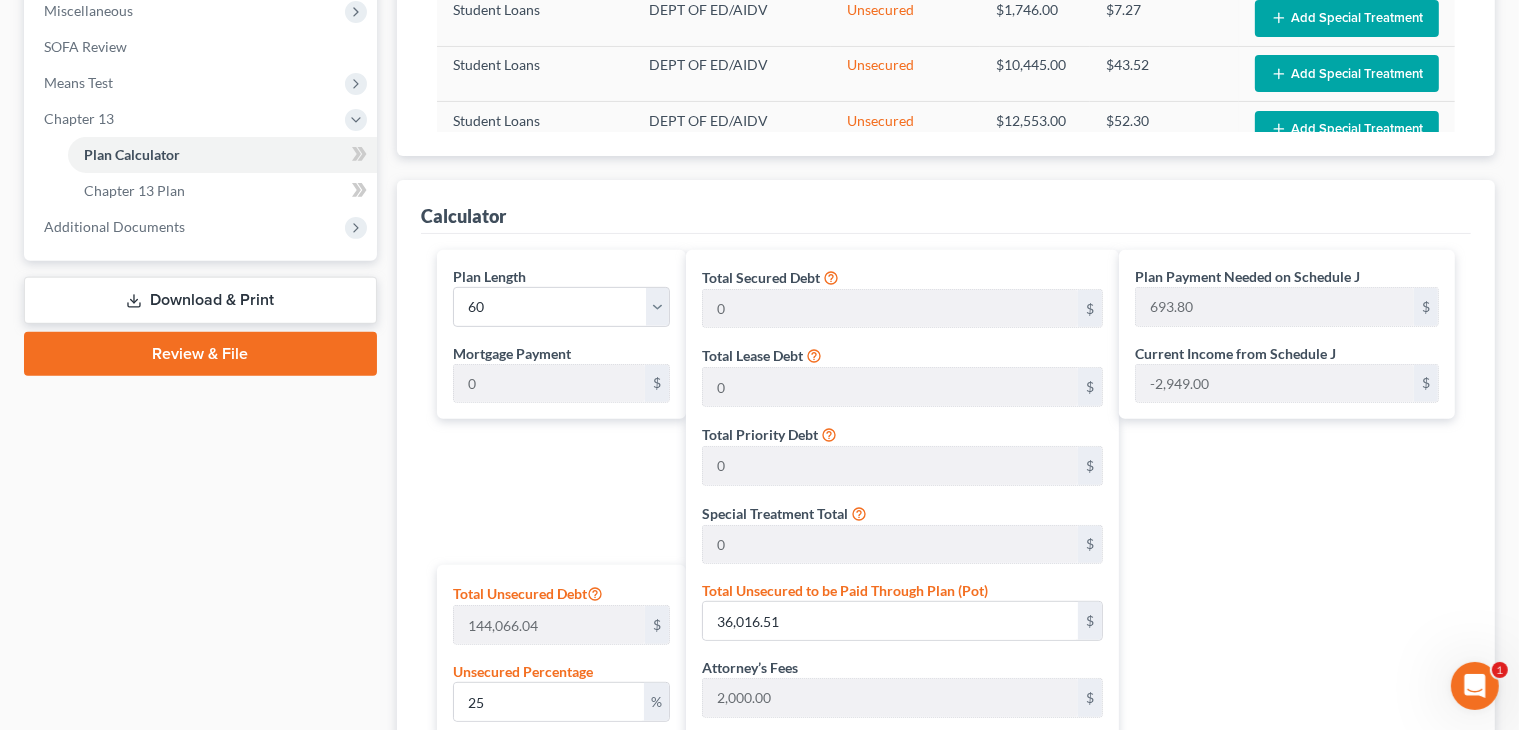 scroll, scrollTop: 748, scrollLeft: 0, axis: vertical 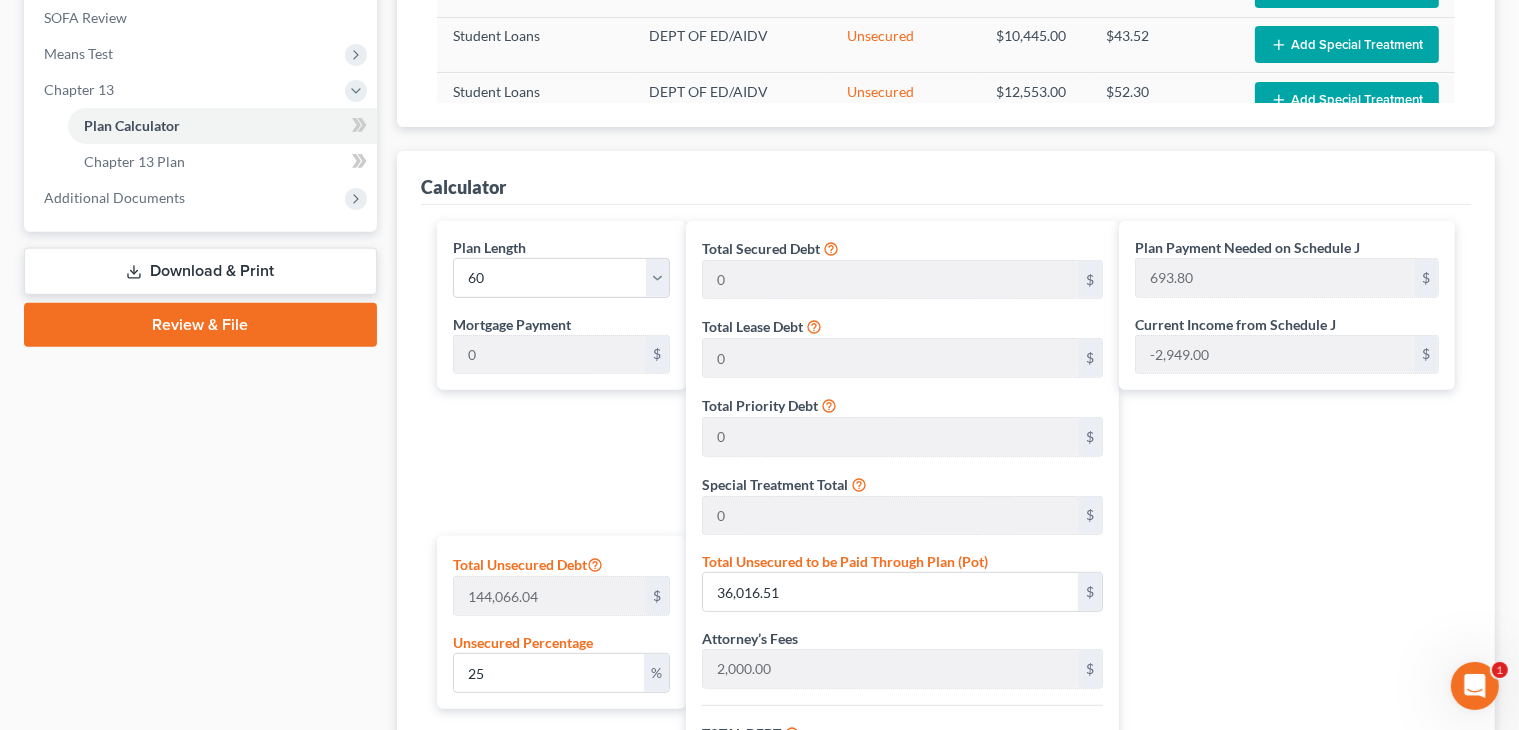 click on "Plan Payment Needed on Schedule J [NUMBER] $ Current Income from Schedule J [NUMBER] $ Plan Length  1 2 3 4 5 6 7 8 9 10 11 12 13 14 15 16 17 18 19 20 21 22 23 24 25 26 27 28 29 30 31 32 33 34 35 36 37 38 39 40 41 42 43 44 45 46 47 48 49 50 51 52 53 54 55 56 57 58 59 60 61 62 63 64 65 66 67 68 69 70 71 72 73 74 75 76 77 78 79 80 81 82 83 84 Total Plan Payment [NUMBER] $ Add Step Payments" at bounding box center (1292, 627) 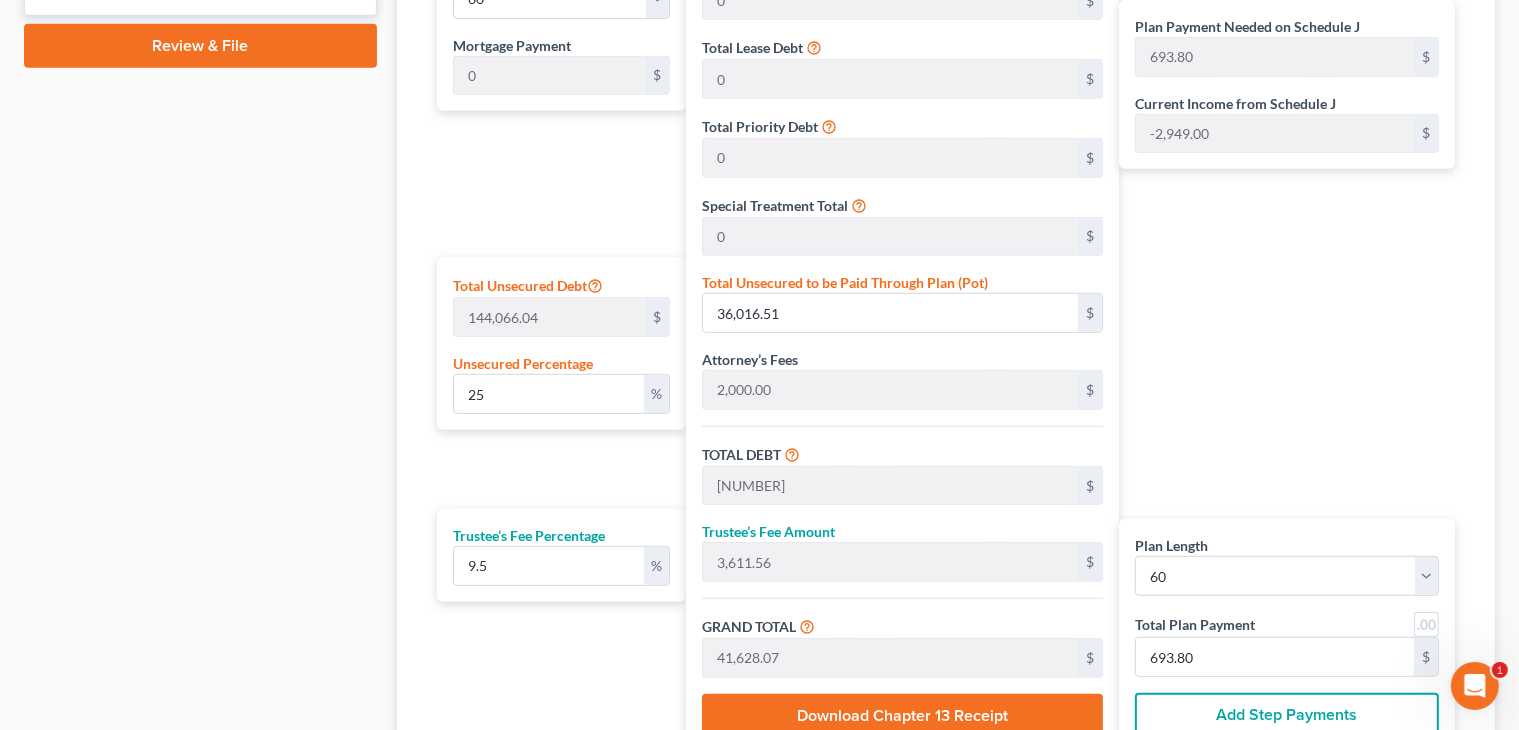 scroll, scrollTop: 1028, scrollLeft: 0, axis: vertical 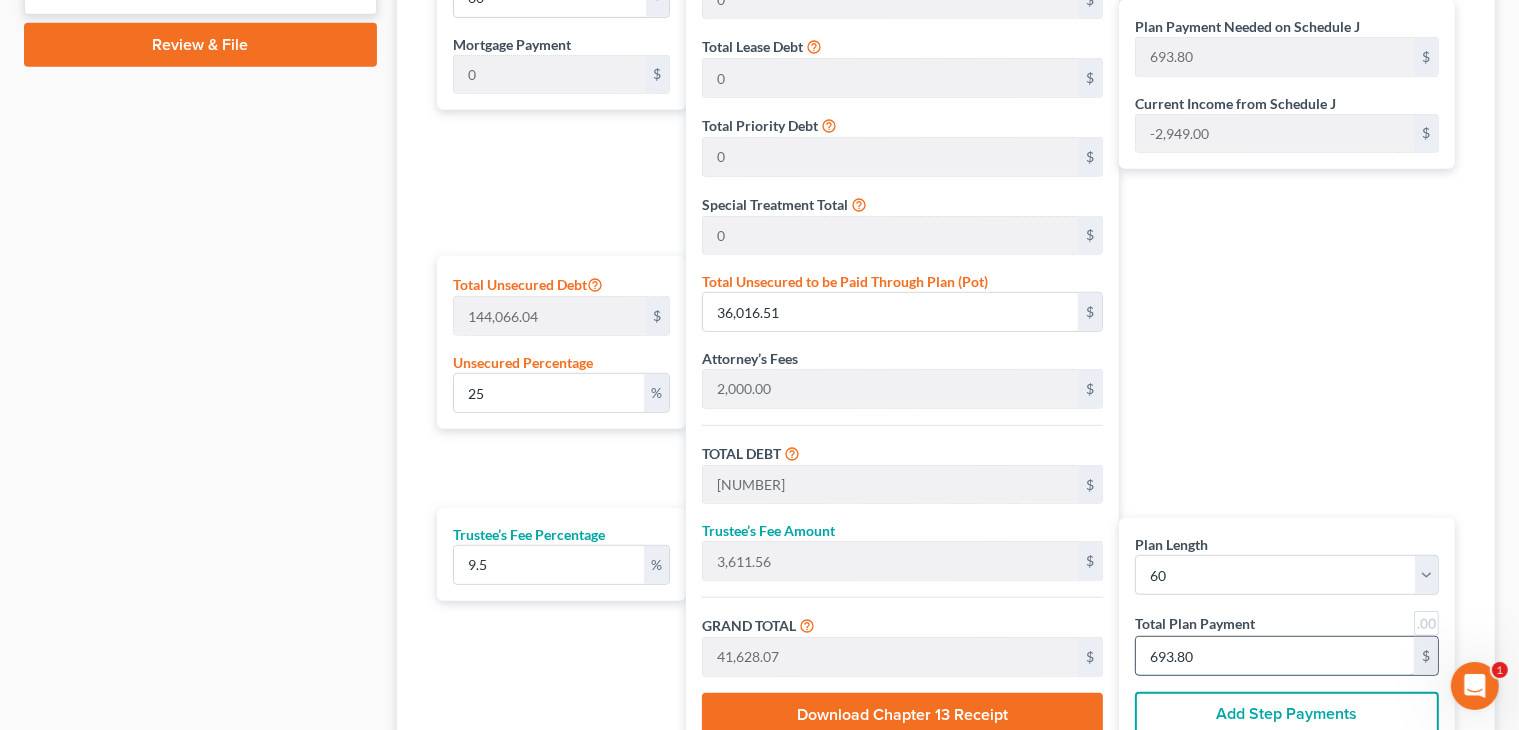 click on "693.80" at bounding box center (1275, 656) 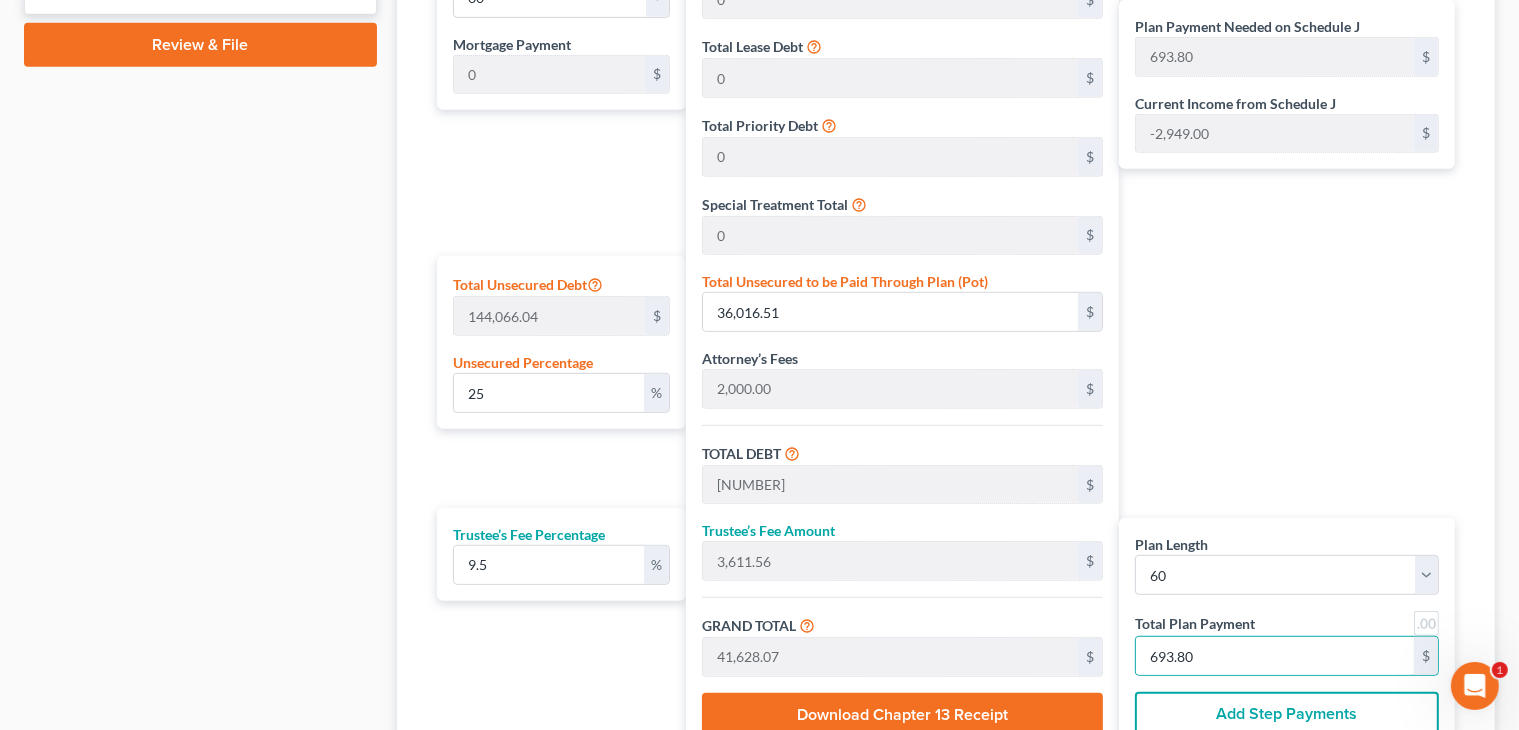 click on "Plan Payment Needed on Schedule J [NUMBER] $ Current Income from Schedule J [NUMBER] $ Plan Length  1 2 3 4 5 6 7 8 9 10 11 12 13 14 15 16 17 18 19 20 21 22 23 24 25 26 27 28 29 30 31 32 33 34 35 36 37 38 39 40 41 42 43 44 45 46 47 48 49 50 51 52 53 54 55 56 57 58 59 60 61 62 63 64 65 66 67 68 69 70 71 72 73 74 75 76 77 78 79 80 81 82 83 84 Total Plan Payment [NUMBER] $ Add Step Payments" at bounding box center (1292, 347) 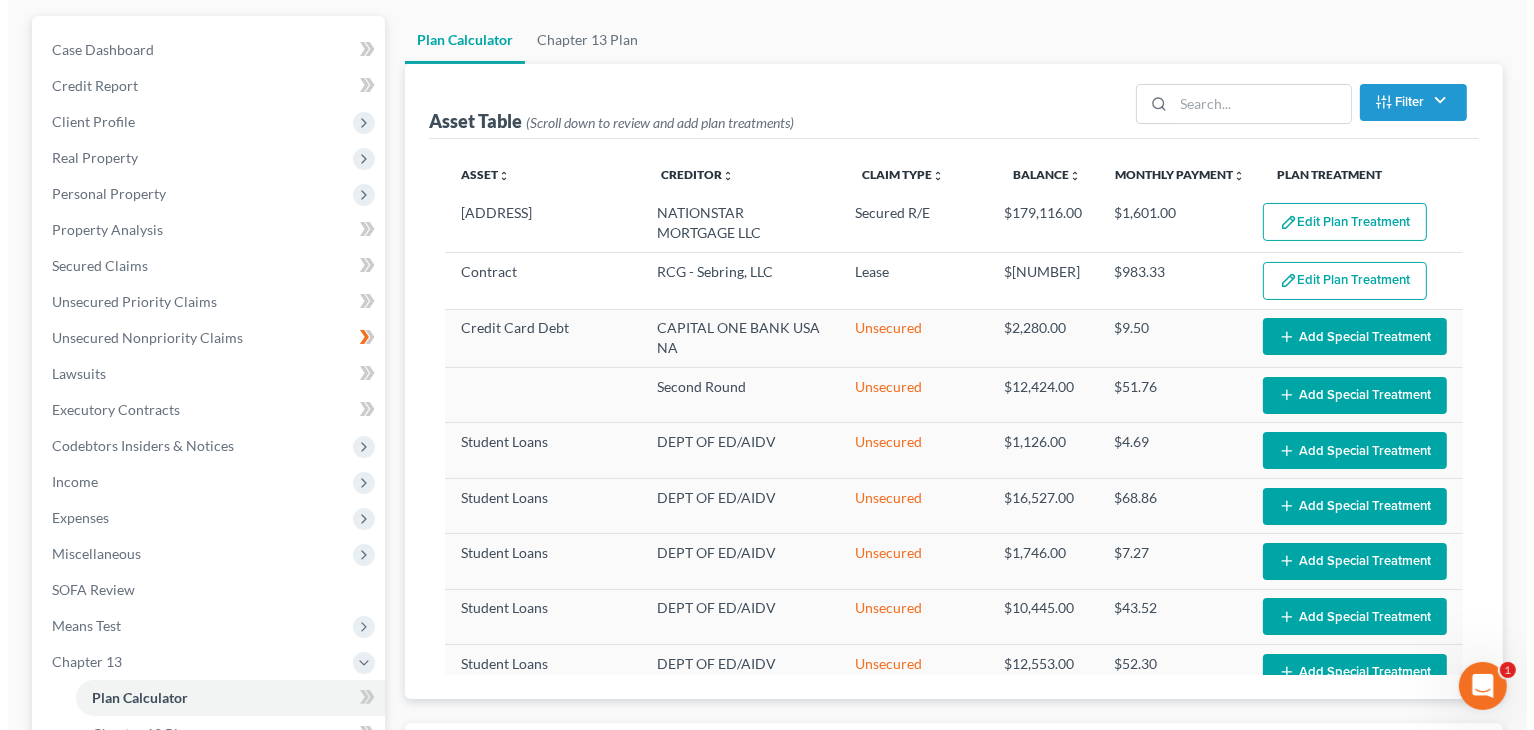 scroll, scrollTop: 0, scrollLeft: 0, axis: both 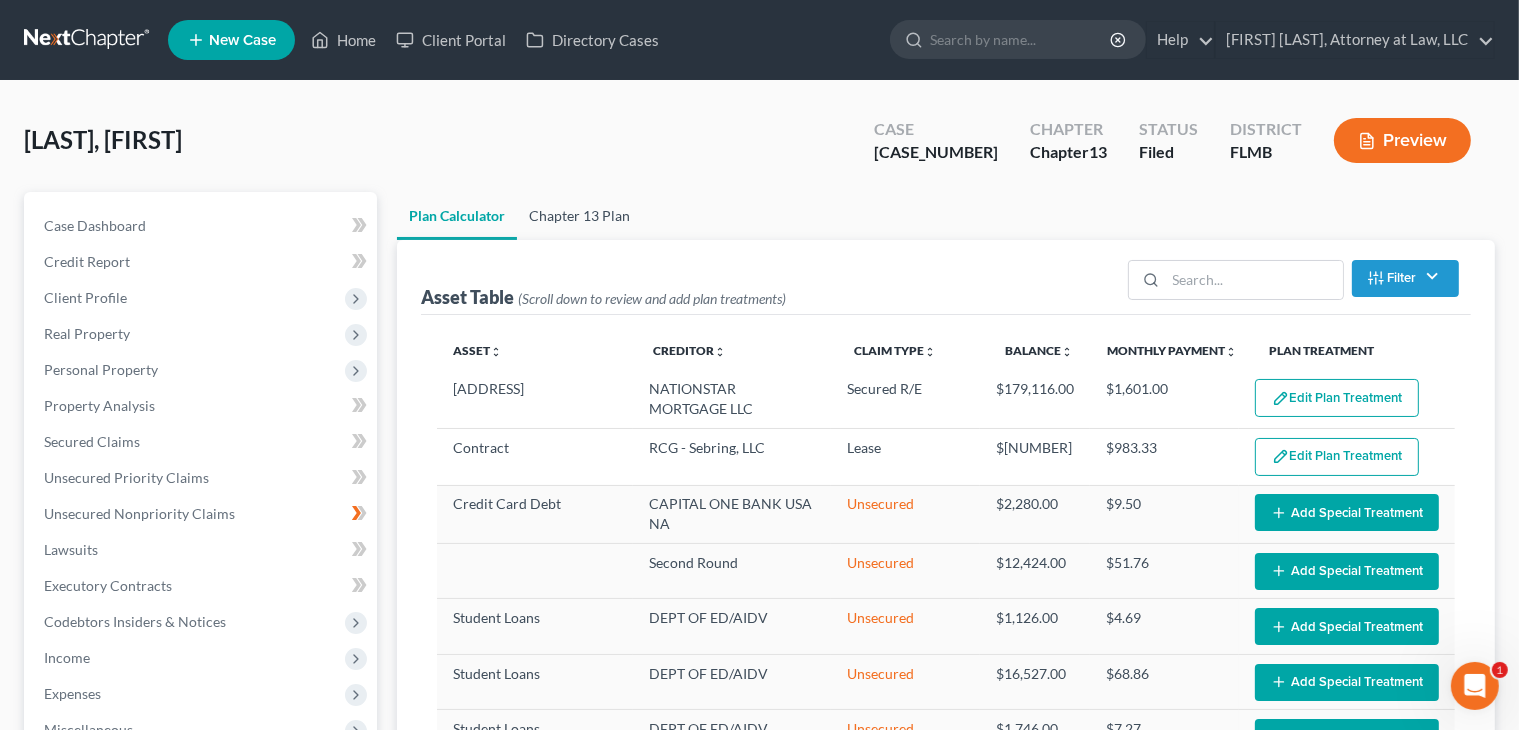 click on "Chapter 13 Plan" at bounding box center [579, 216] 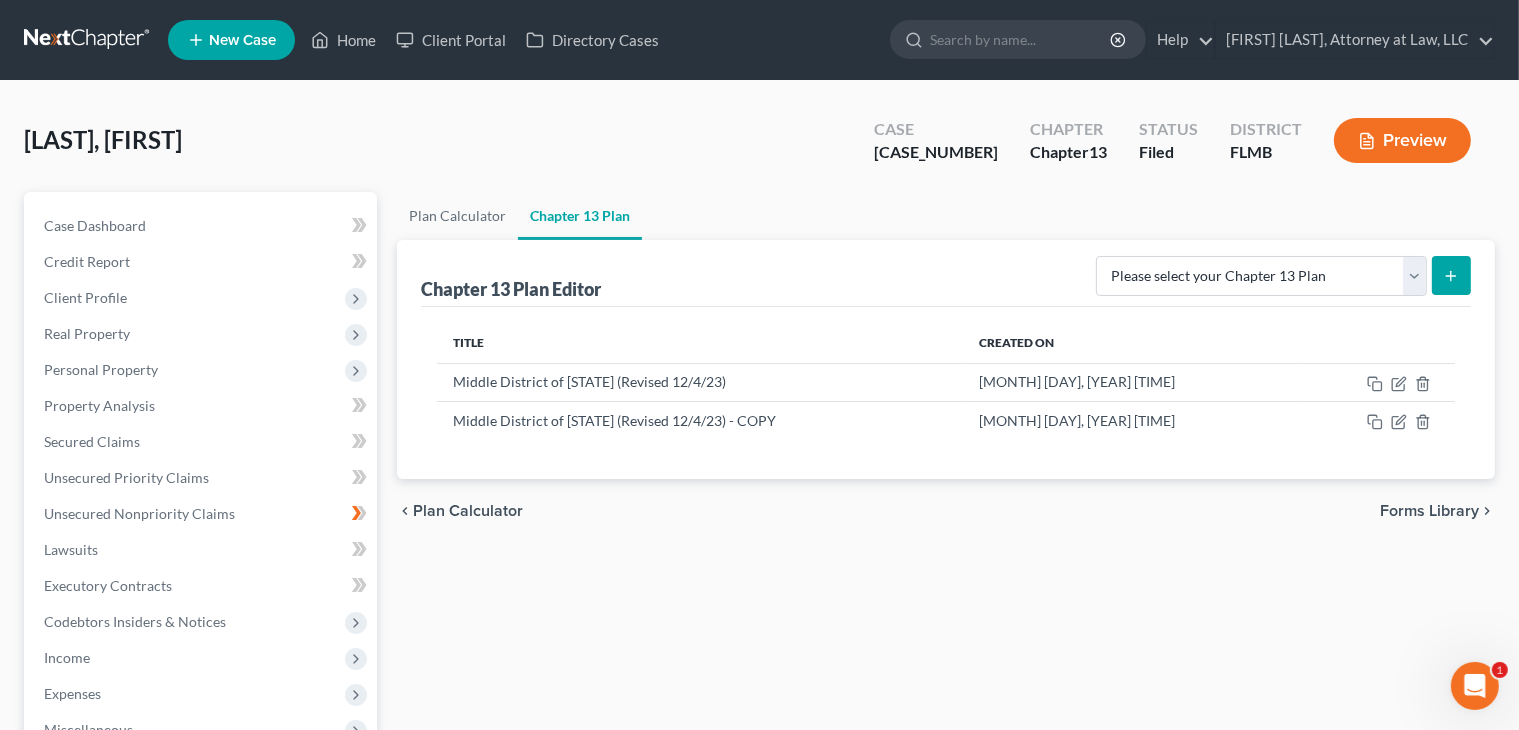 click 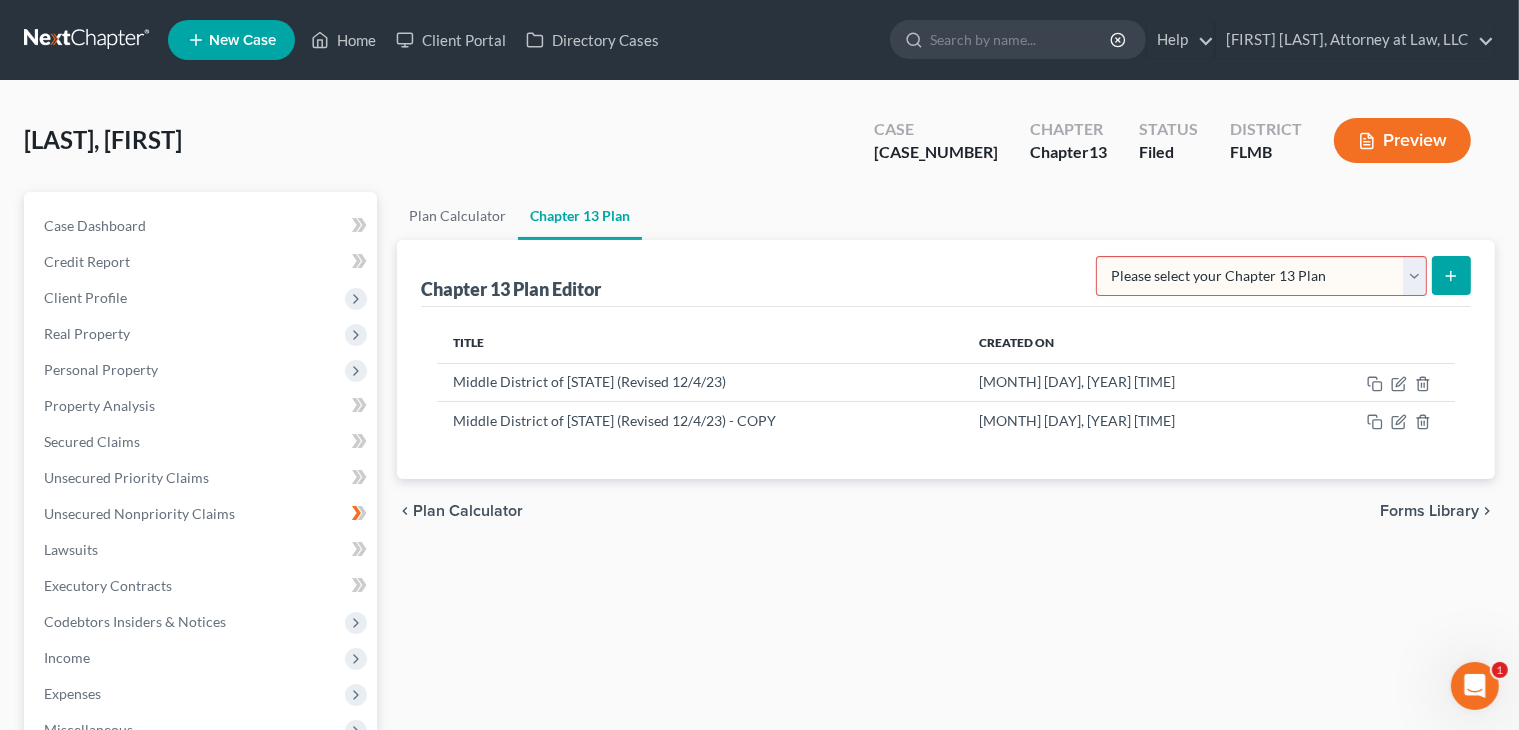 click on "Please select your Chapter 13 Plan Middle District of [STATE] Middle District of [STATE] (Effective 9/15/17) Middle District of [STATE] (Revised 12/4/23)	 Middle District of [STATE] (Revised 3/1/18) Middle District of [STATE] (Revised 8/1/20) National Form Plan - Official Form 113" at bounding box center (1261, 276) 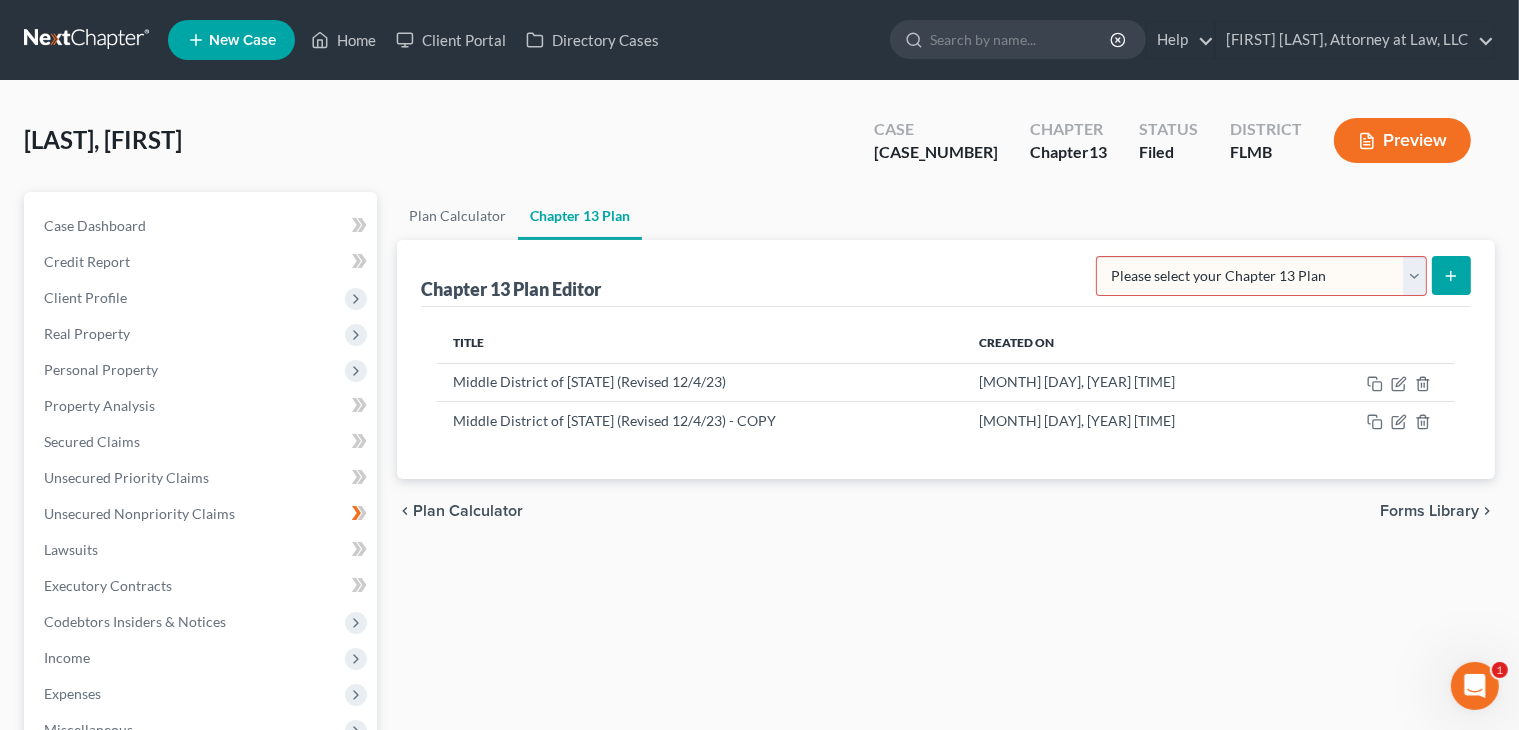 select on "2" 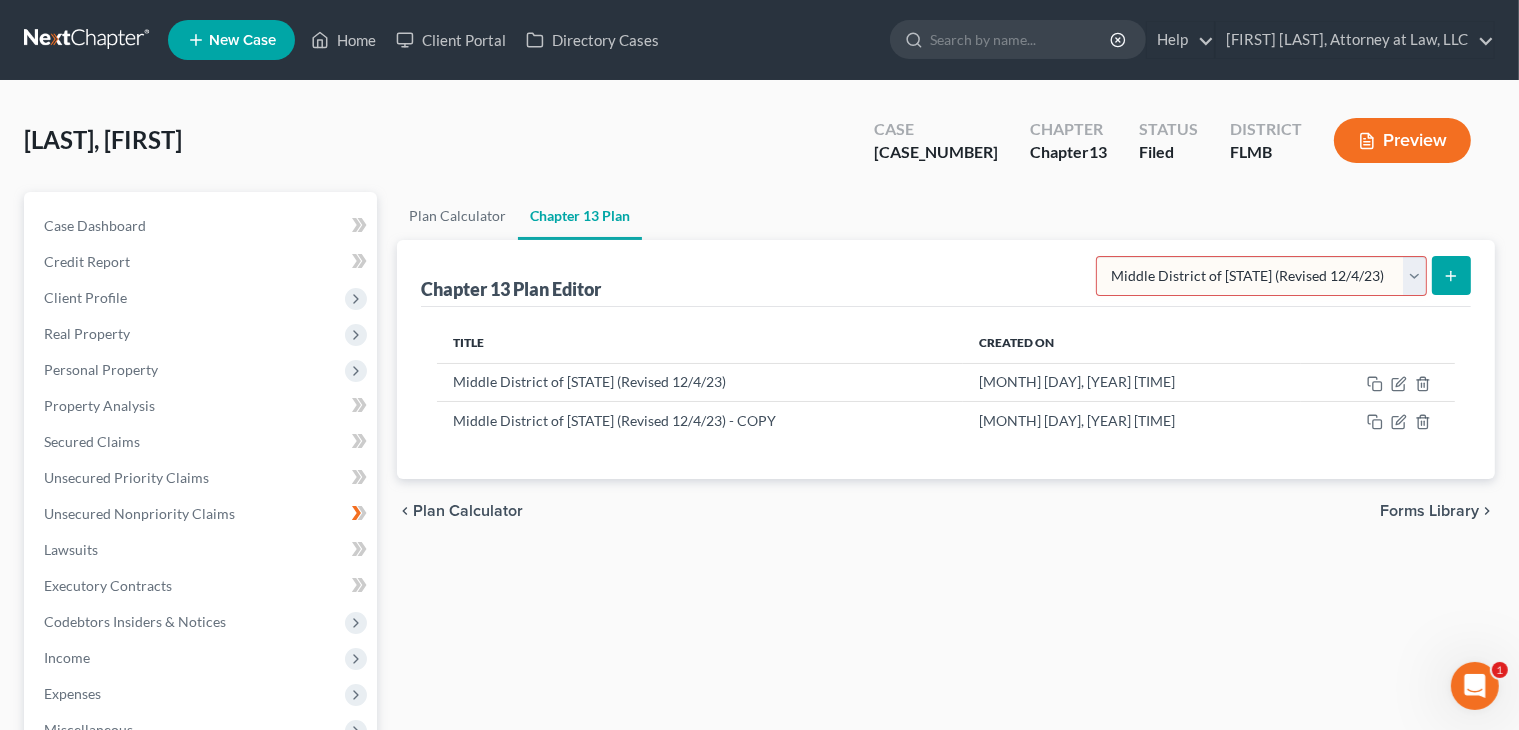 click on "Please select your Chapter 13 Plan Middle District of [STATE] Middle District of [STATE] (Effective 9/15/17) Middle District of [STATE] (Revised 12/4/23)	 Middle District of [STATE] (Revised 3/1/18) Middle District of [STATE] (Revised 8/1/20) National Form Plan - Official Form 113" at bounding box center (1261, 276) 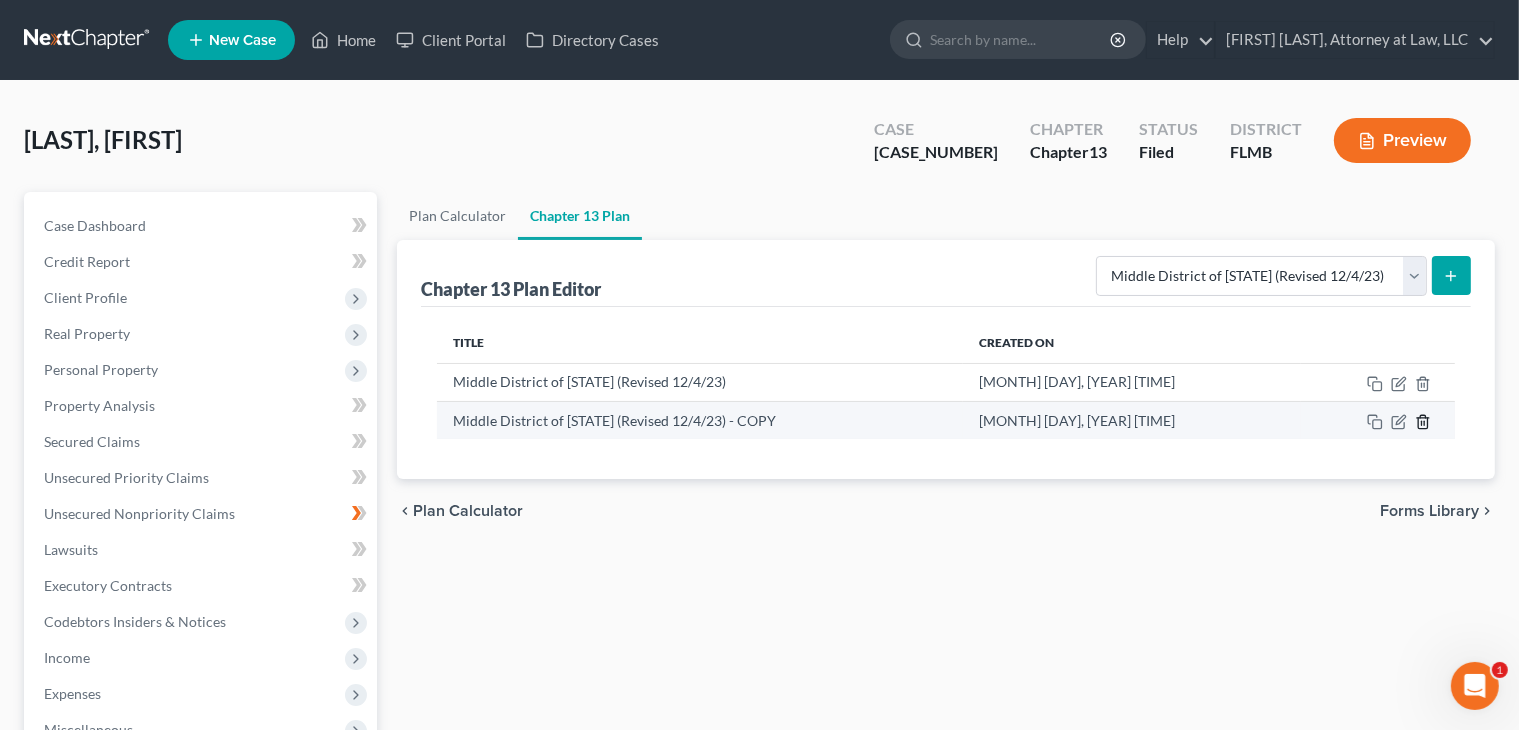 click 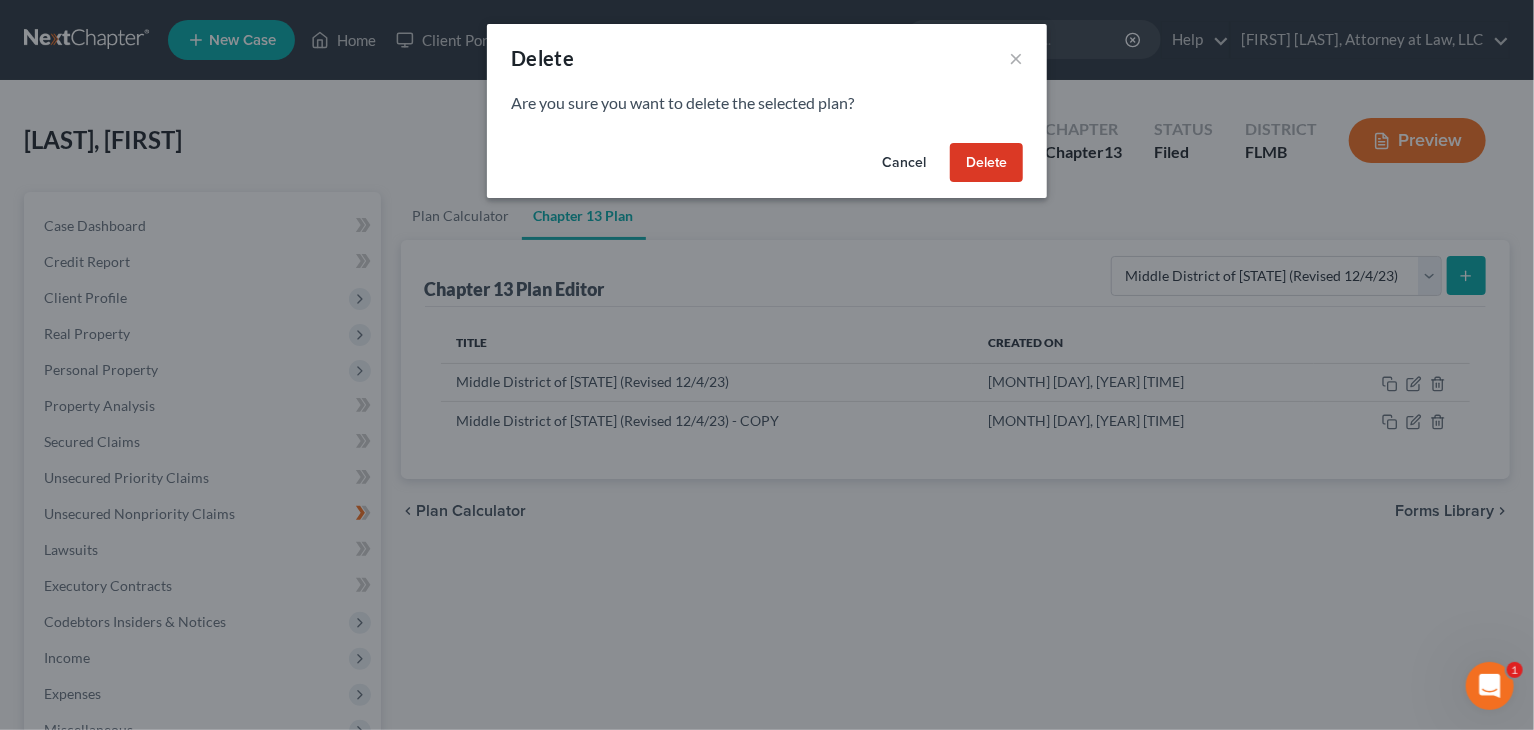 click on "Delete" at bounding box center [986, 163] 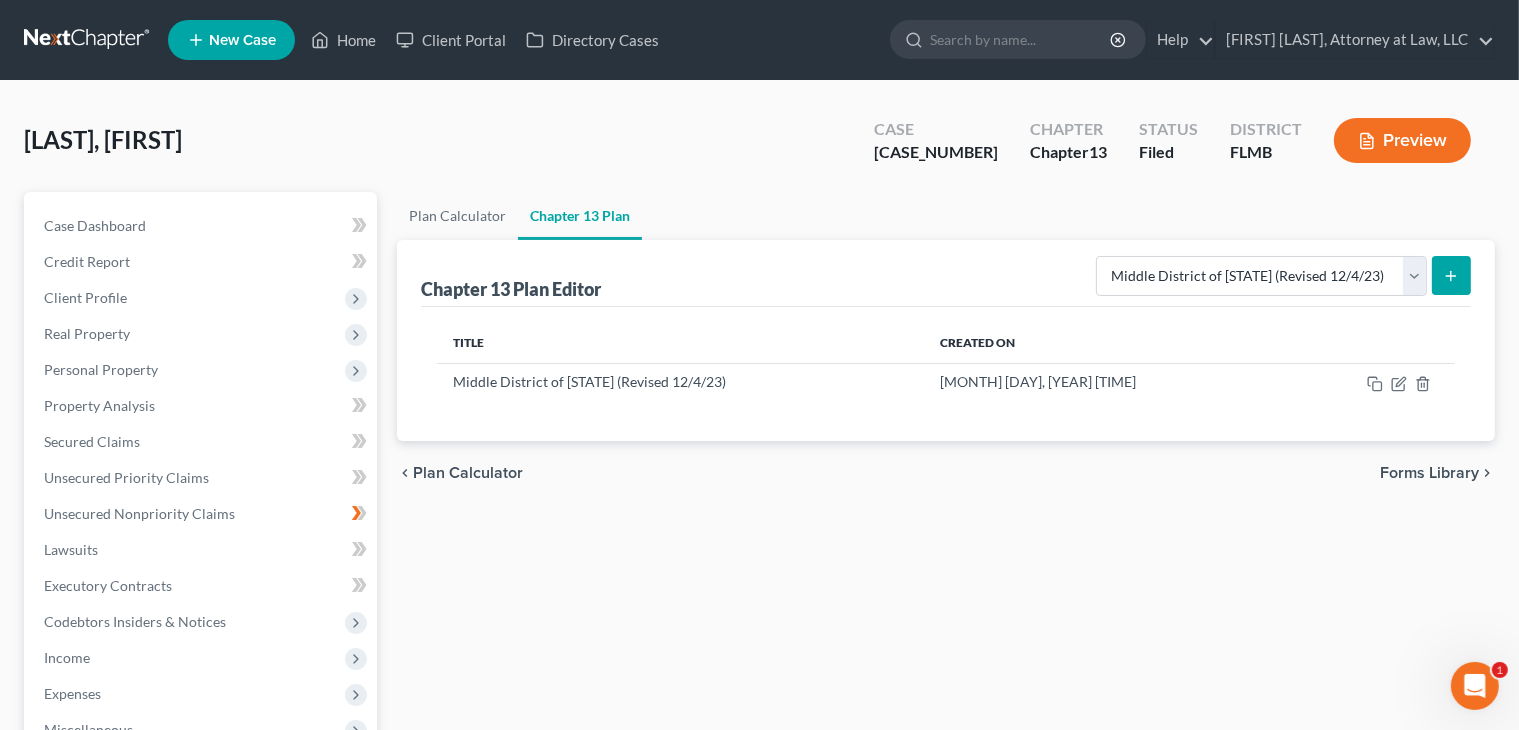 click 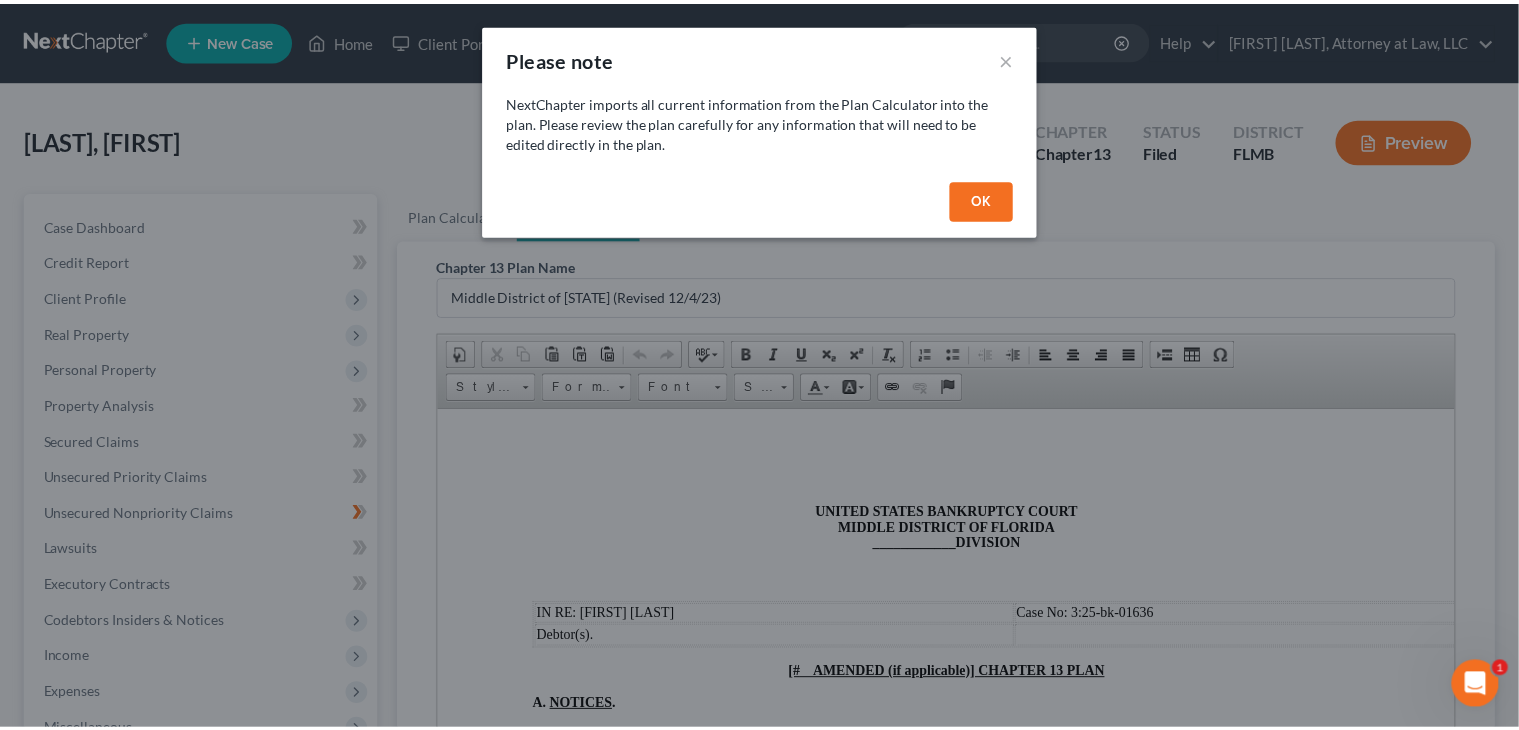 scroll, scrollTop: 0, scrollLeft: 0, axis: both 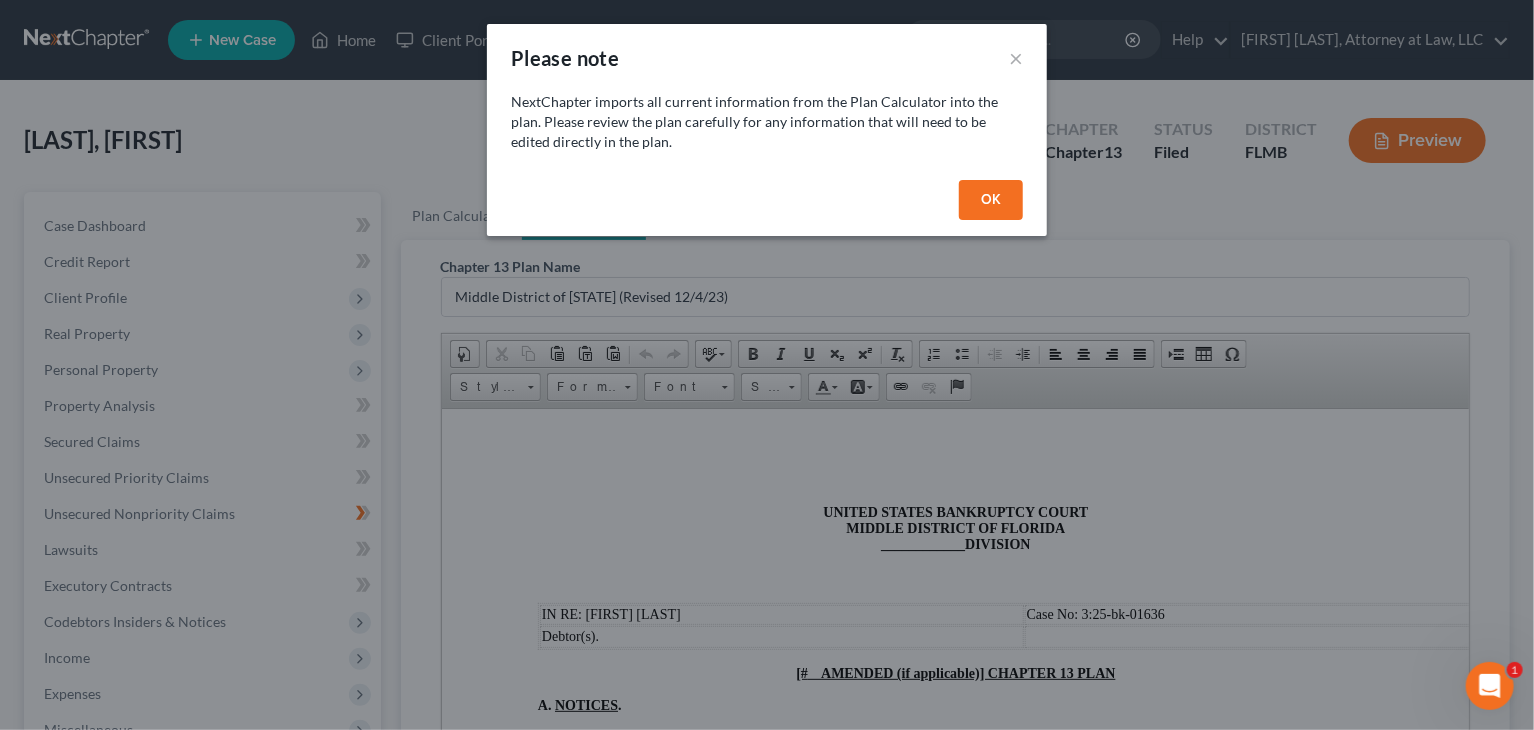 click on "OK" at bounding box center (991, 200) 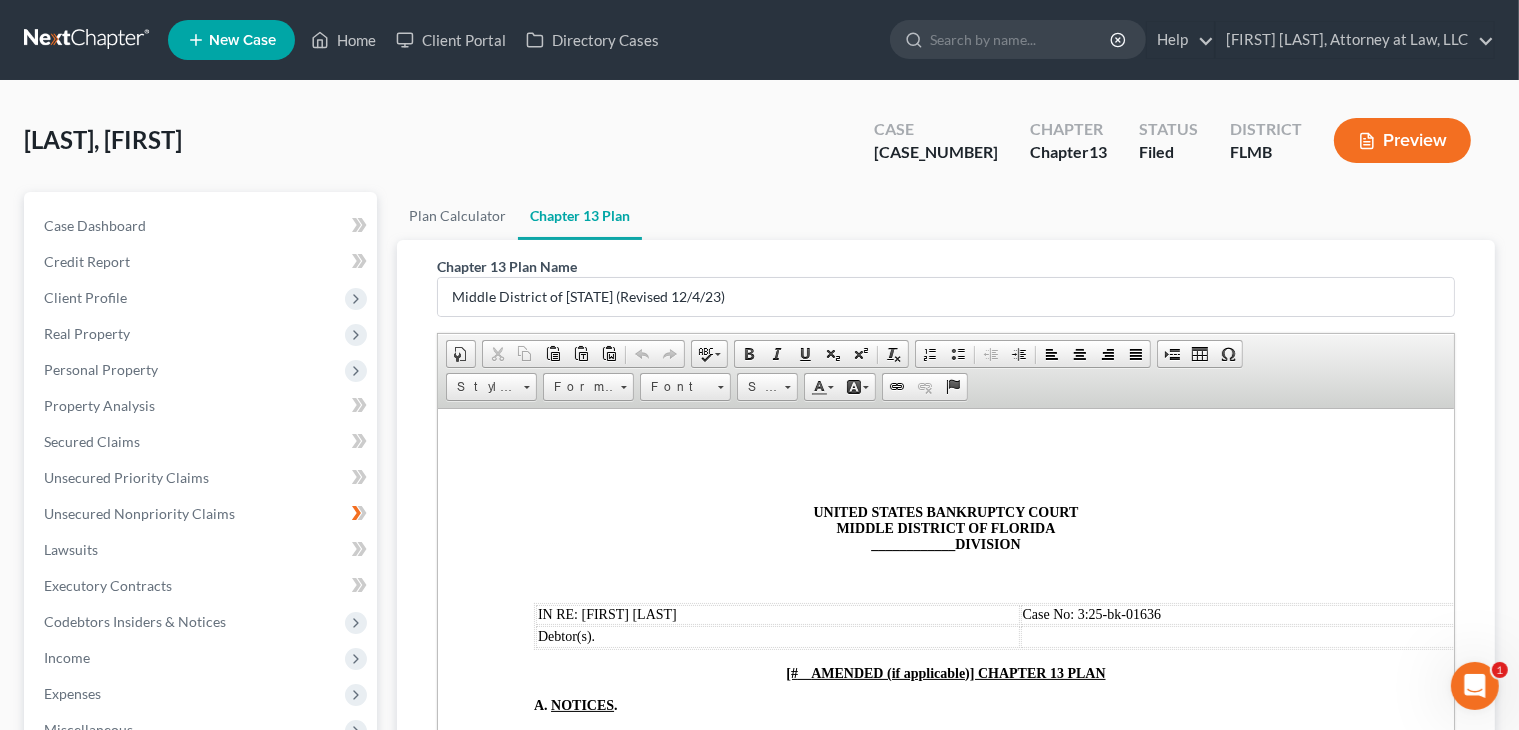 click on "UNITED STATES BANKRUPTCY COURT MIDDLE DISTRICT OF [STATE] ____________  DIVISION" at bounding box center (945, 528) 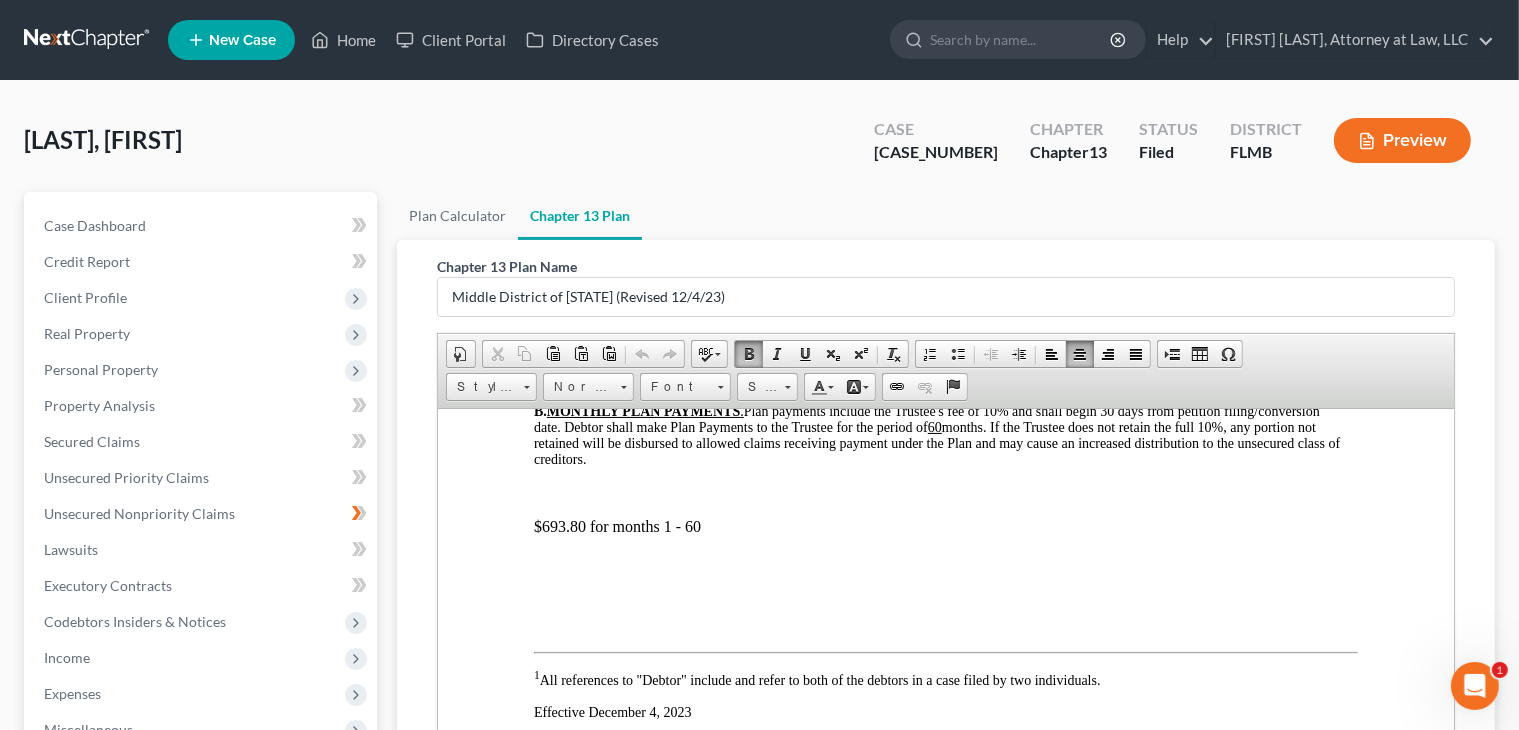 scroll, scrollTop: 788, scrollLeft: 0, axis: vertical 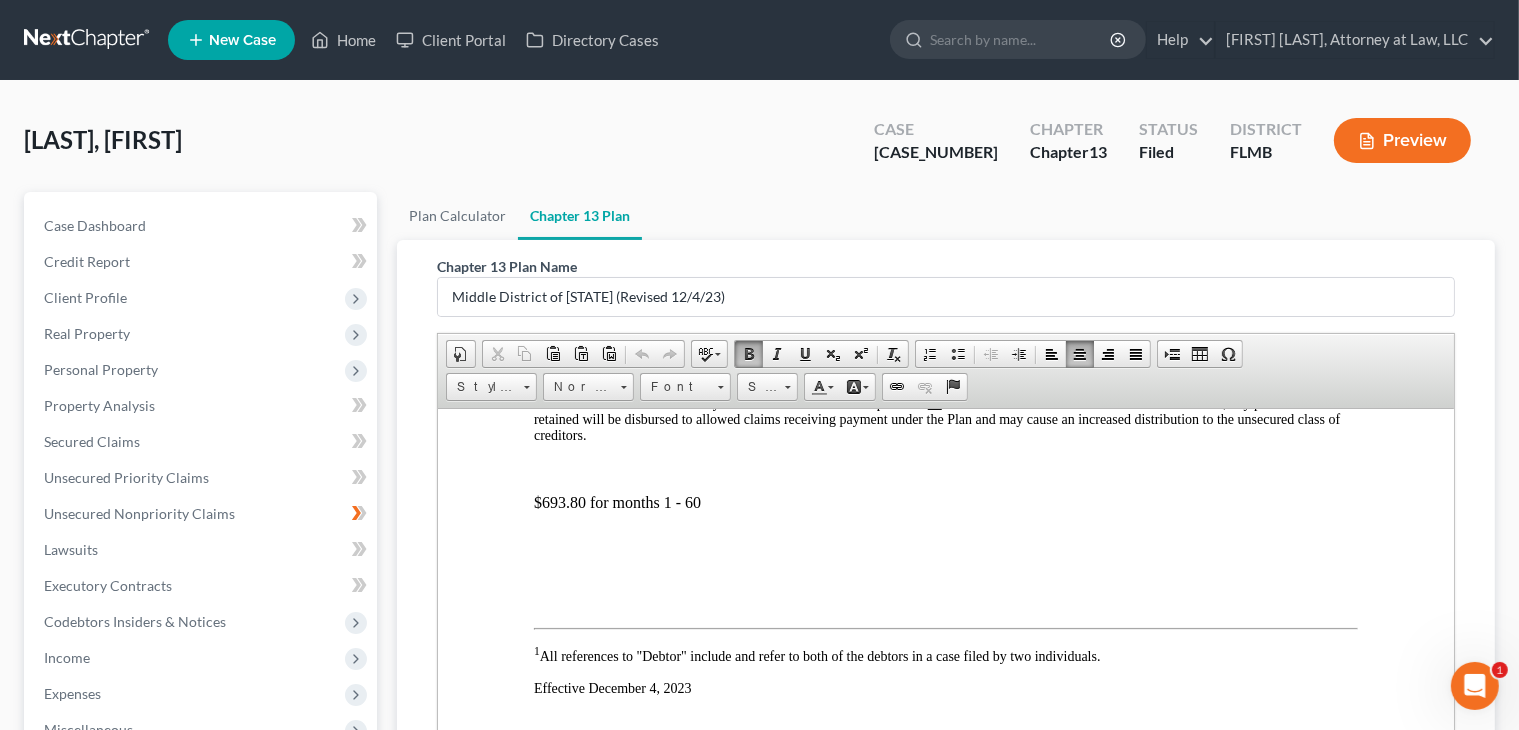click on "$693.80 for months 1 - 60" at bounding box center [945, 502] 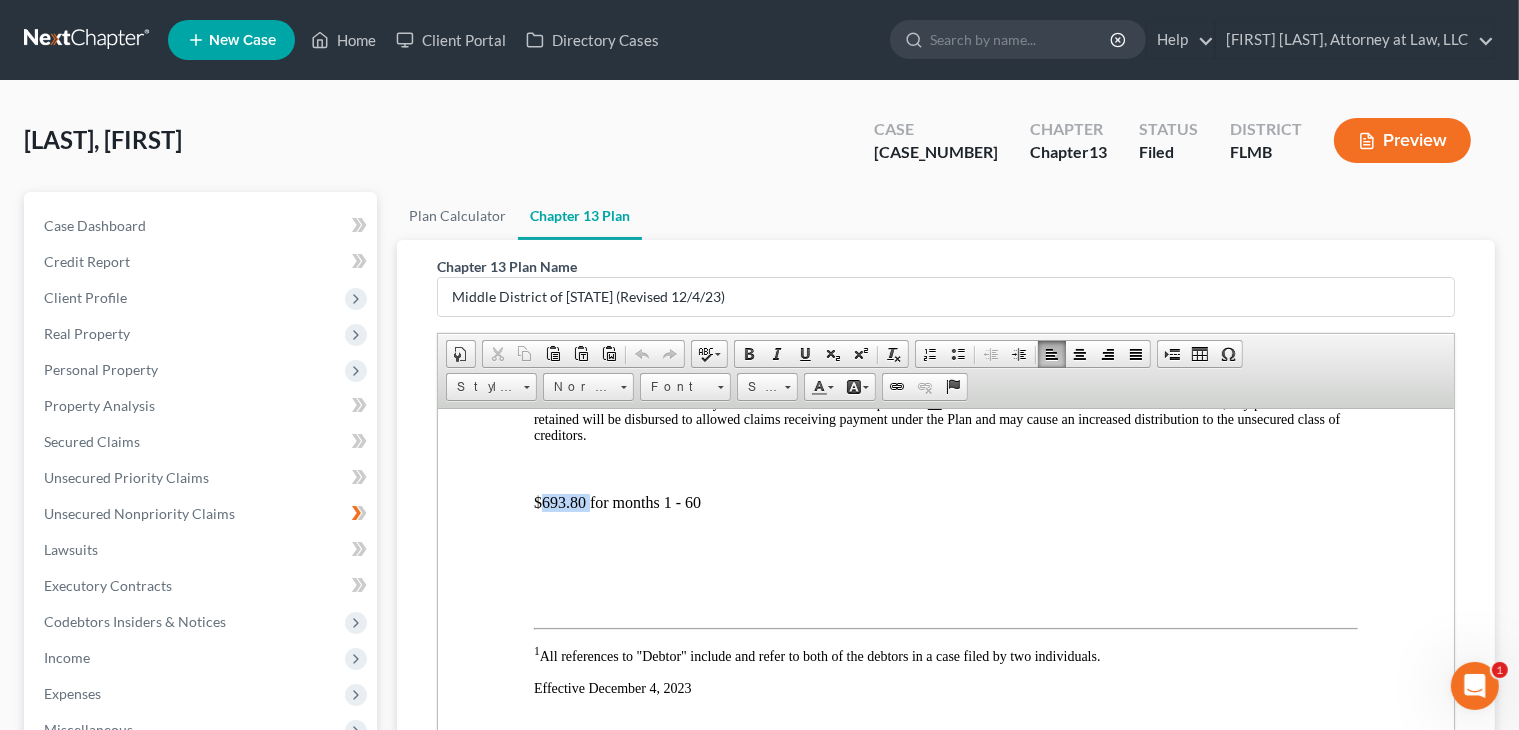 click on "$693.80 for months 1 - 60" at bounding box center (945, 502) 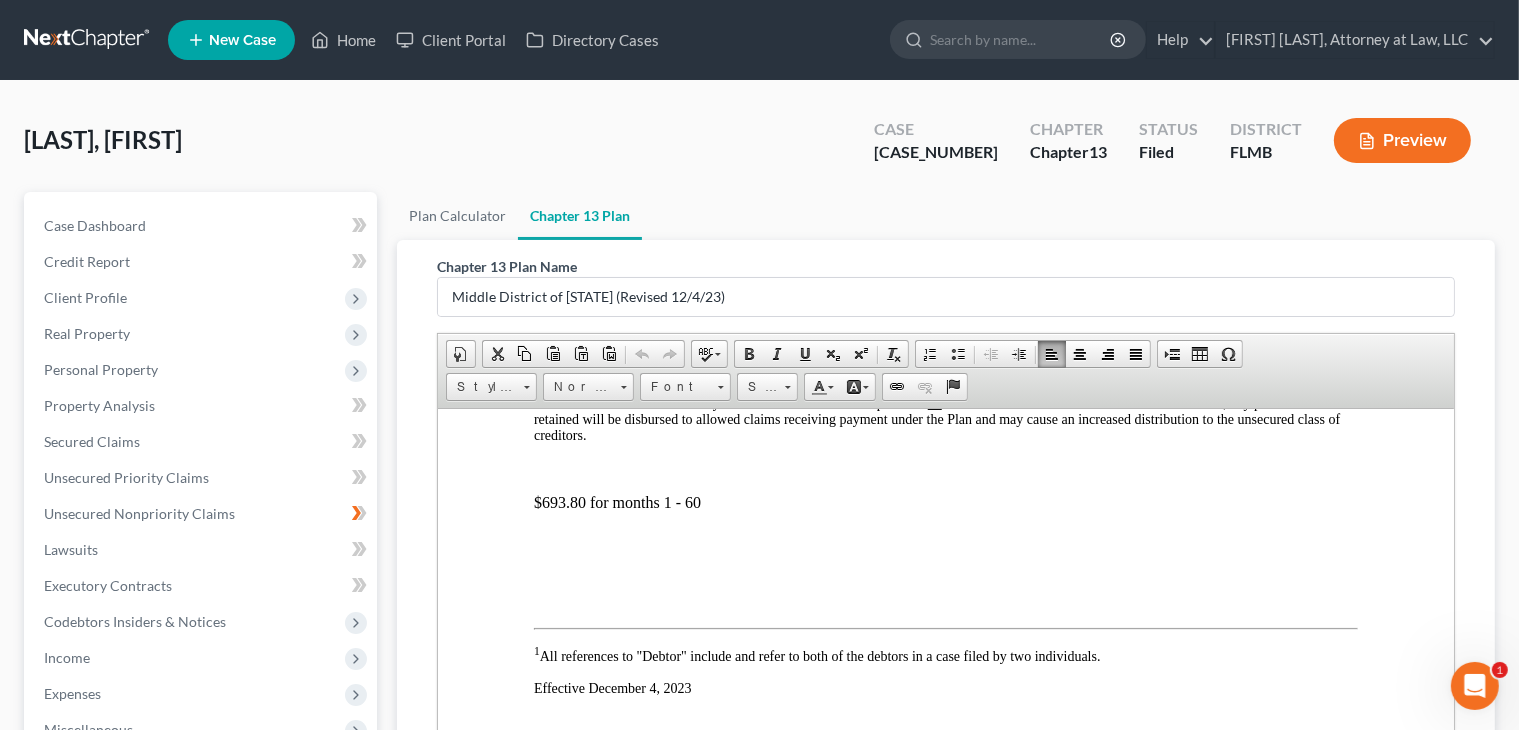 click on "$693.80 for months 1 - 60" at bounding box center (945, 502) 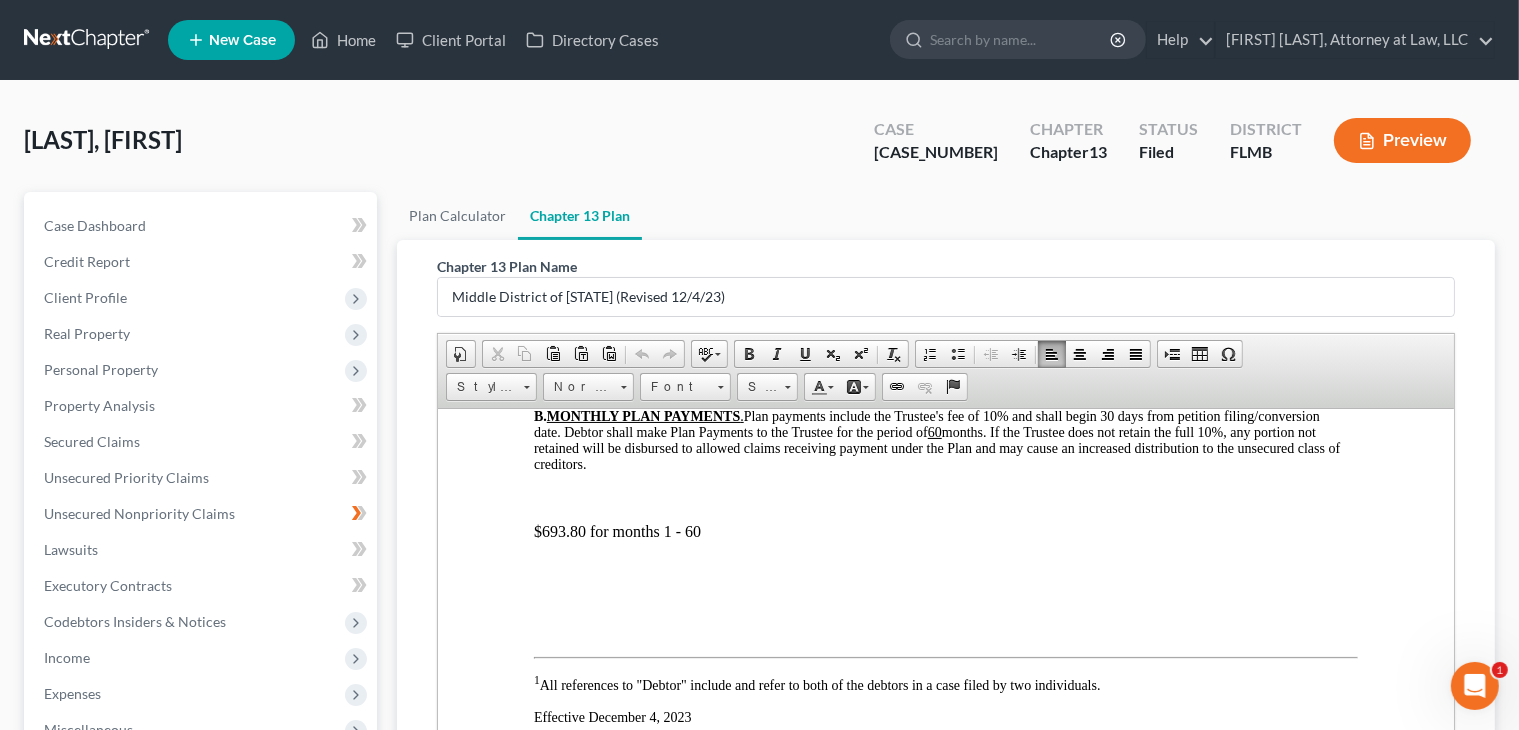 scroll, scrollTop: 776, scrollLeft: 0, axis: vertical 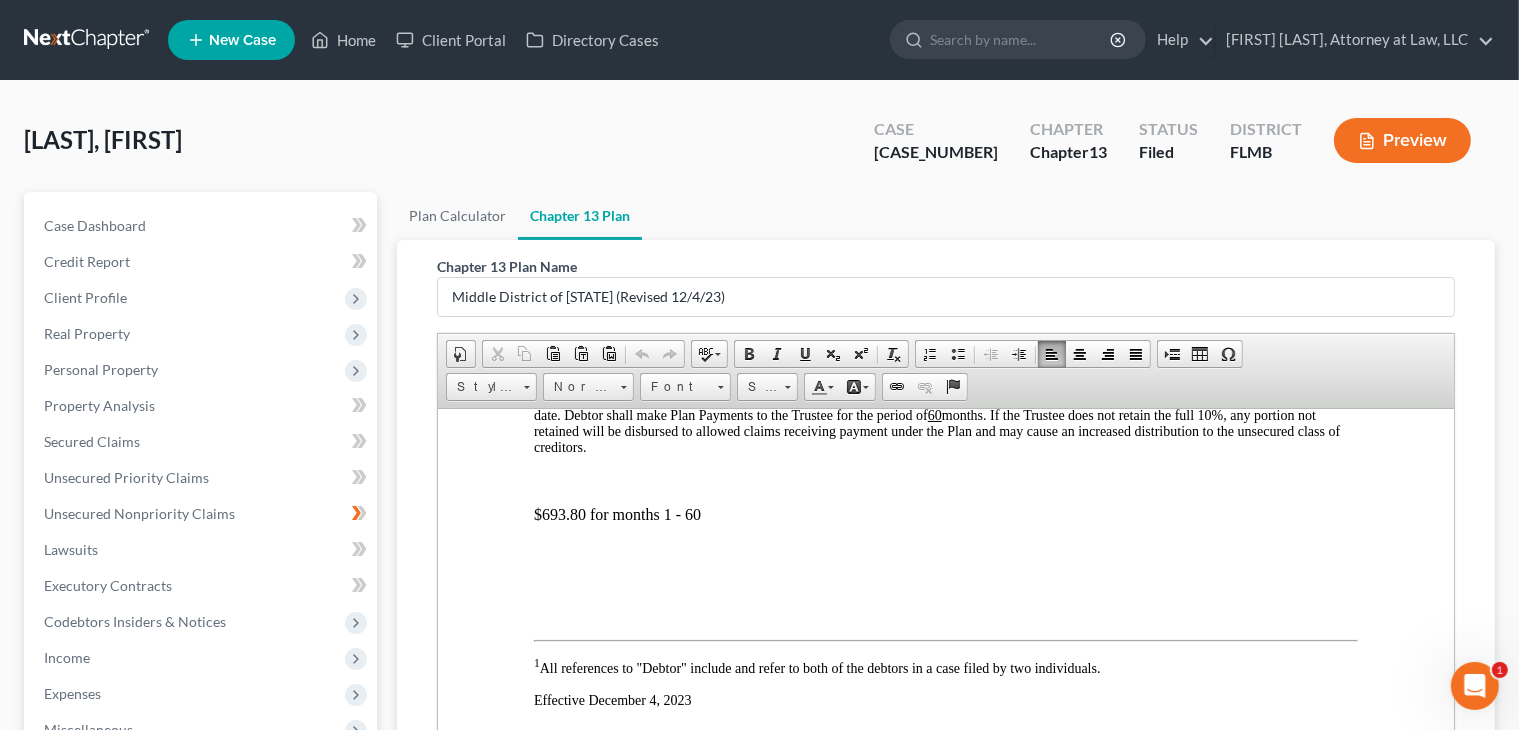 click on "$693.80 for months 1 - 60" at bounding box center (945, 514) 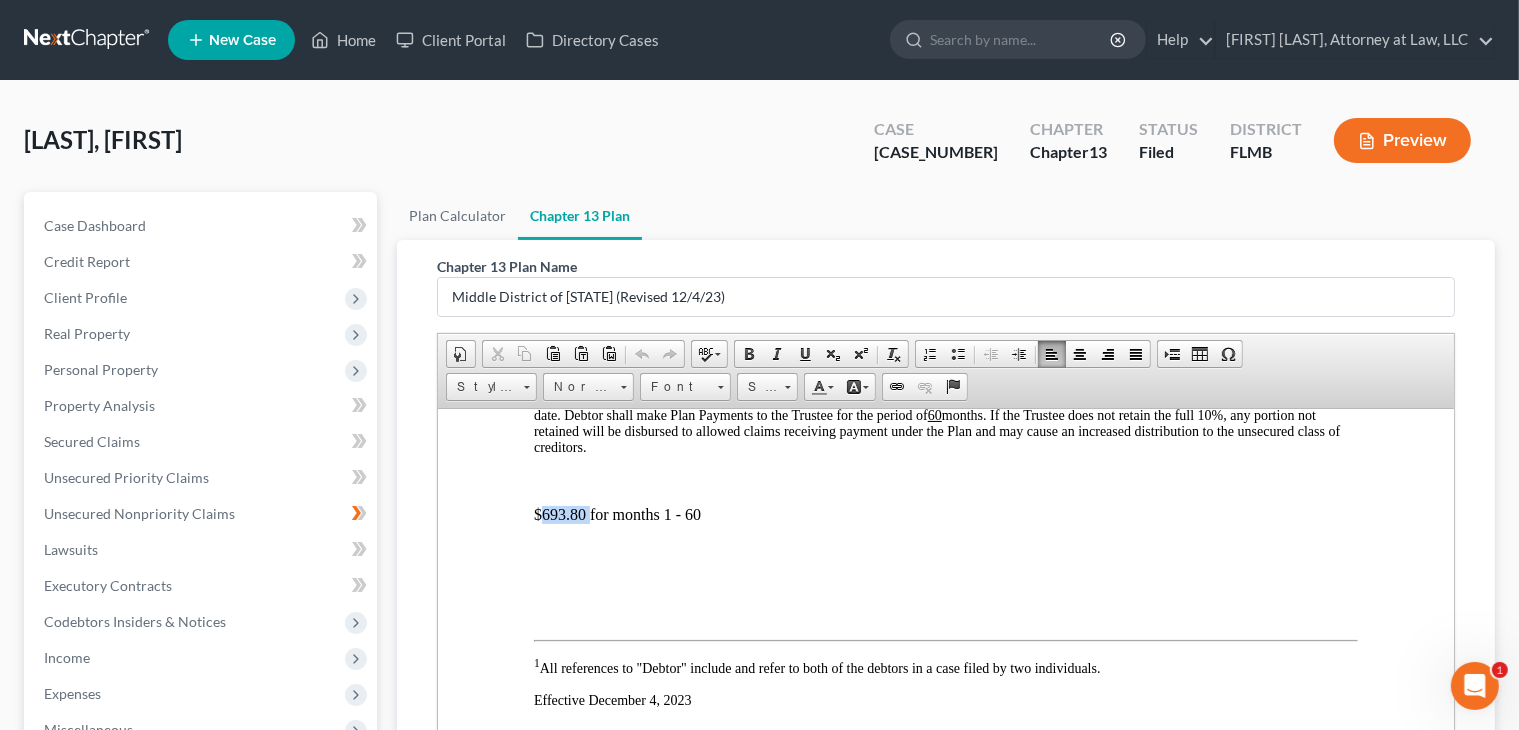 click on "$693.80 for months 1 - 60" at bounding box center (945, 514) 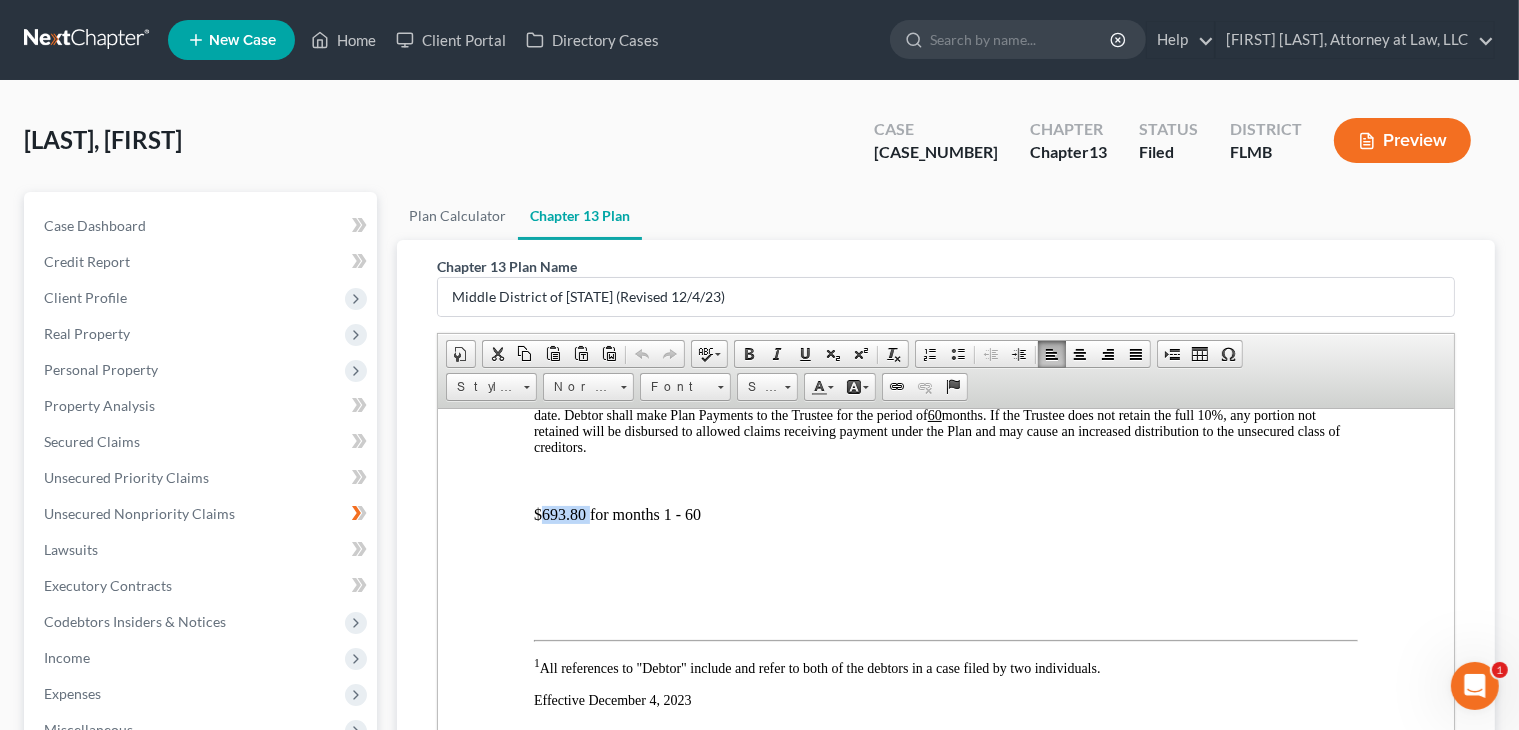 click on "$693.80 for months 1 - 60" at bounding box center [945, 514] 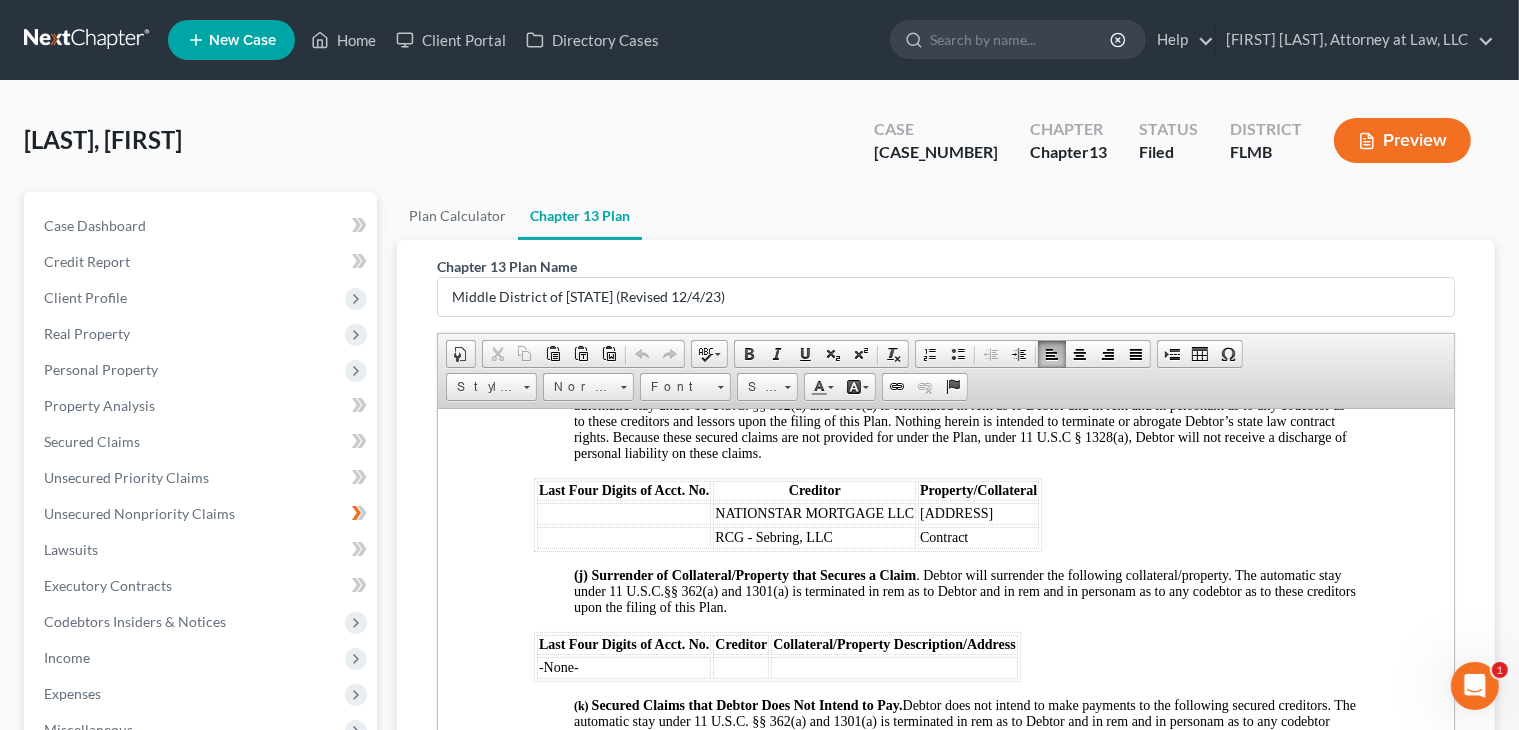 scroll, scrollTop: 3127, scrollLeft: 0, axis: vertical 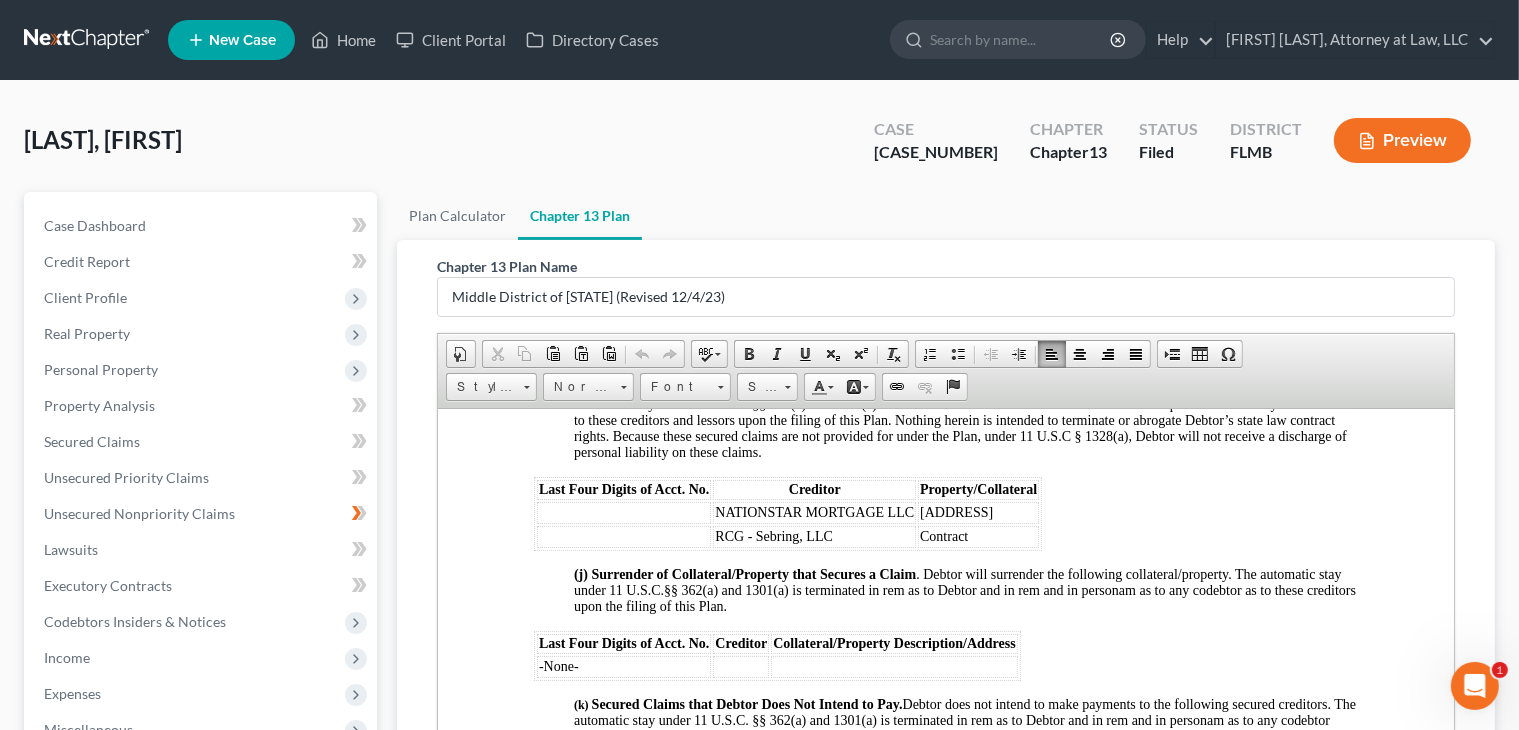 click on "Contract" at bounding box center (943, 535) 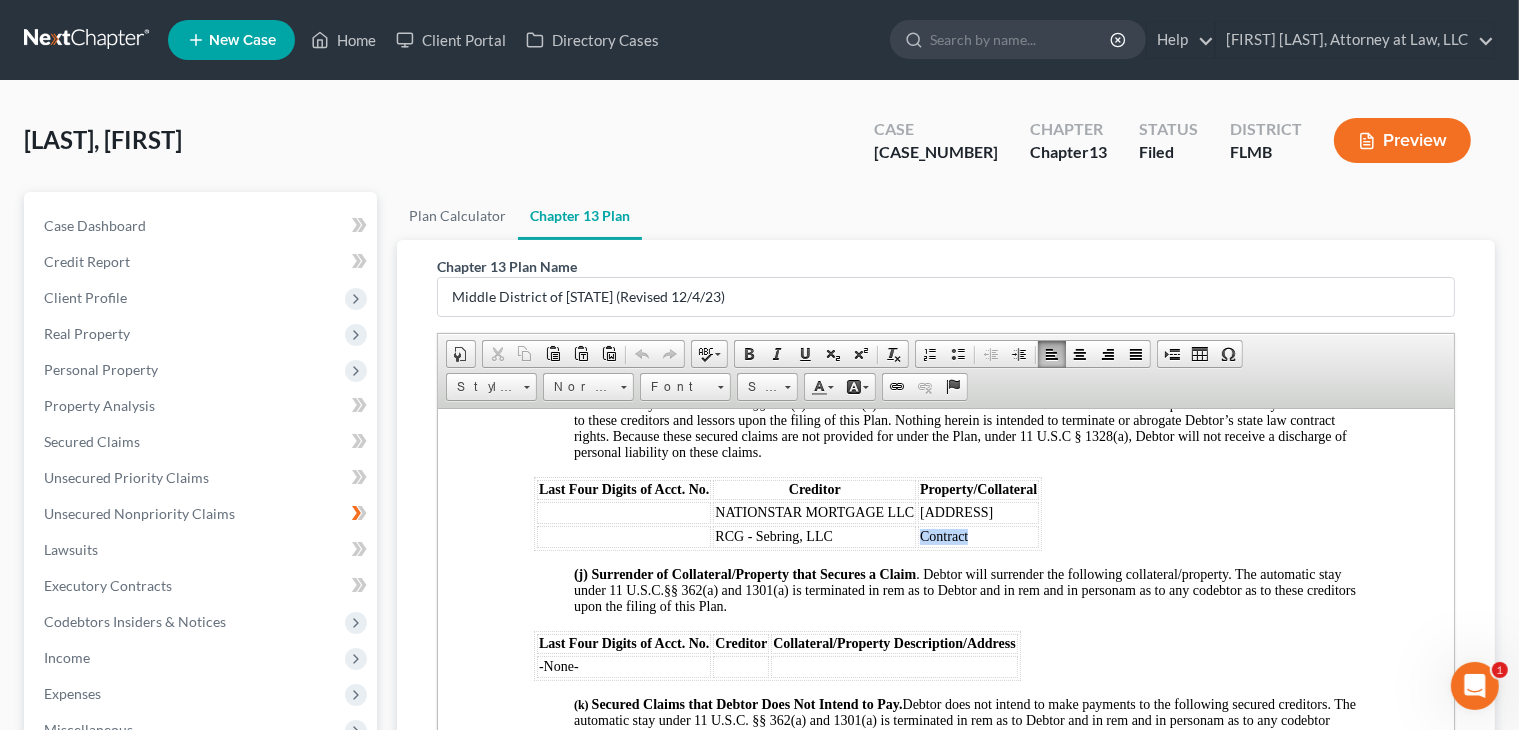 click on "Contract" at bounding box center (943, 535) 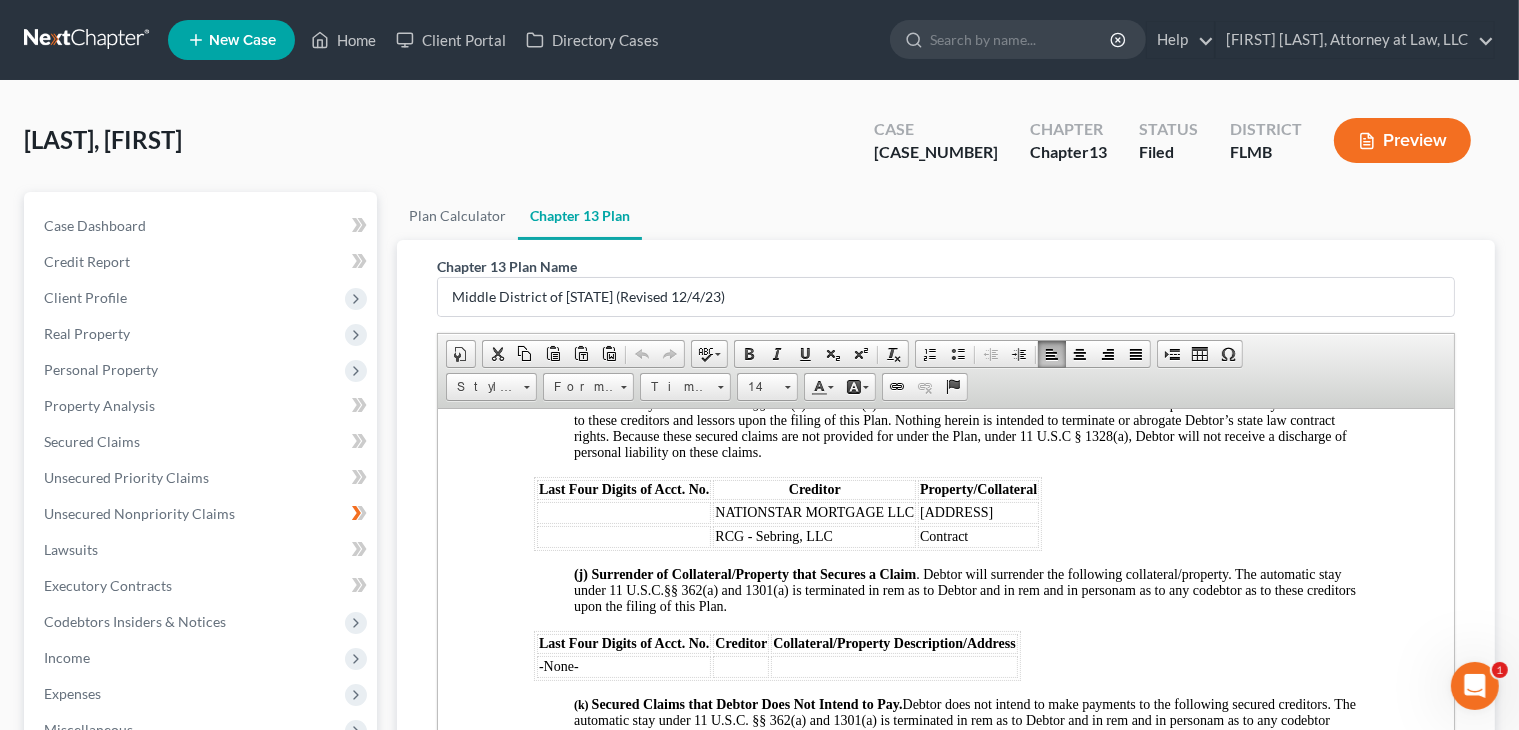 click on "Effective [DATE]   ." at bounding box center (945, 121) 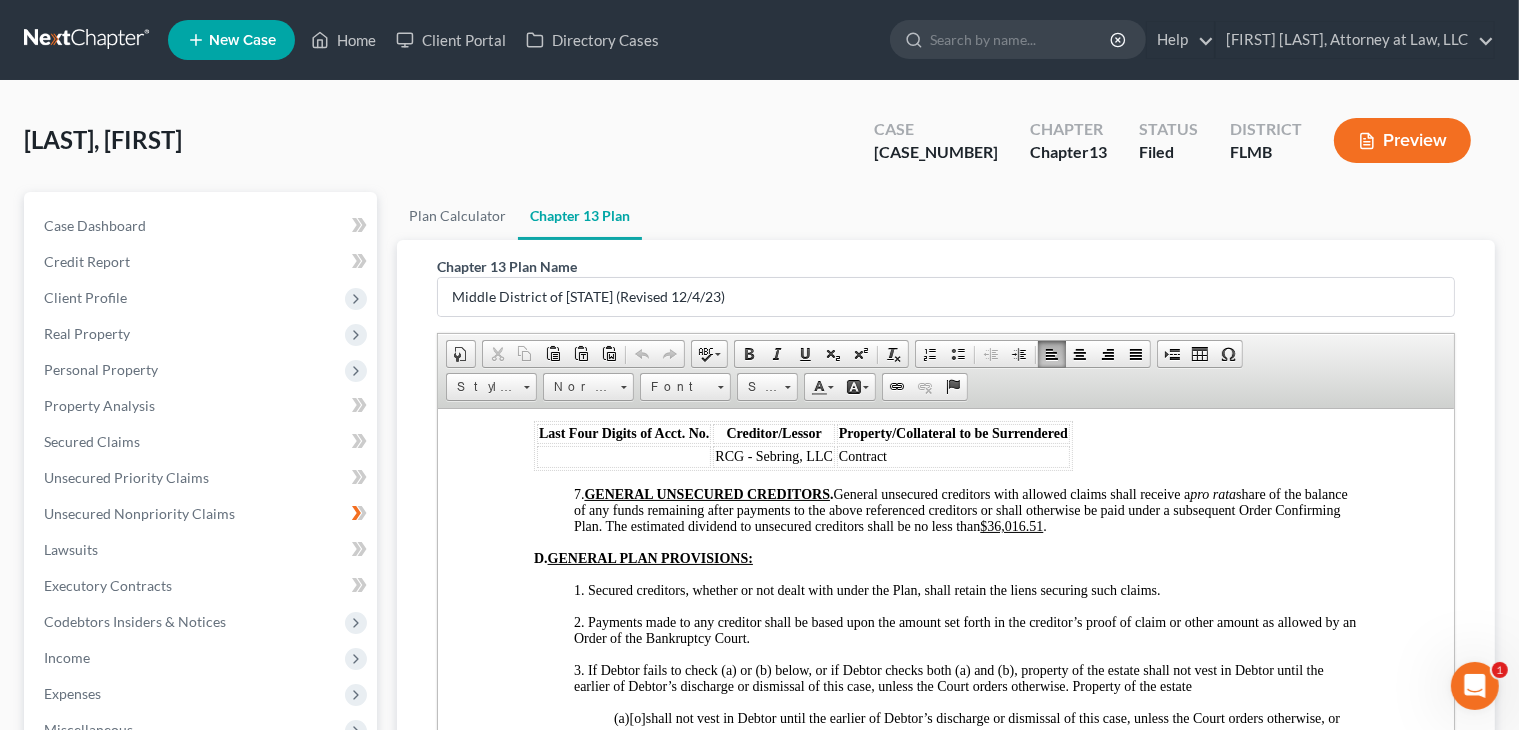 scroll, scrollTop: 4084, scrollLeft: 0, axis: vertical 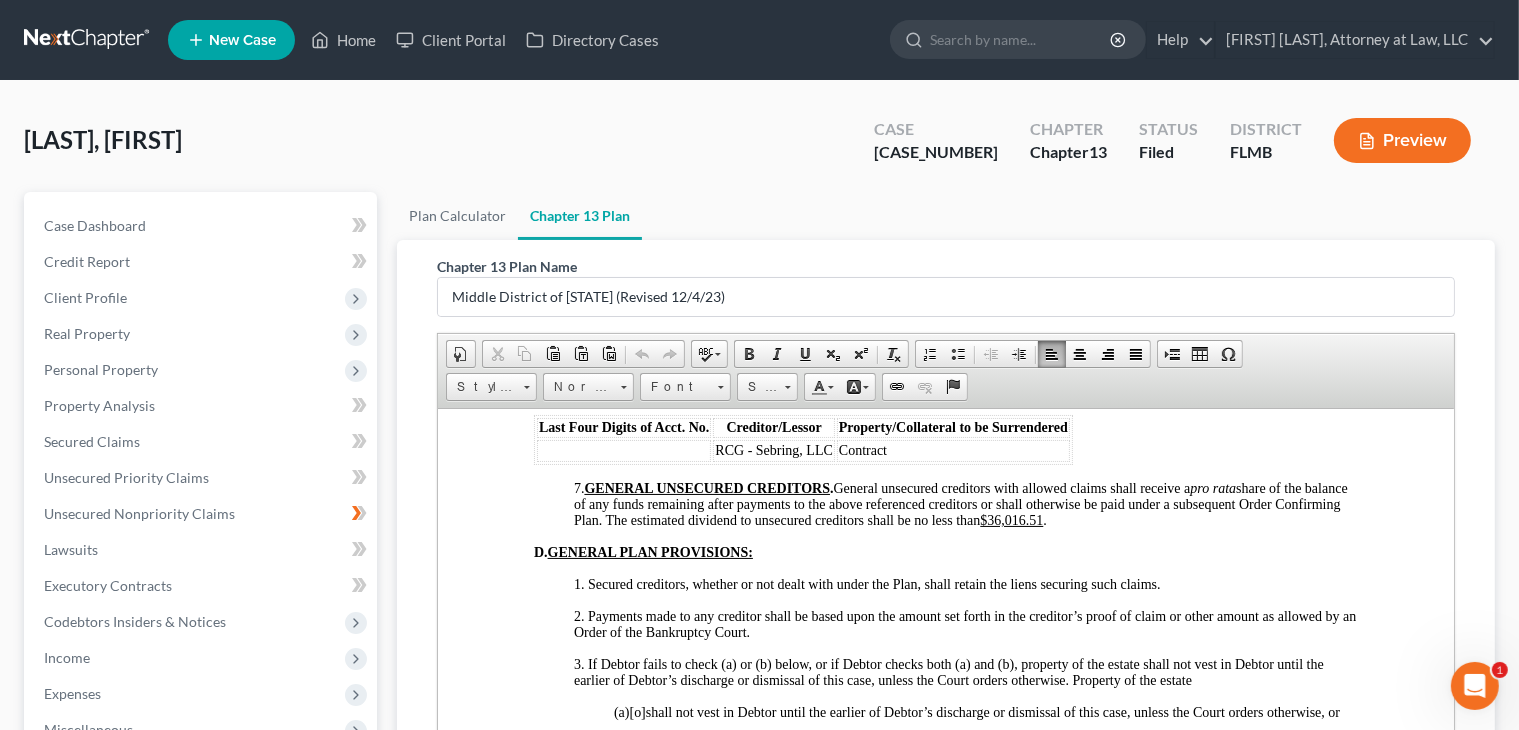 click on "(c) Rejection of Leases/Executory Contracts and Surrender of Real or Personal Leased Property." at bounding box center [861, 357] 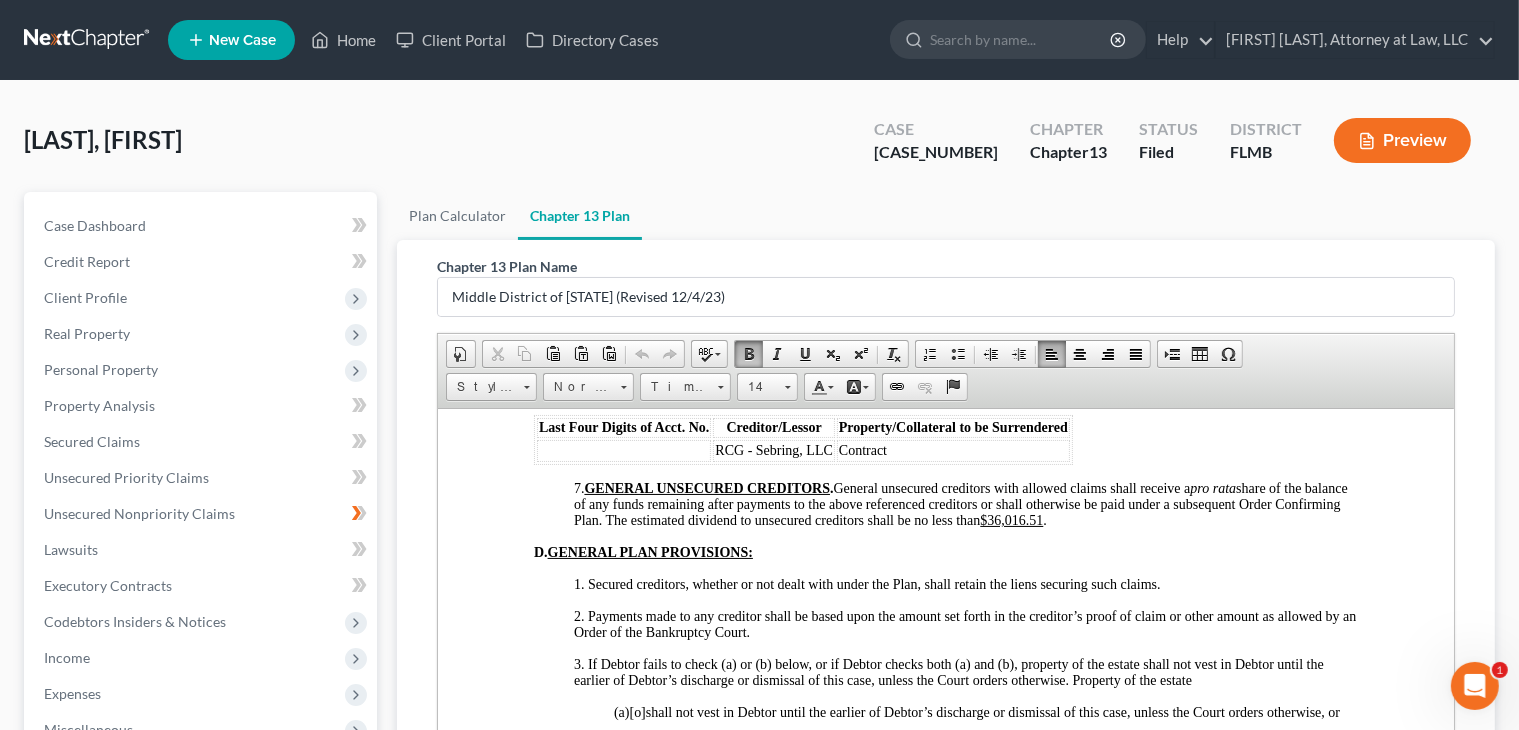 click on "(c) Rejection of Leases/Executory Contracts and Surrender of Real or Personal Leased Property." at bounding box center (861, 357) 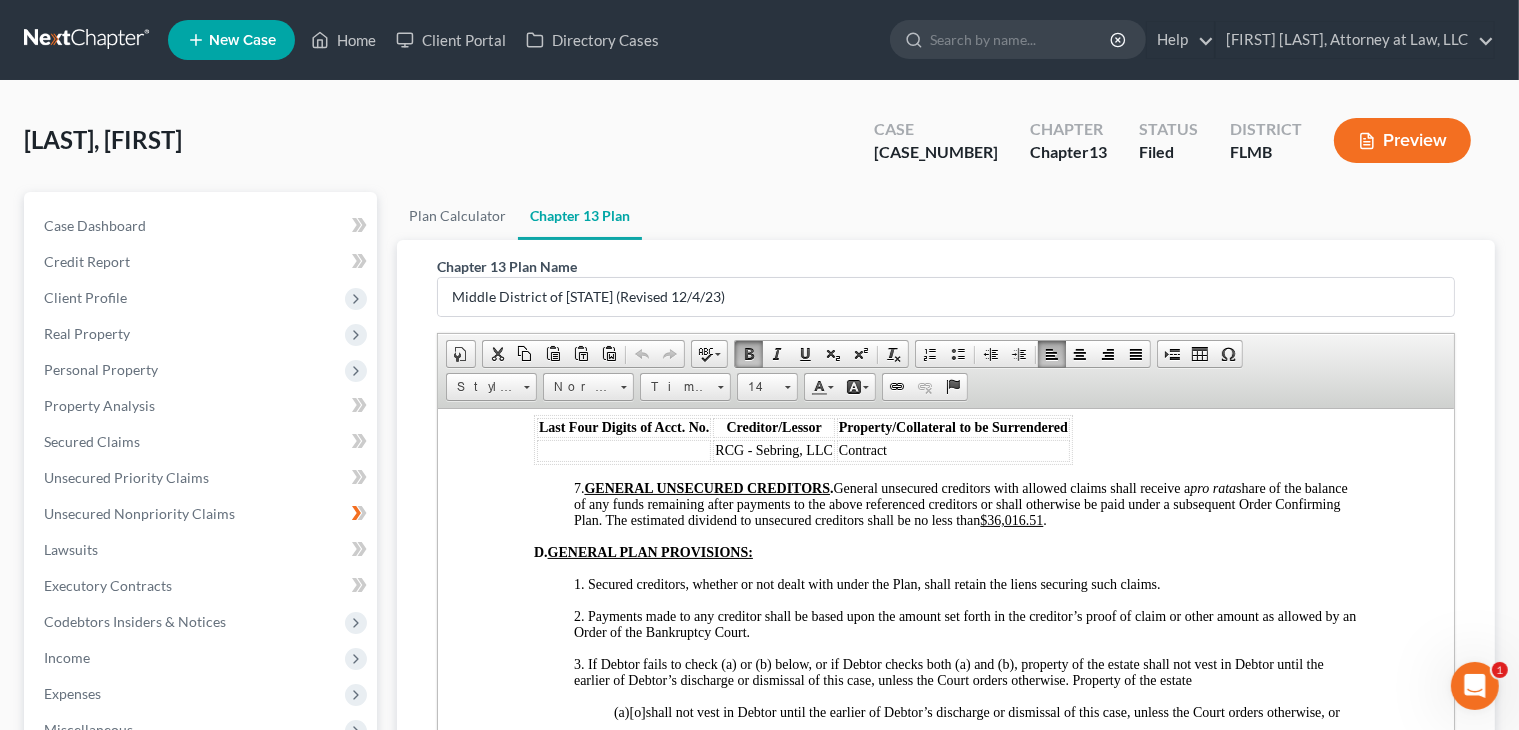 scroll, scrollTop: 4096, scrollLeft: 0, axis: vertical 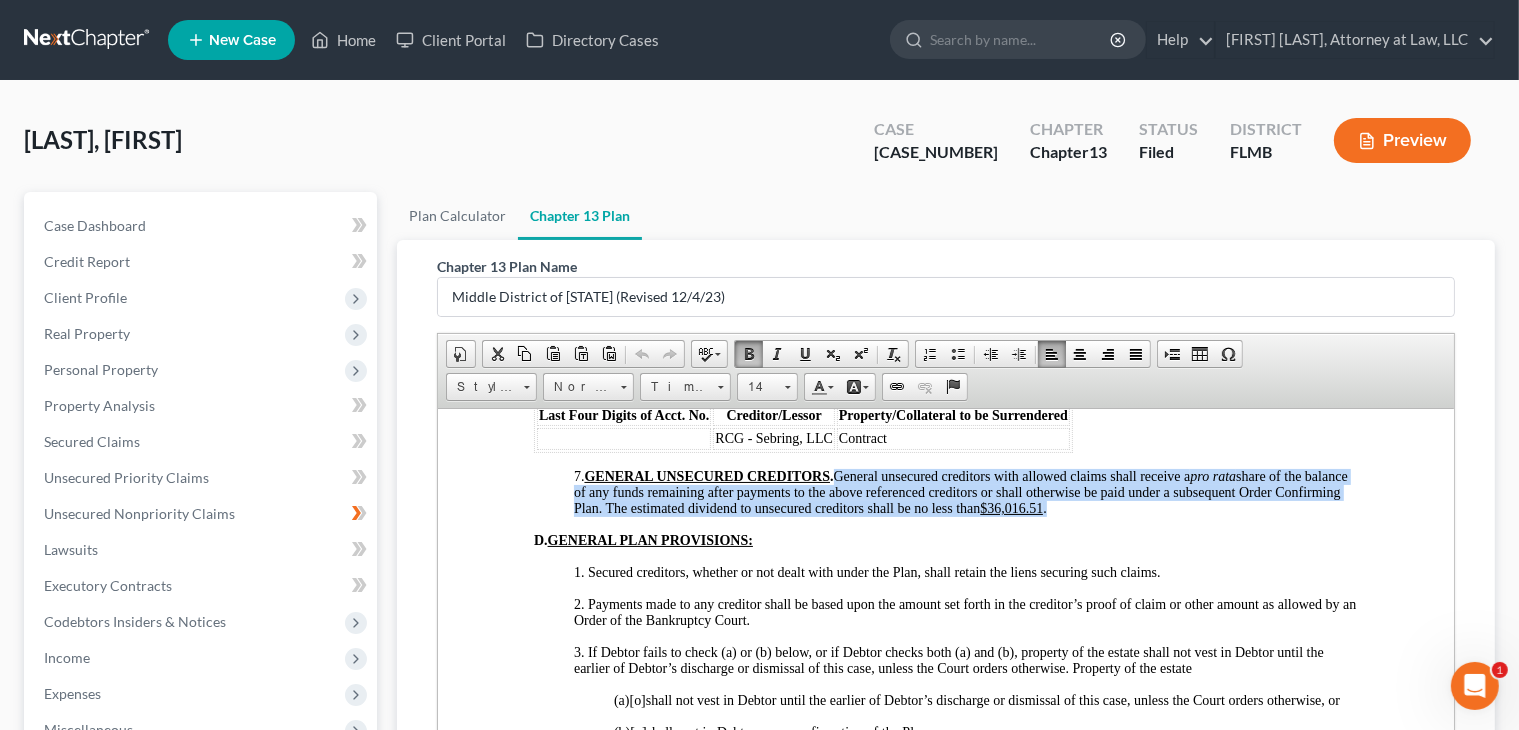 drag, startPoint x: 840, startPoint y: 573, endPoint x: 1122, endPoint y: 603, distance: 283.59125 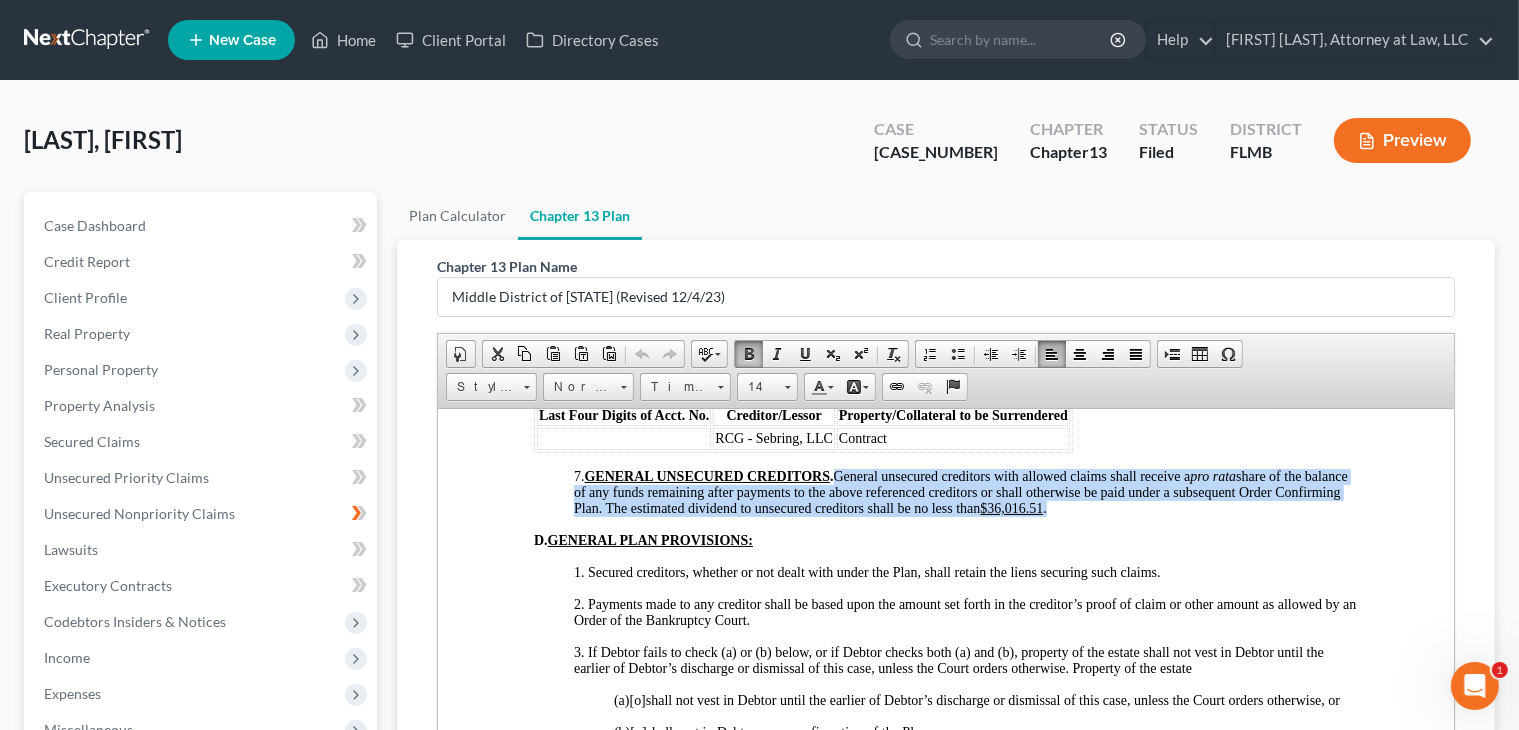 click on "7. GENERAL UNSECURED CREDITORS . General unsecured creditors with allowed claims shall receive a pro rata share of the balance of any funds remaining after payments to the above referenced creditors or shall otherwise be paid under a subsequent Order Confirming Plan. The estimated dividend to unsecured creditors shall be no less than $36,016.51 ." at bounding box center (965, 492) 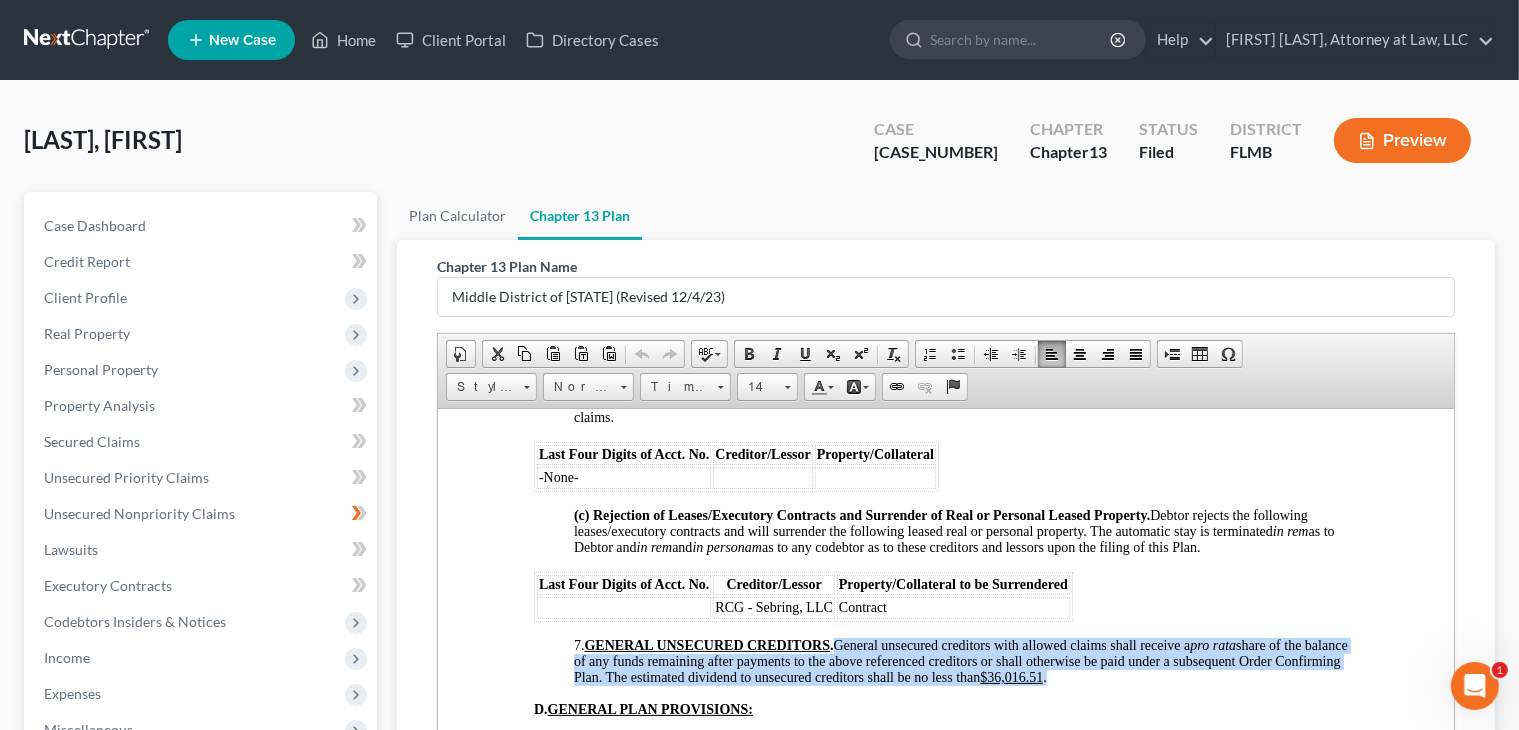 scroll, scrollTop: 3908, scrollLeft: 0, axis: vertical 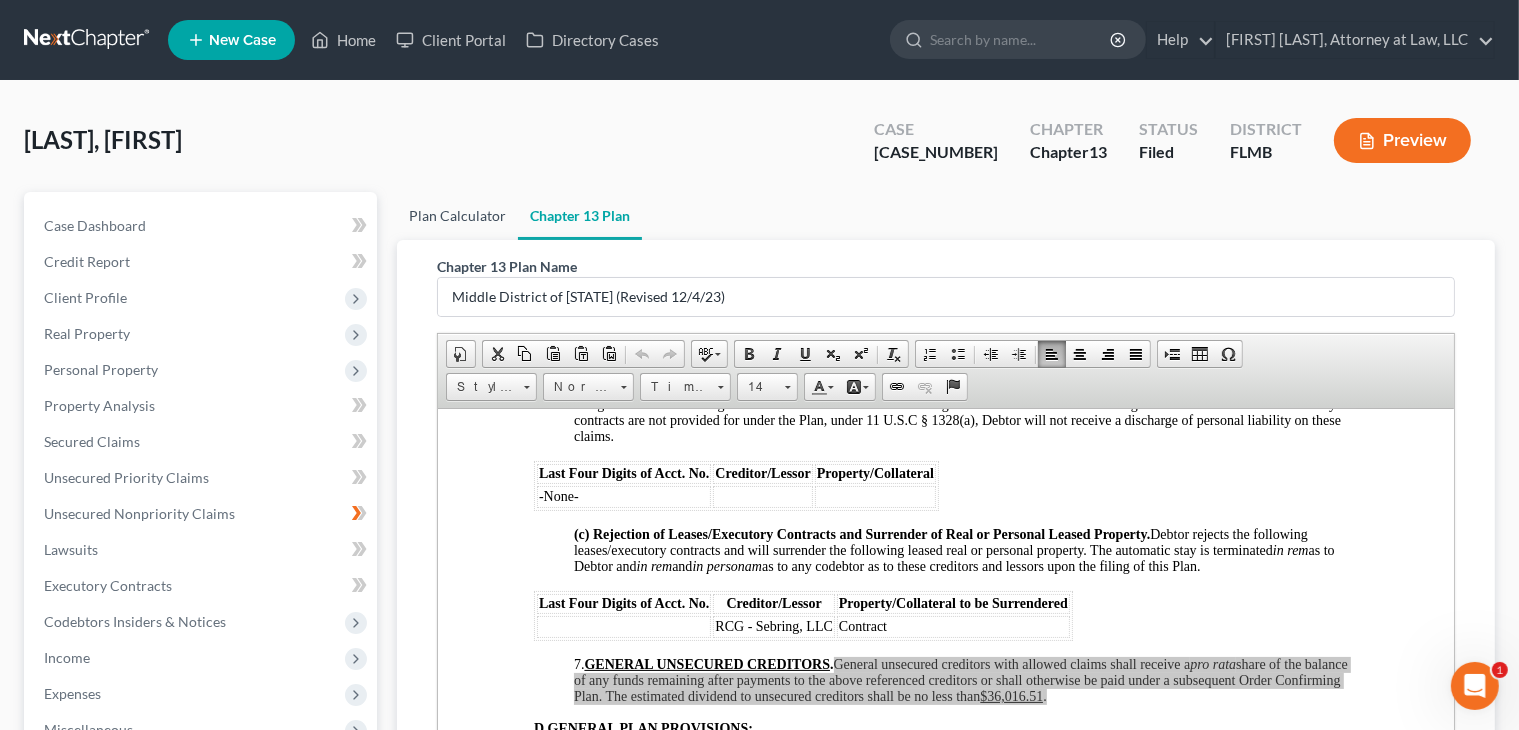 click on "Plan Calculator" at bounding box center (457, 216) 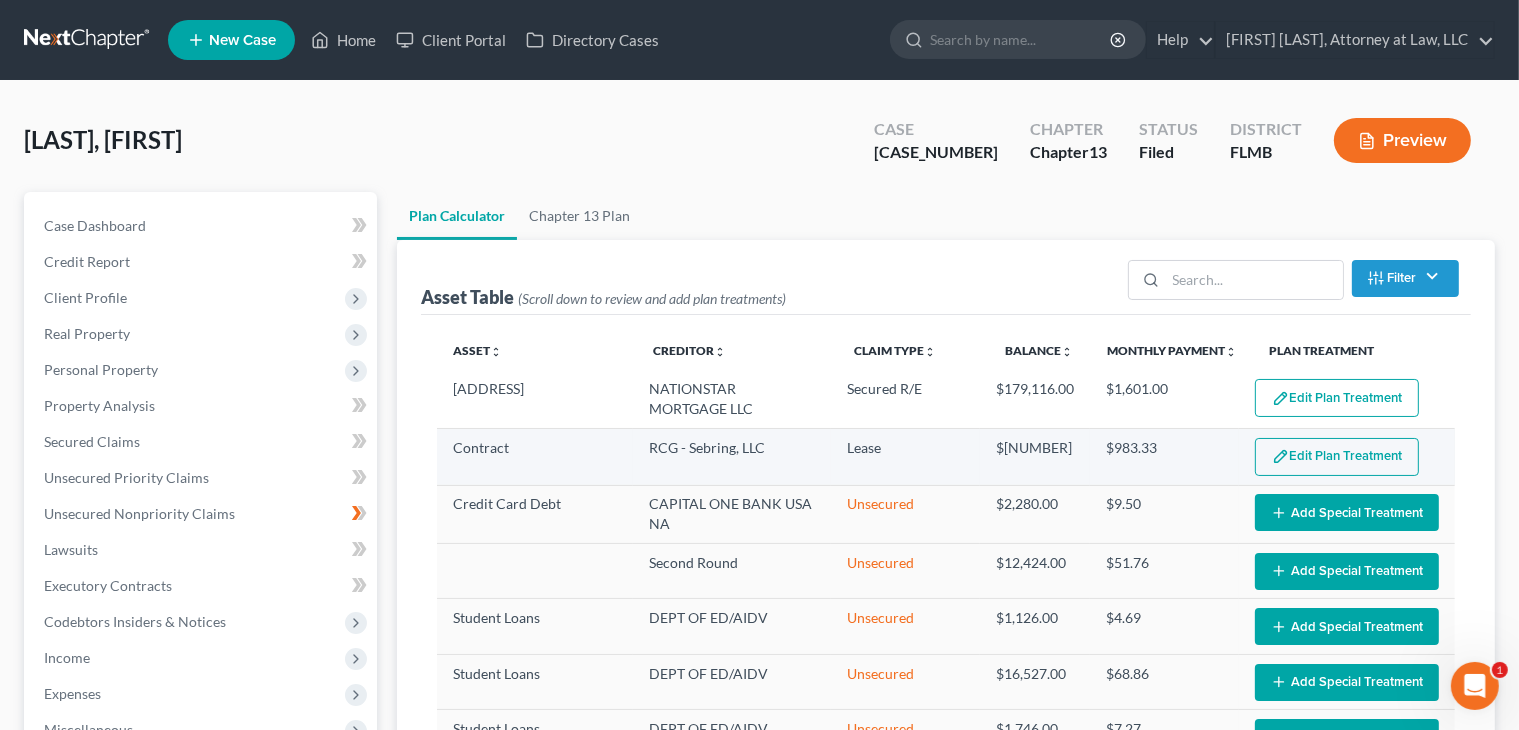 select on "59" 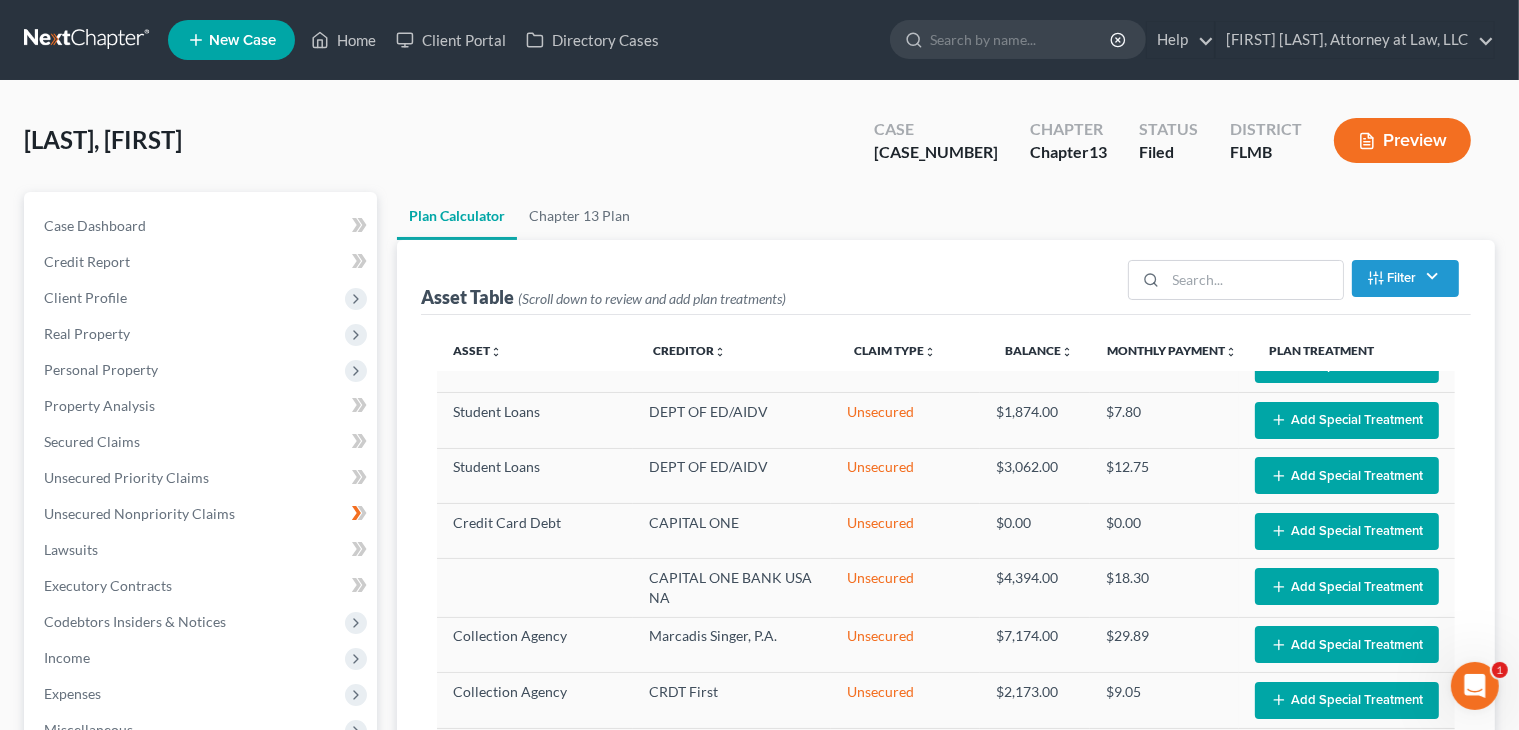 scroll, scrollTop: 1373, scrollLeft: 0, axis: vertical 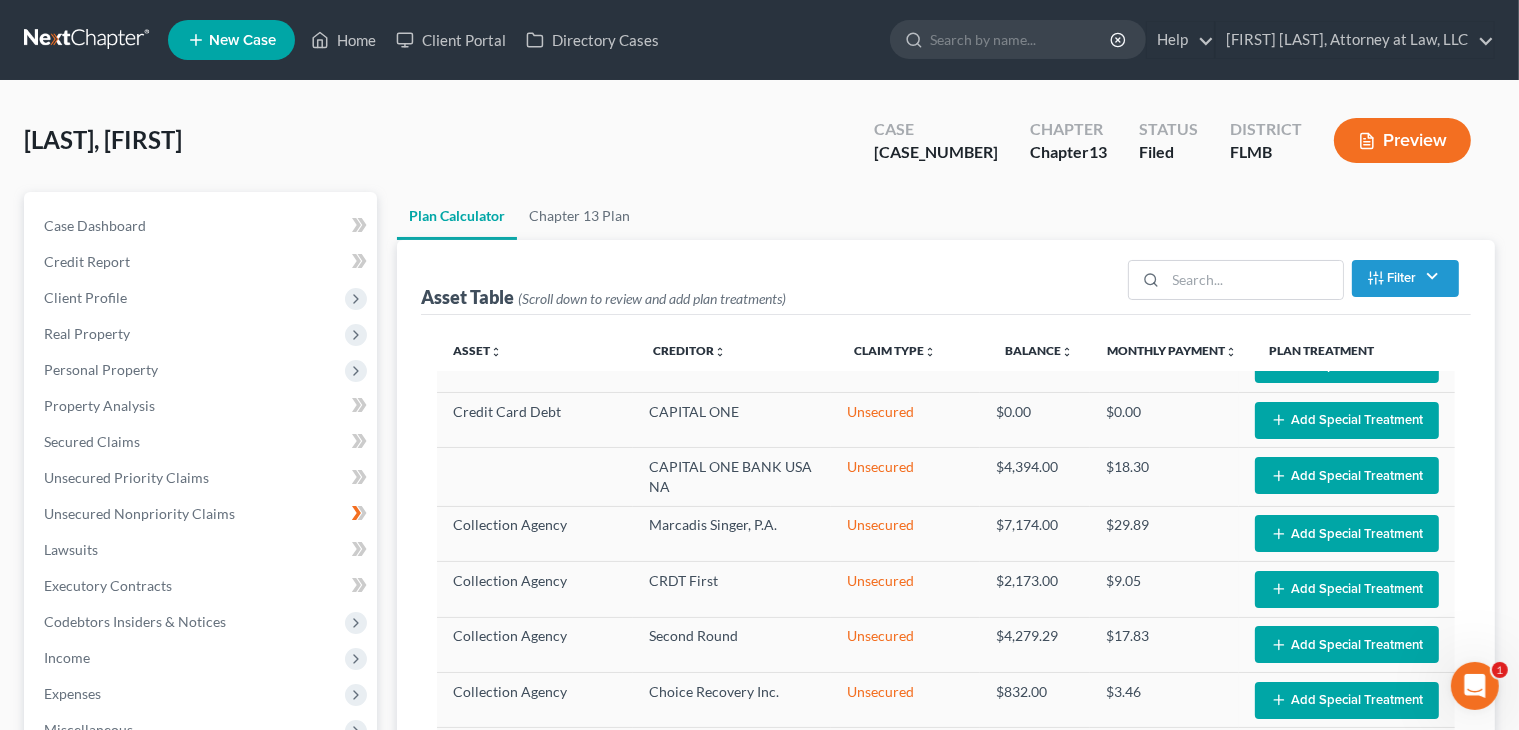 click on "Asset Table (Scroll down to review and add plan treatments)         Filter Claim Type Filter... Lease Priority Secured Asset Secured R/E Secured R/E Arrears Secured Vehicle Secured Vehicle Arrears Unsecured Clear
Asset
unfold_more
expand_more
expand_less
Creditor
unfold_more
expand_more
expand_less
Claim Type
unfold_more
expand_more
expand_less
Balance
unfold_more
expand_more
expand_less
Monthly Payment
unfold_more
expand_more
expand_less
Plan Treatment [ADDRESS] [CREDITOR_NAME] Secured R/E $[NUMBER] $[NUMBER]  Edit Plan Treatment Add Plan Treatment Contract [CREDITOR_NAME] Lease $[NUMBER] $[NUMBER]  Edit Plan Treatment Add Plan Treatment Credit Card Debt [CREDITOR_NAME] Unsecured $[NUMBER] Unknown $[NUMBER]  Edit Special Treatment Add Special Treatment Second Round Unsecured $[NUMBER] Unknown $[NUMBER]  Edit Special Treatment Add Special Treatment Student Loans [CREDITOR_NAME] Unsecured $[NUMBER] $[NUMBER]" at bounding box center [946, 557] 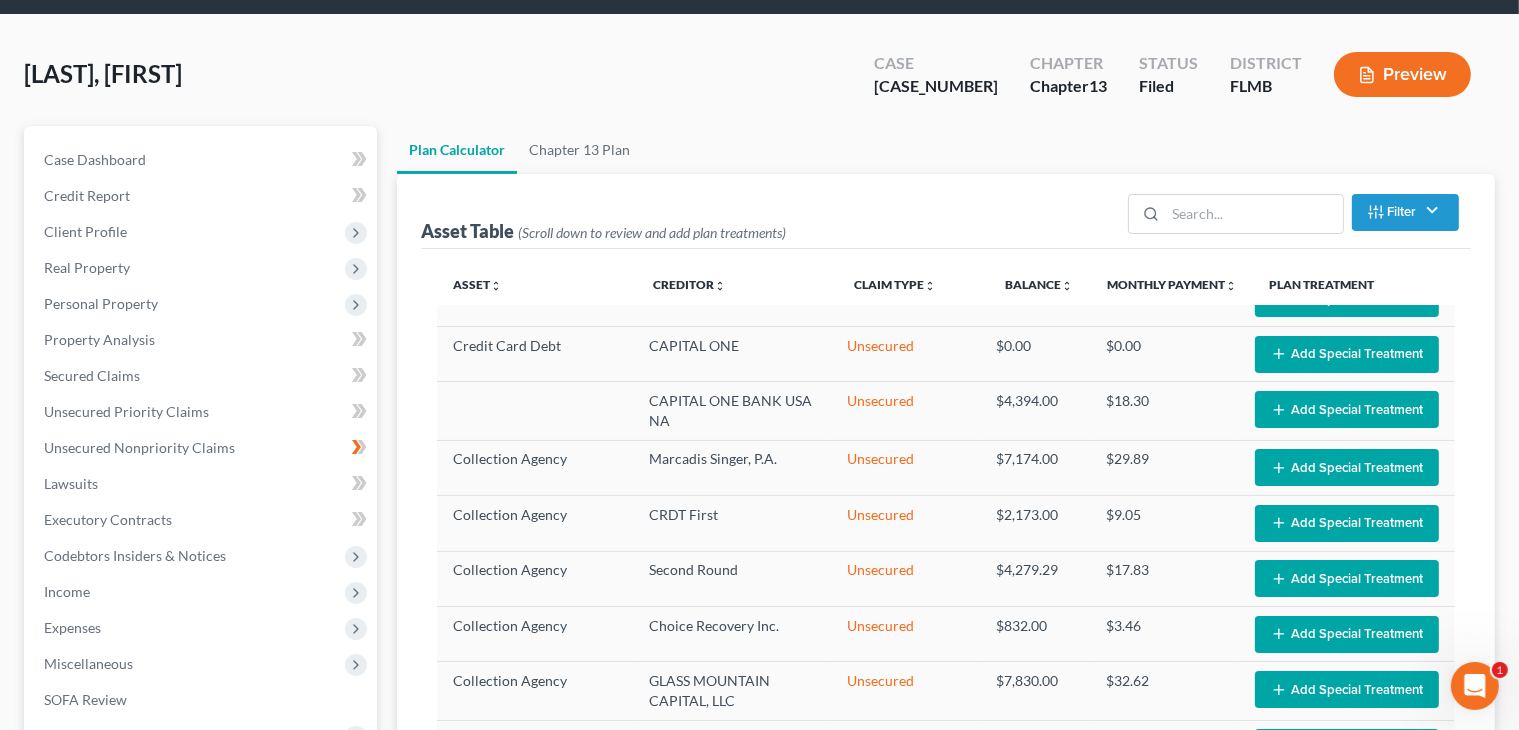 scroll, scrollTop: 67, scrollLeft: 0, axis: vertical 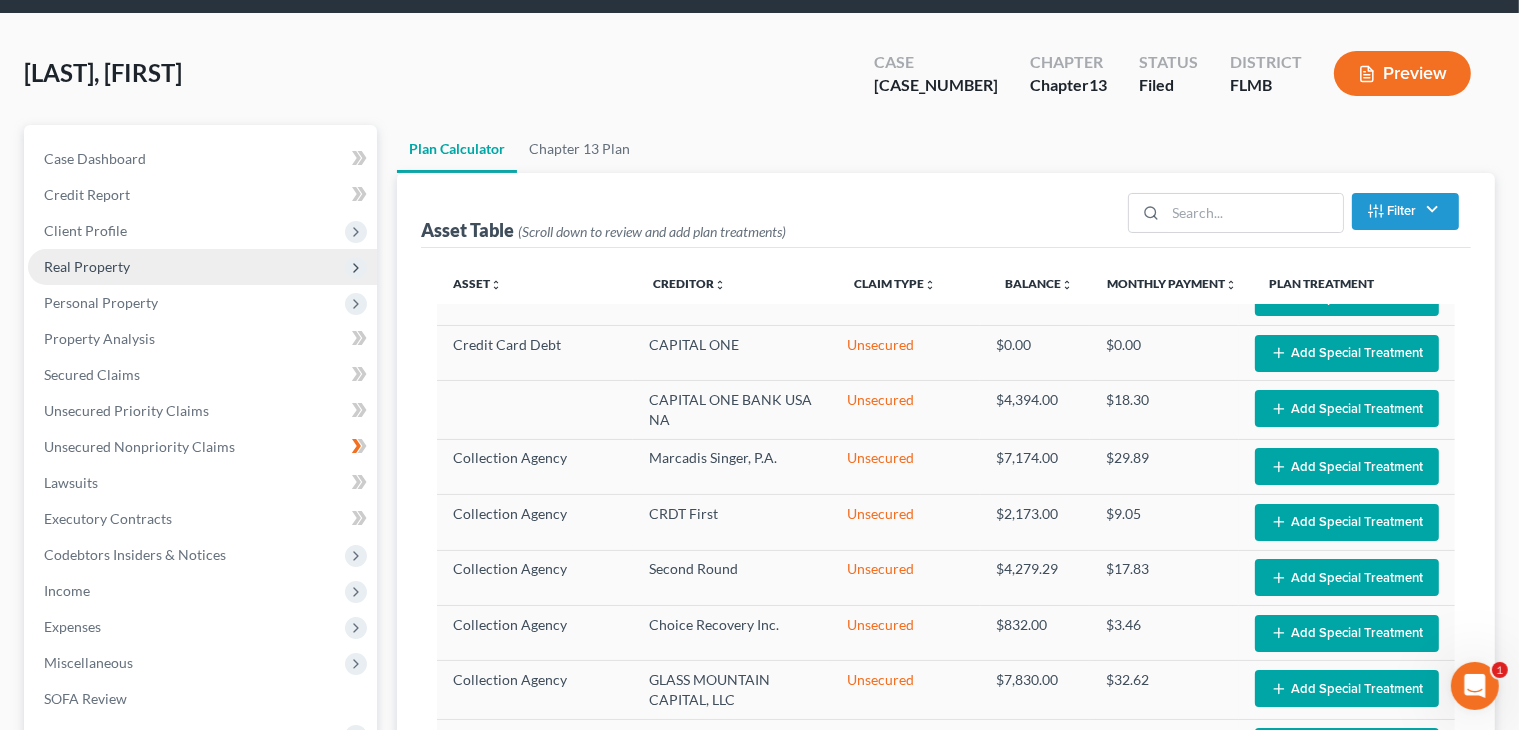 click on "Real Property" at bounding box center (202, 267) 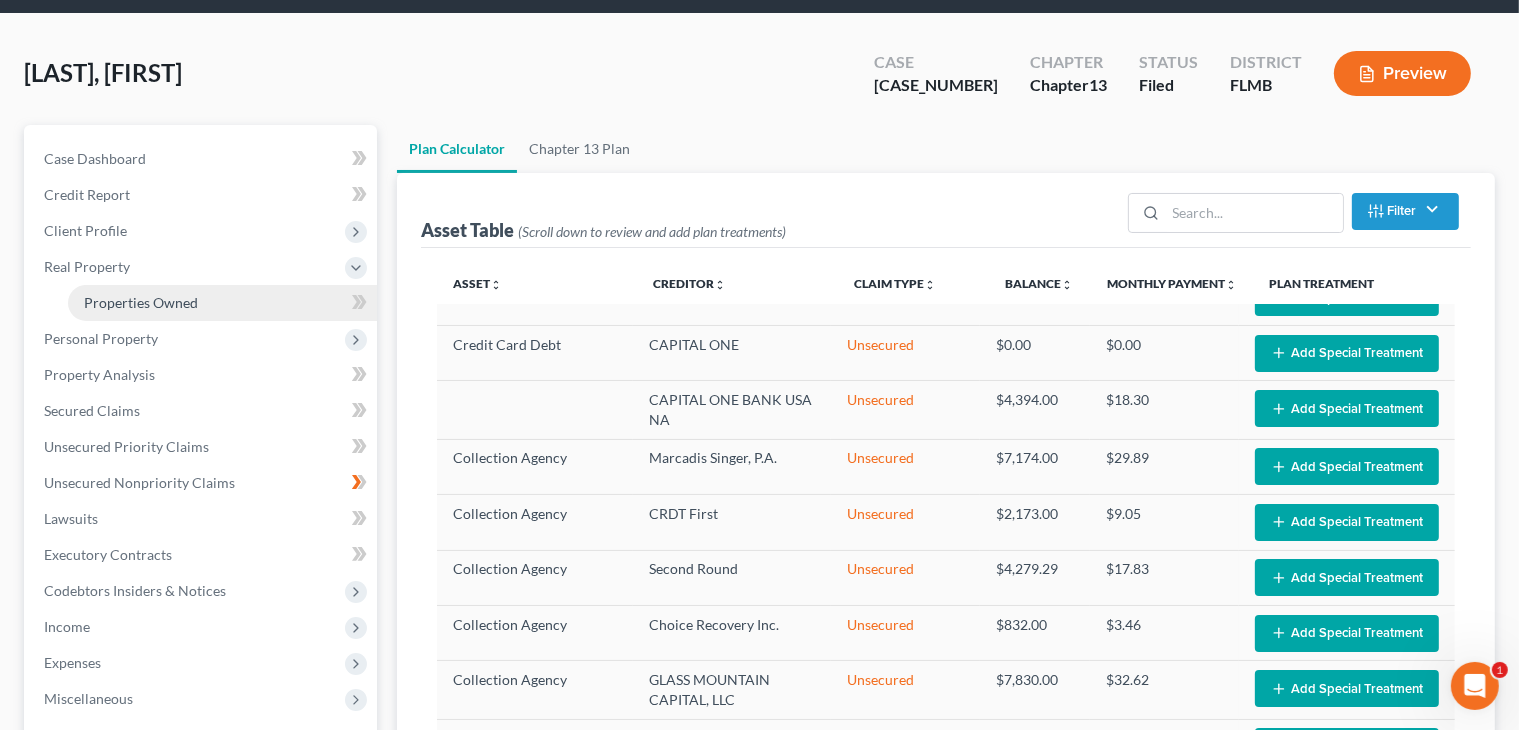 click on "Properties Owned" at bounding box center (222, 303) 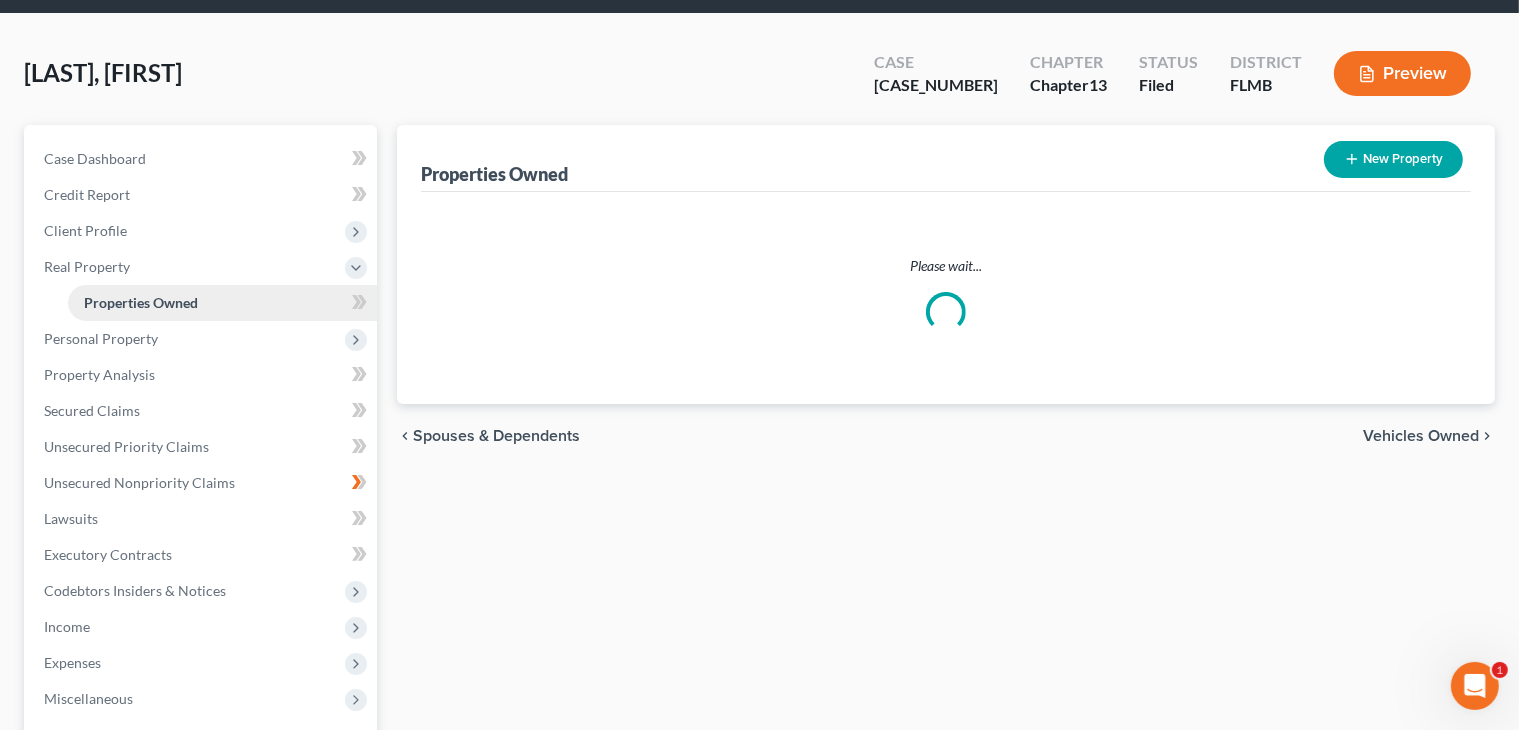 scroll, scrollTop: 0, scrollLeft: 0, axis: both 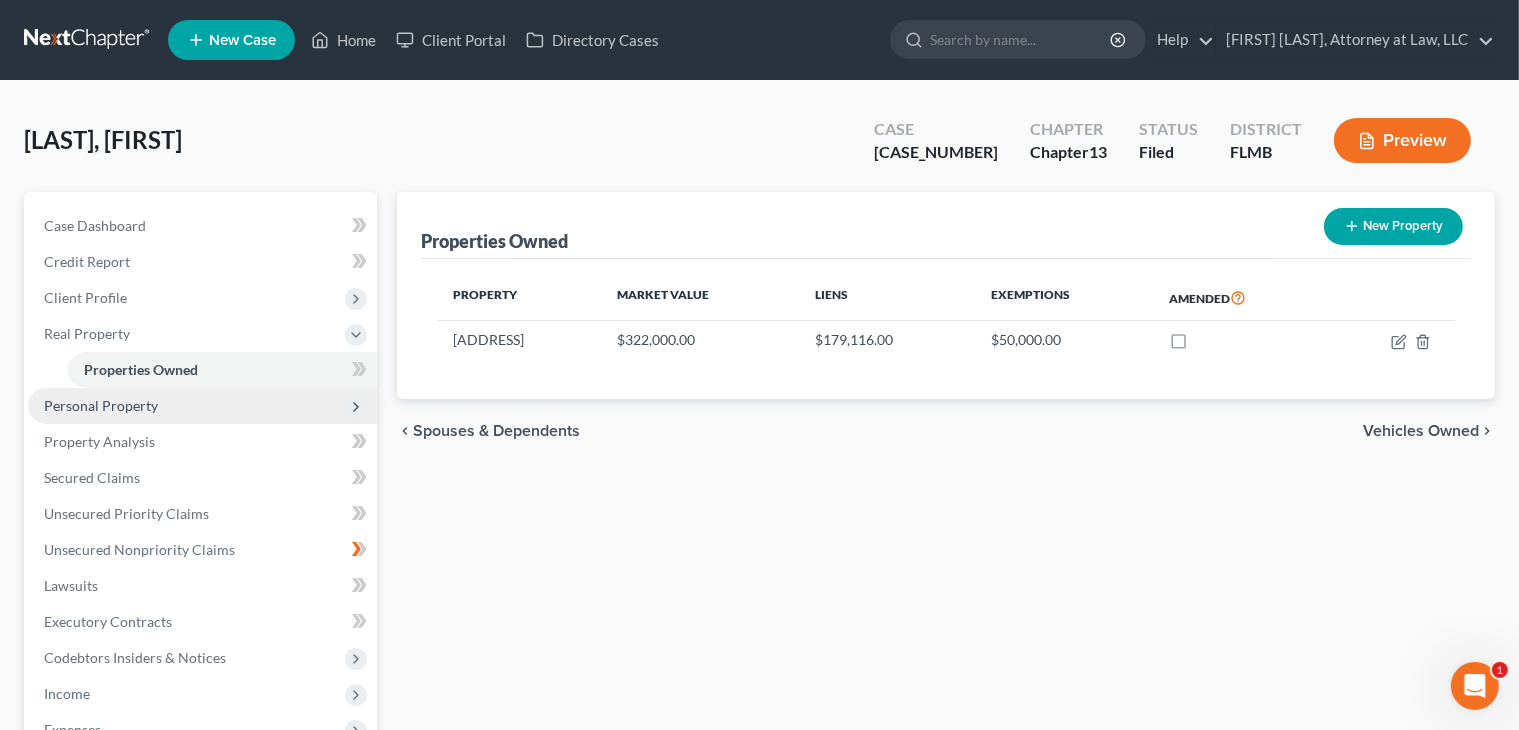 click on "Personal Property" at bounding box center (202, 406) 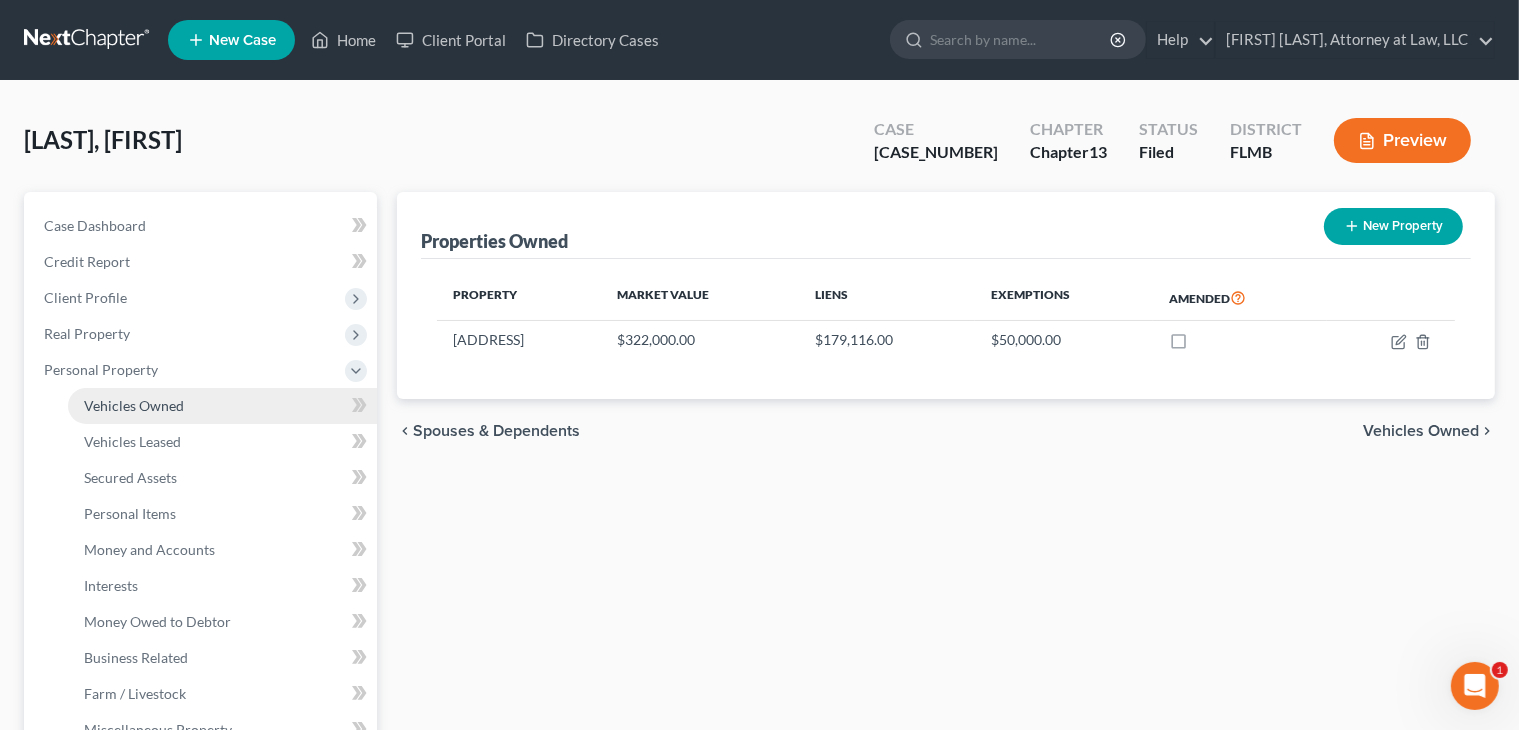 click on "Vehicles Owned" at bounding box center (222, 406) 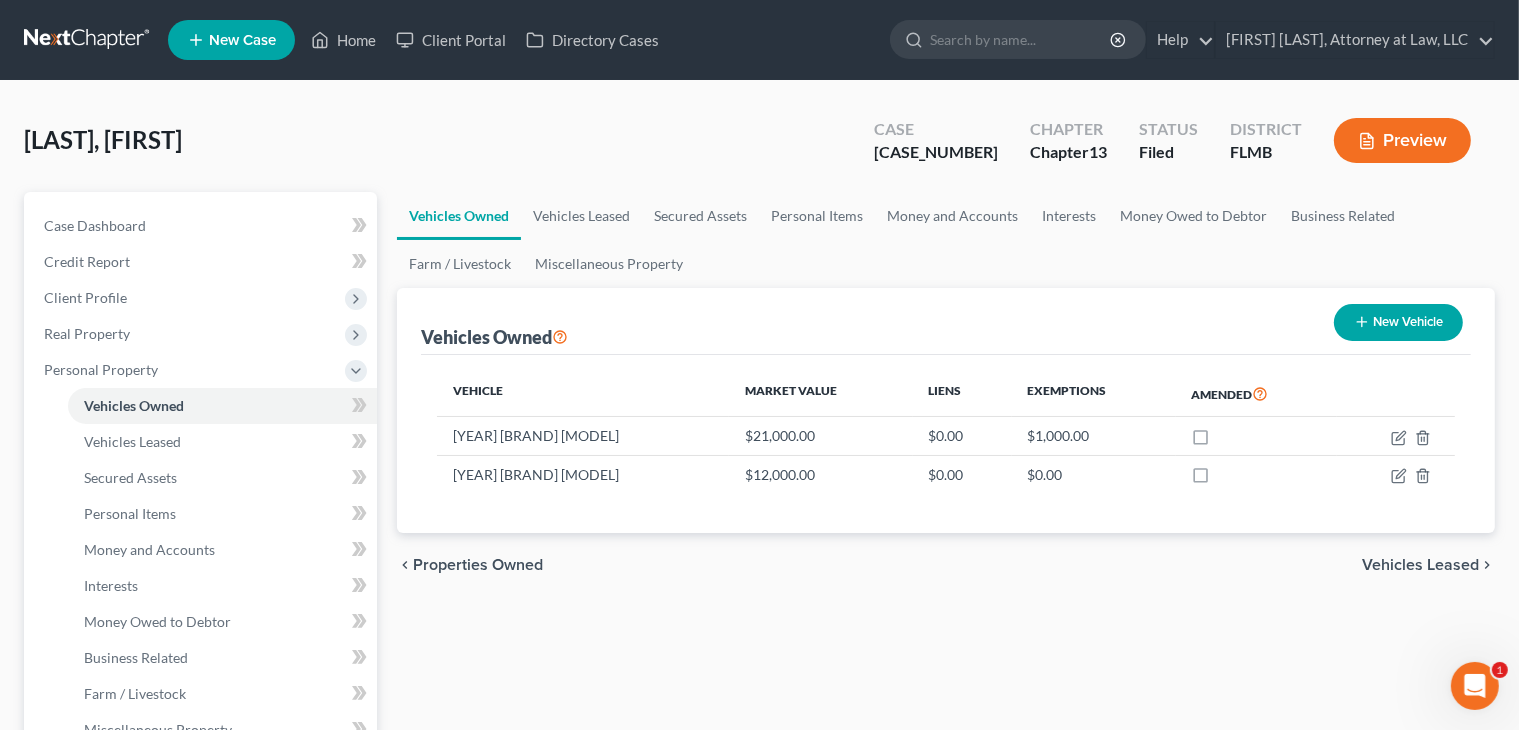 click on "Vehicles Owned
Vehicles Leased
Secured Assets
Personal Items
Money and Accounts
Interests
Money Owed to Debtor
Business Related
Farm / Livestock
Miscellaneous Property
Vehicles Owned  New Vehicle
Vehicle Market Value Liens Exemptions Amended  [YEAR] [VEHICLE_MAKE] [VEHICLE_MODEL] $[NUMBER] $[NUMBER] $[NUMBER] [YEAR] [VEHICLE_MAKE] [VEHICLE_MODEL] $[NUMBER] $[NUMBER] $[NUMBER]
chevron_left
Properties Owned
Vehicles Leased
chevron_right" at bounding box center (946, 787) 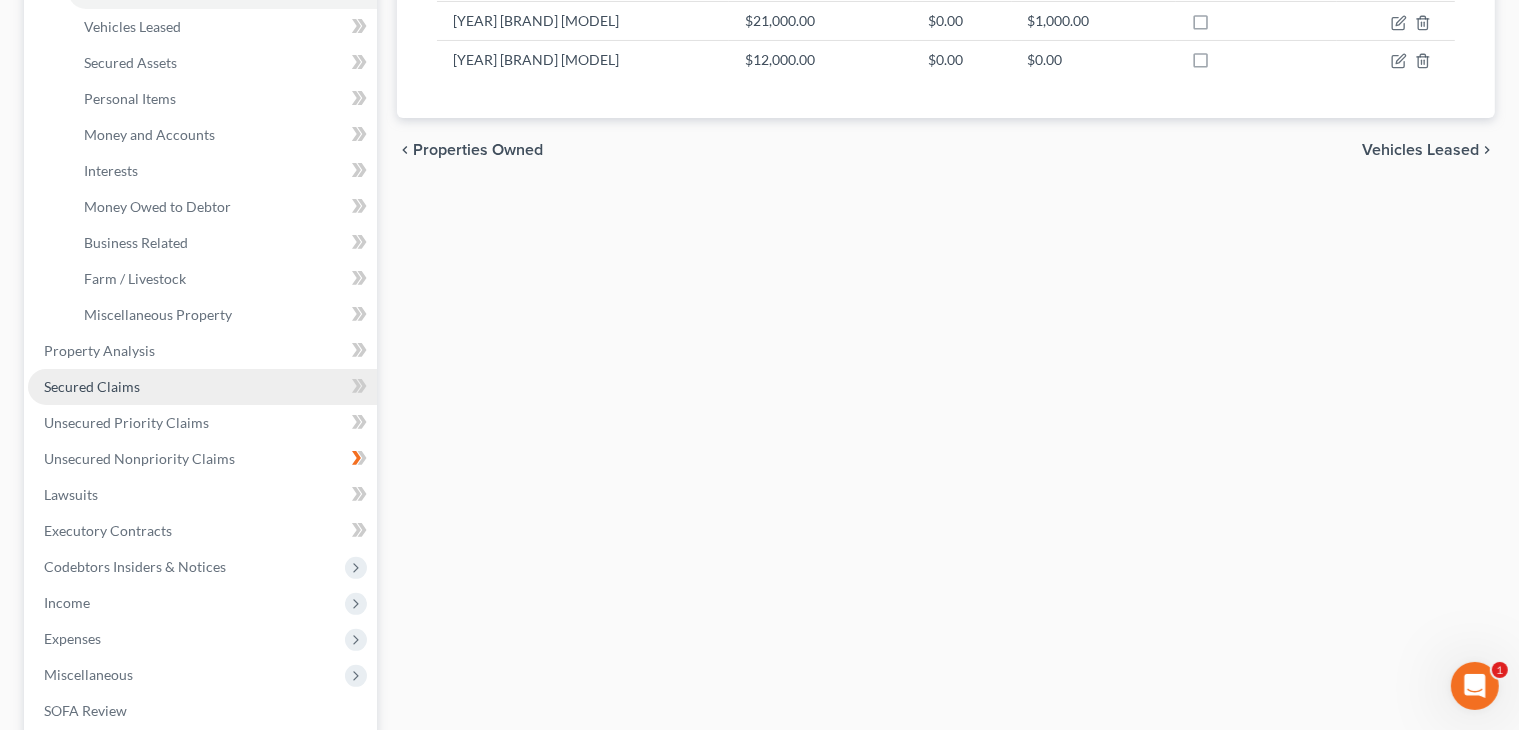scroll, scrollTop: 416, scrollLeft: 0, axis: vertical 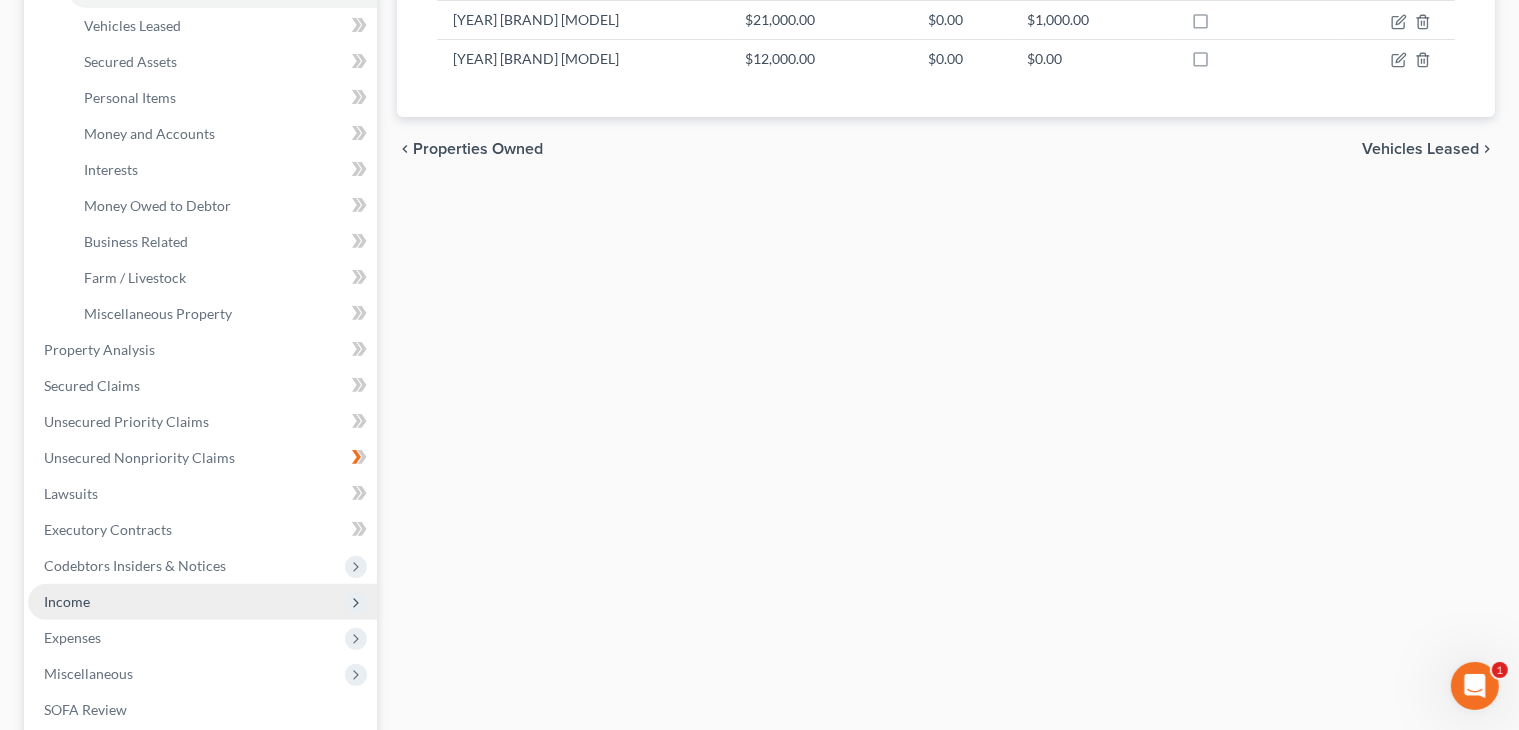 click on "Income" at bounding box center [202, 602] 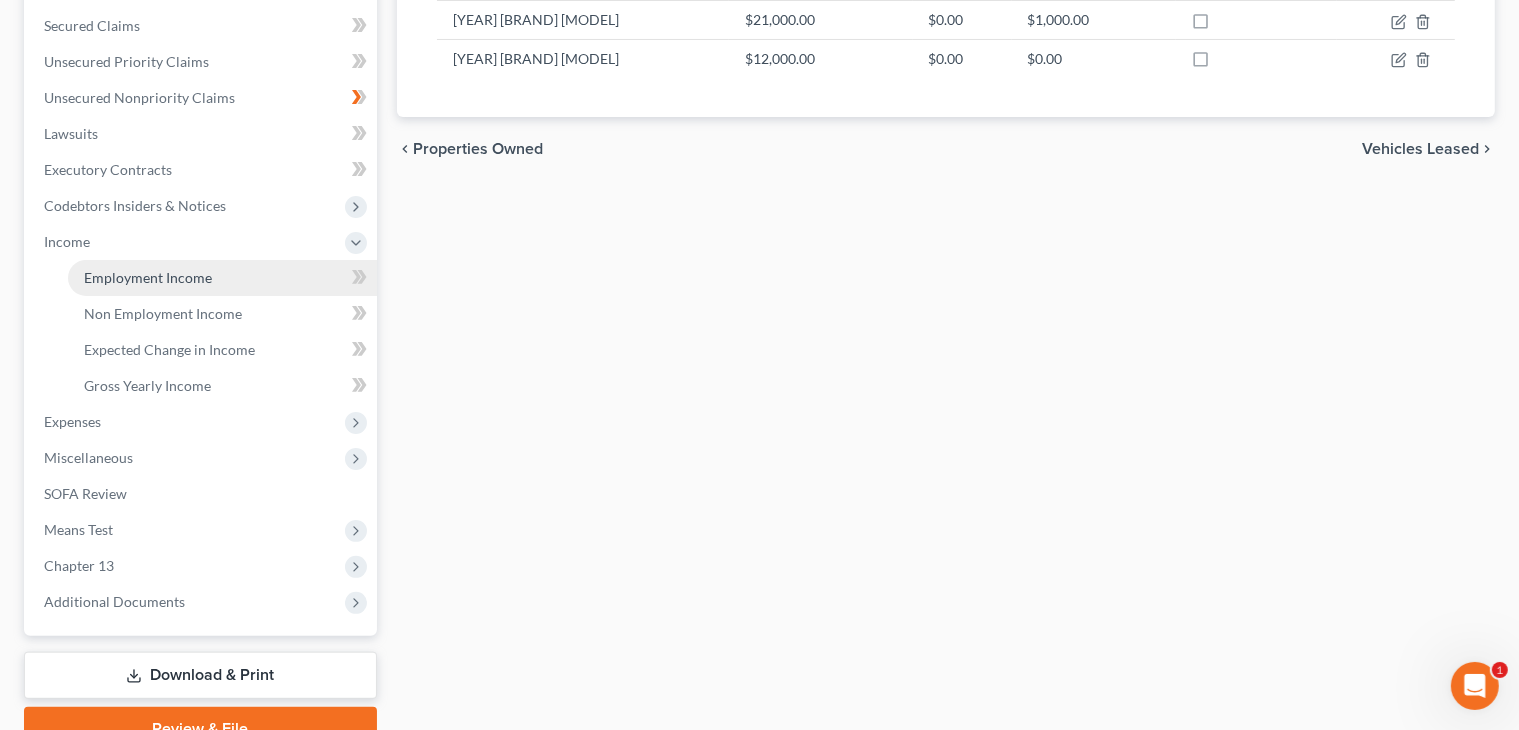 click on "Employment Income" at bounding box center [222, 278] 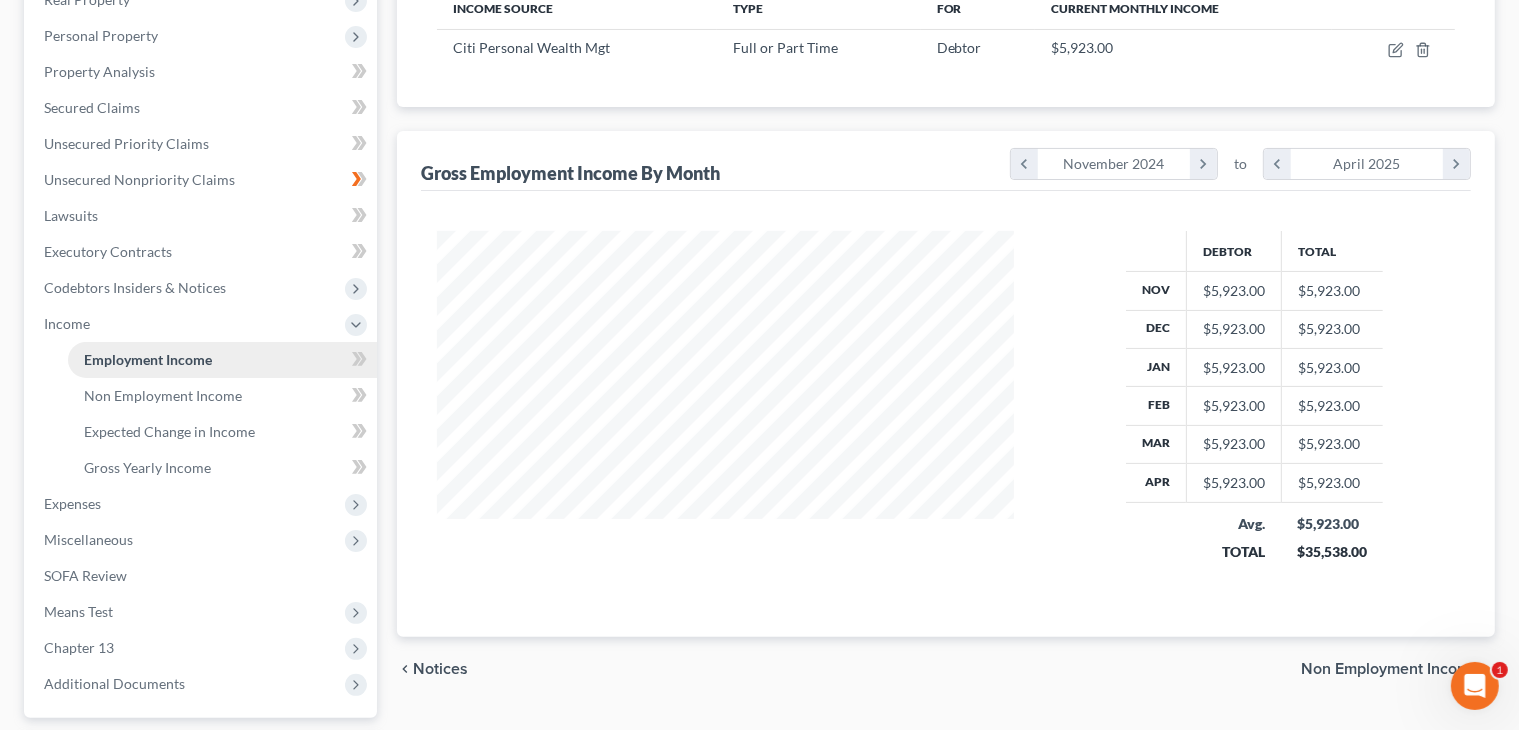 scroll, scrollTop: 0, scrollLeft: 0, axis: both 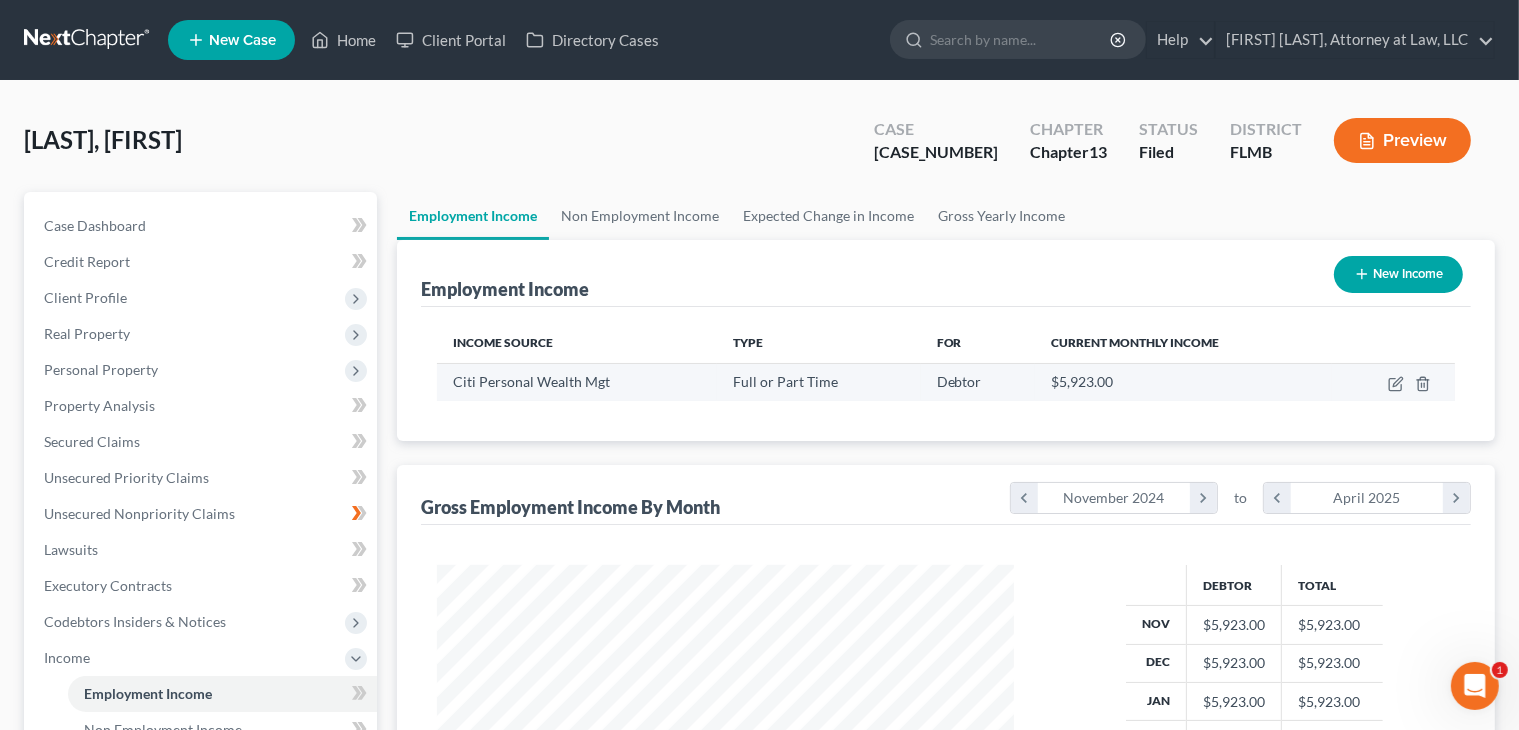 click on "Citi Personal Wealth Mgt" at bounding box center (577, 382) 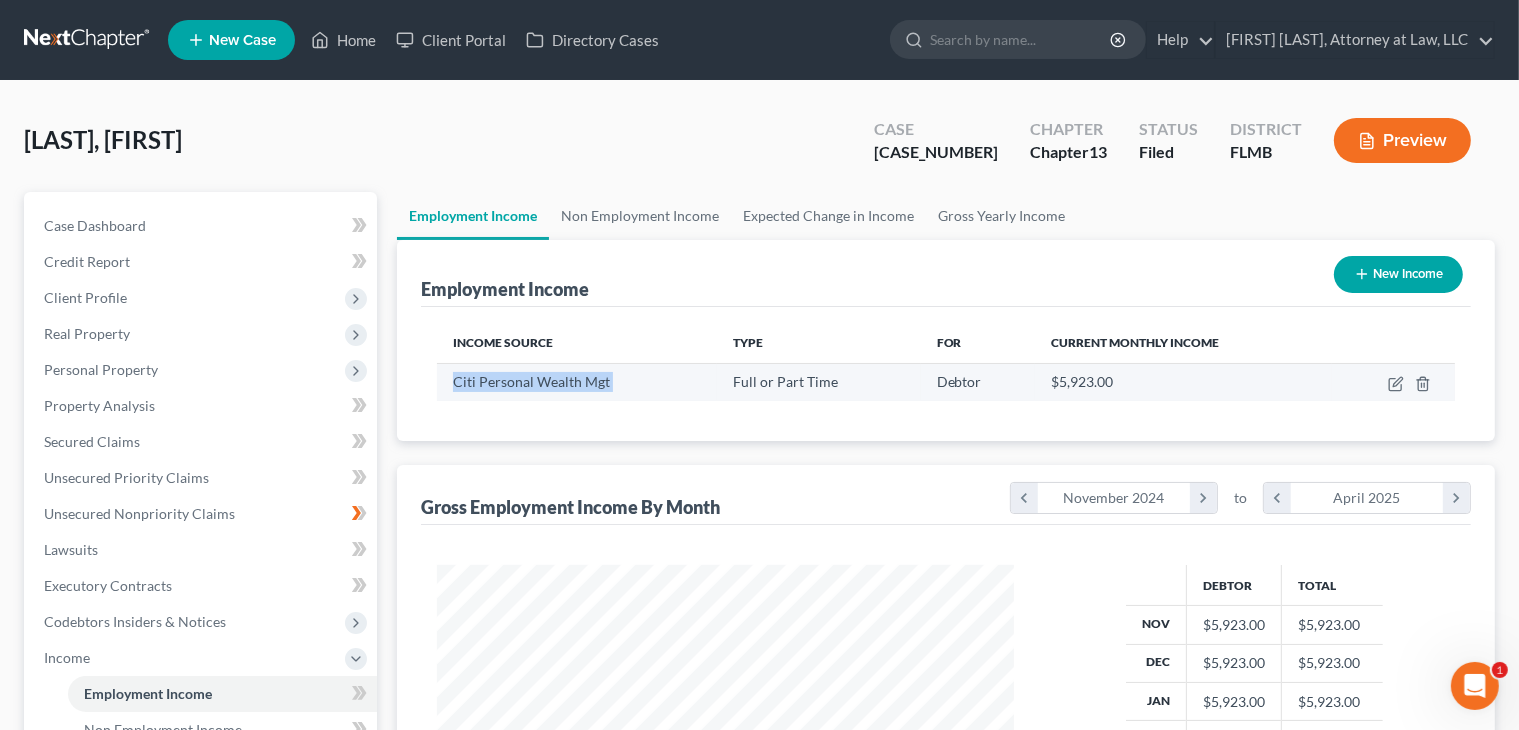 click on "Citi Personal Wealth Mgt" at bounding box center [577, 382] 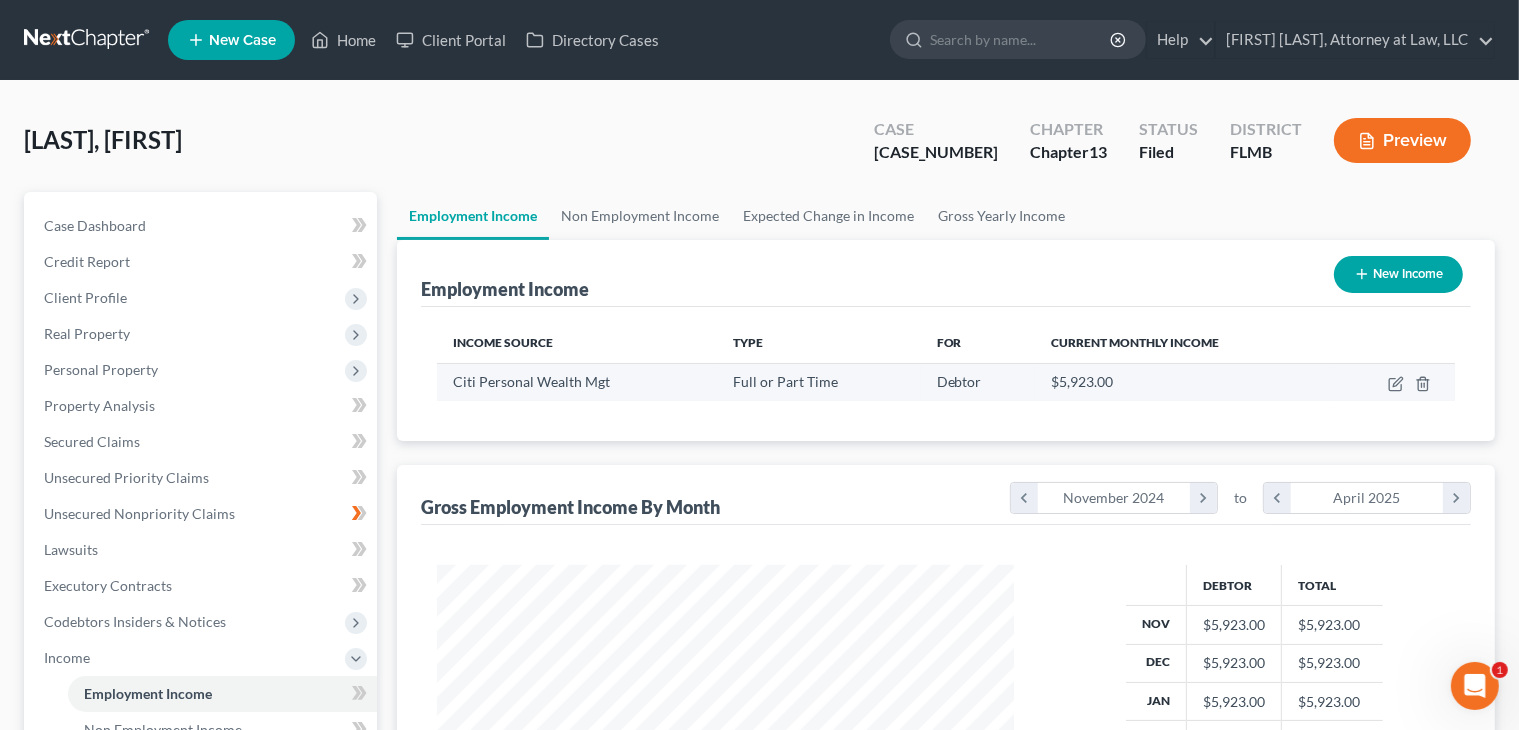 click on "Full or Part Time" at bounding box center [785, 381] 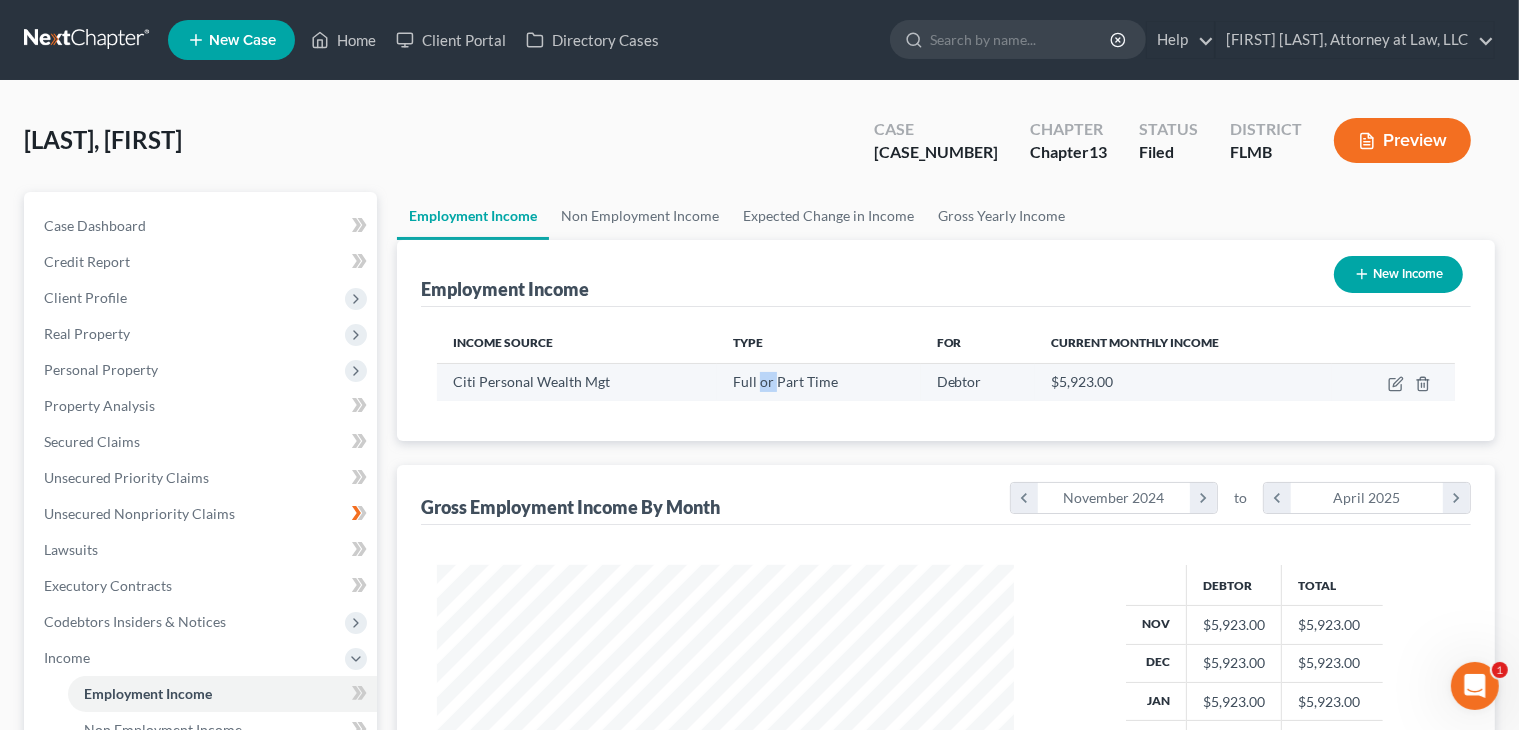 click on "Full or Part Time" at bounding box center [785, 381] 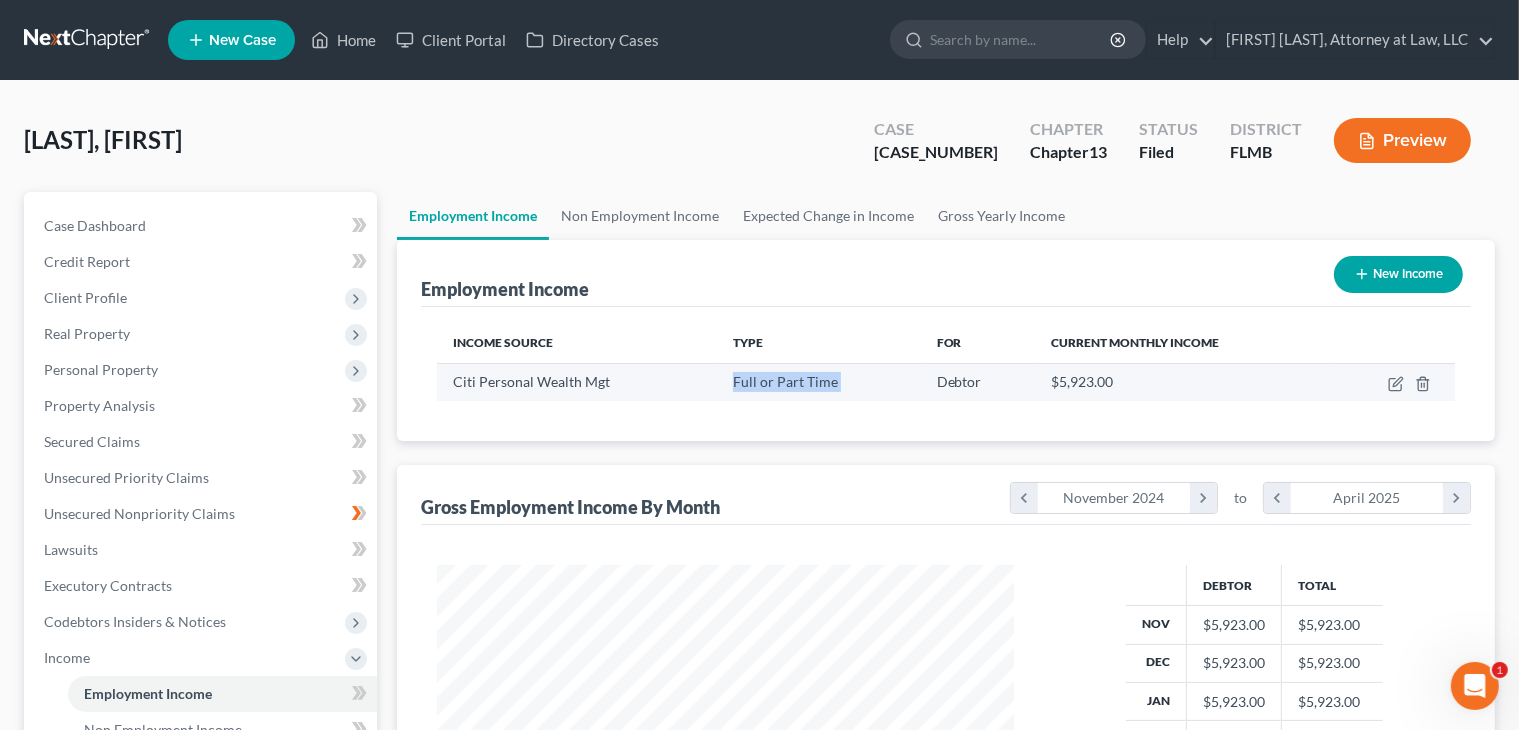 click on "Full or Part Time" at bounding box center (785, 381) 